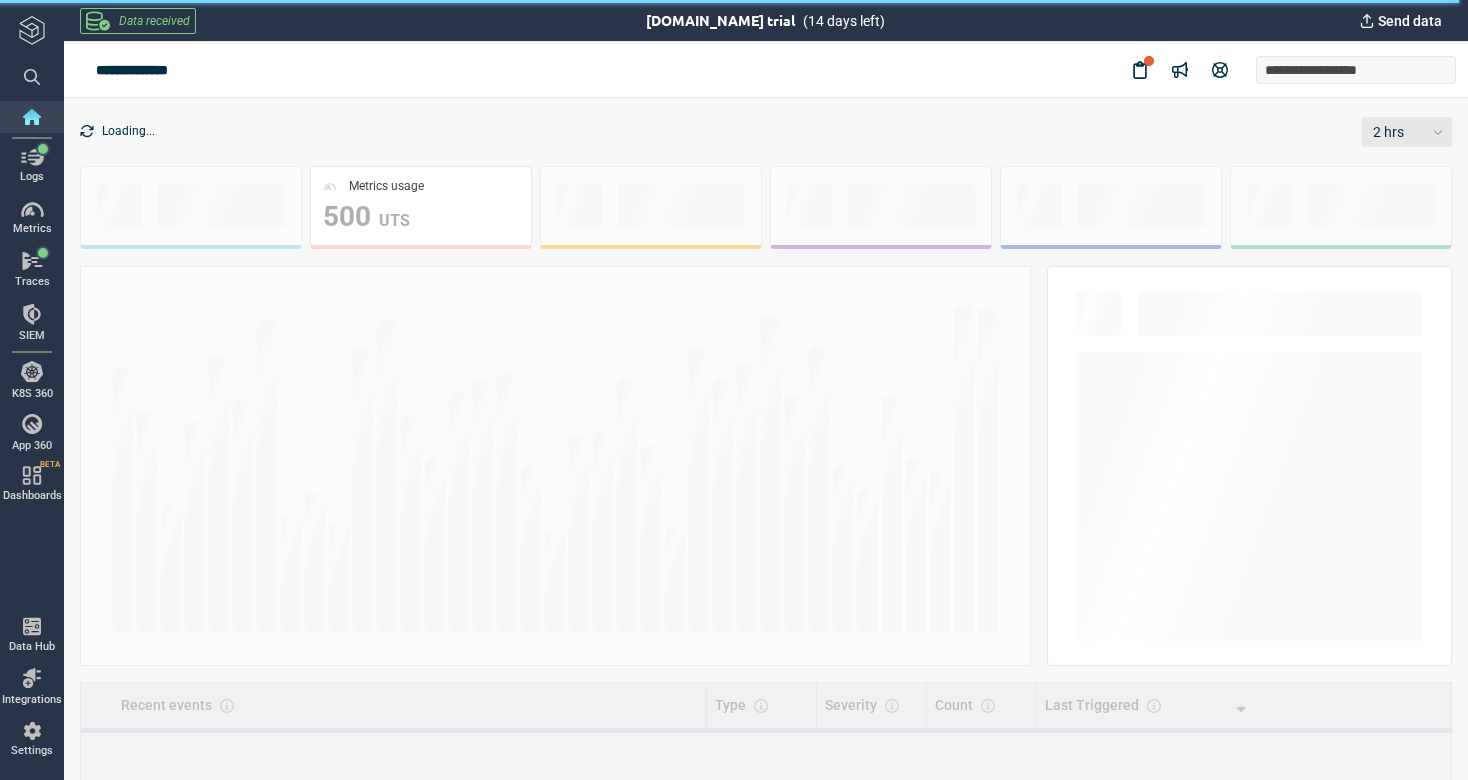 scroll, scrollTop: 0, scrollLeft: 0, axis: both 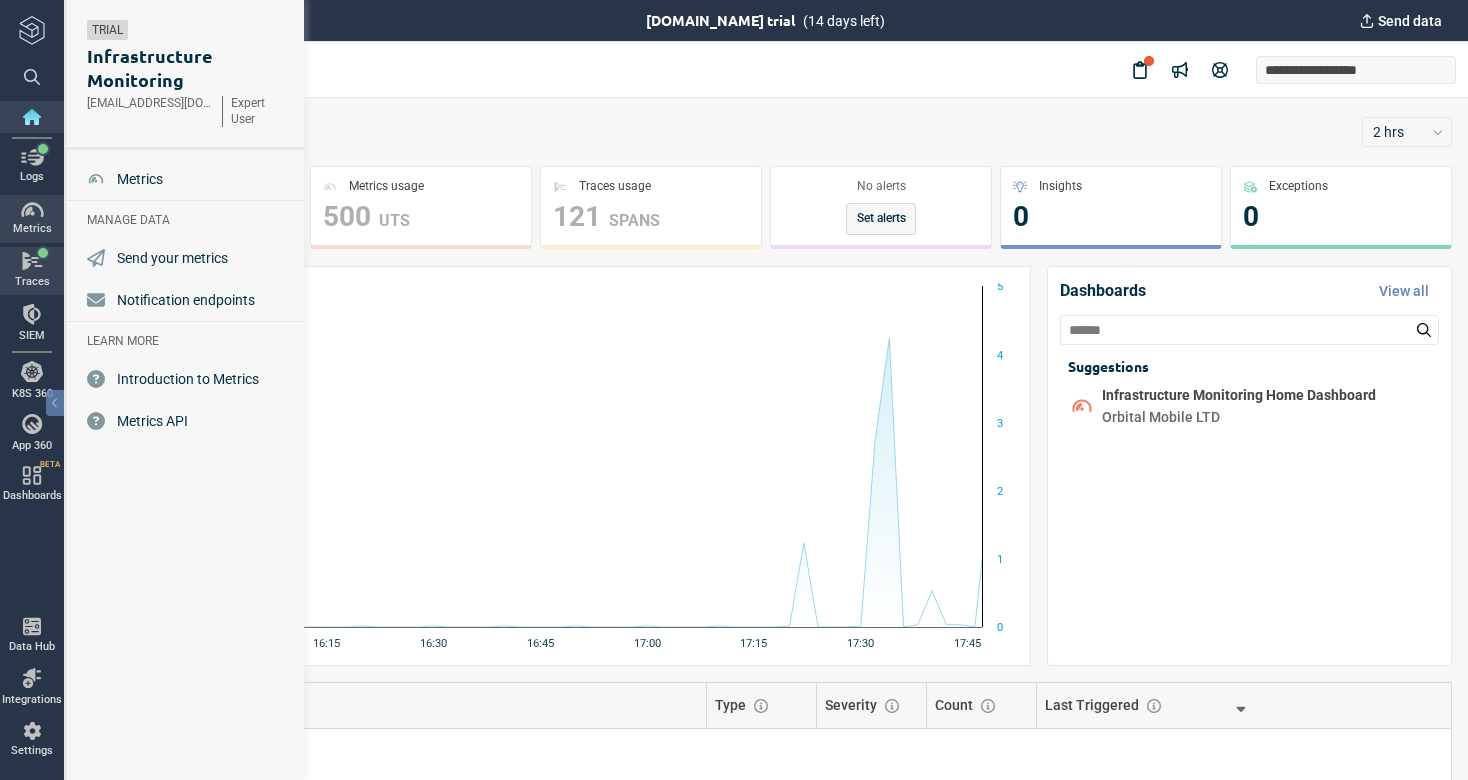 click at bounding box center (32, 261) 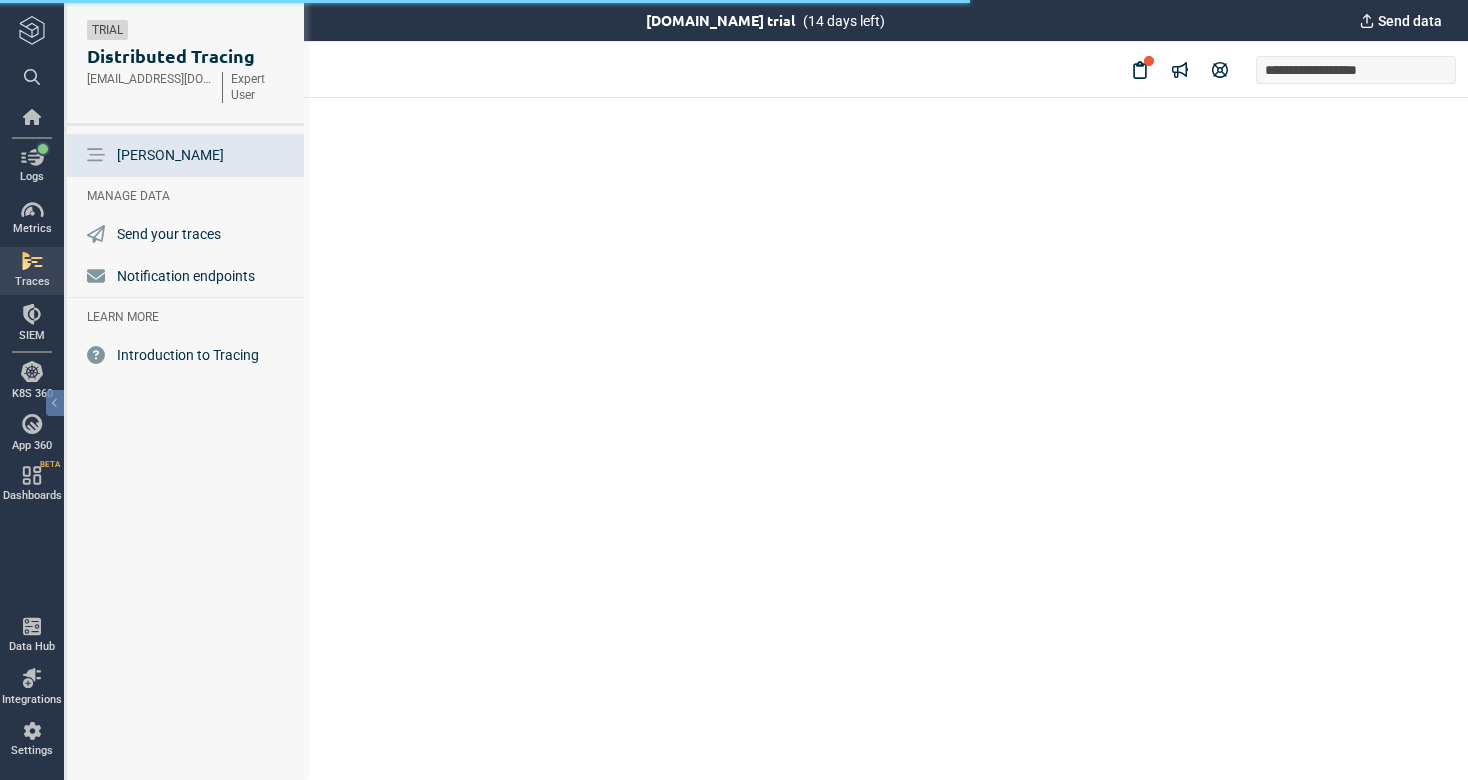 scroll, scrollTop: 0, scrollLeft: 0, axis: both 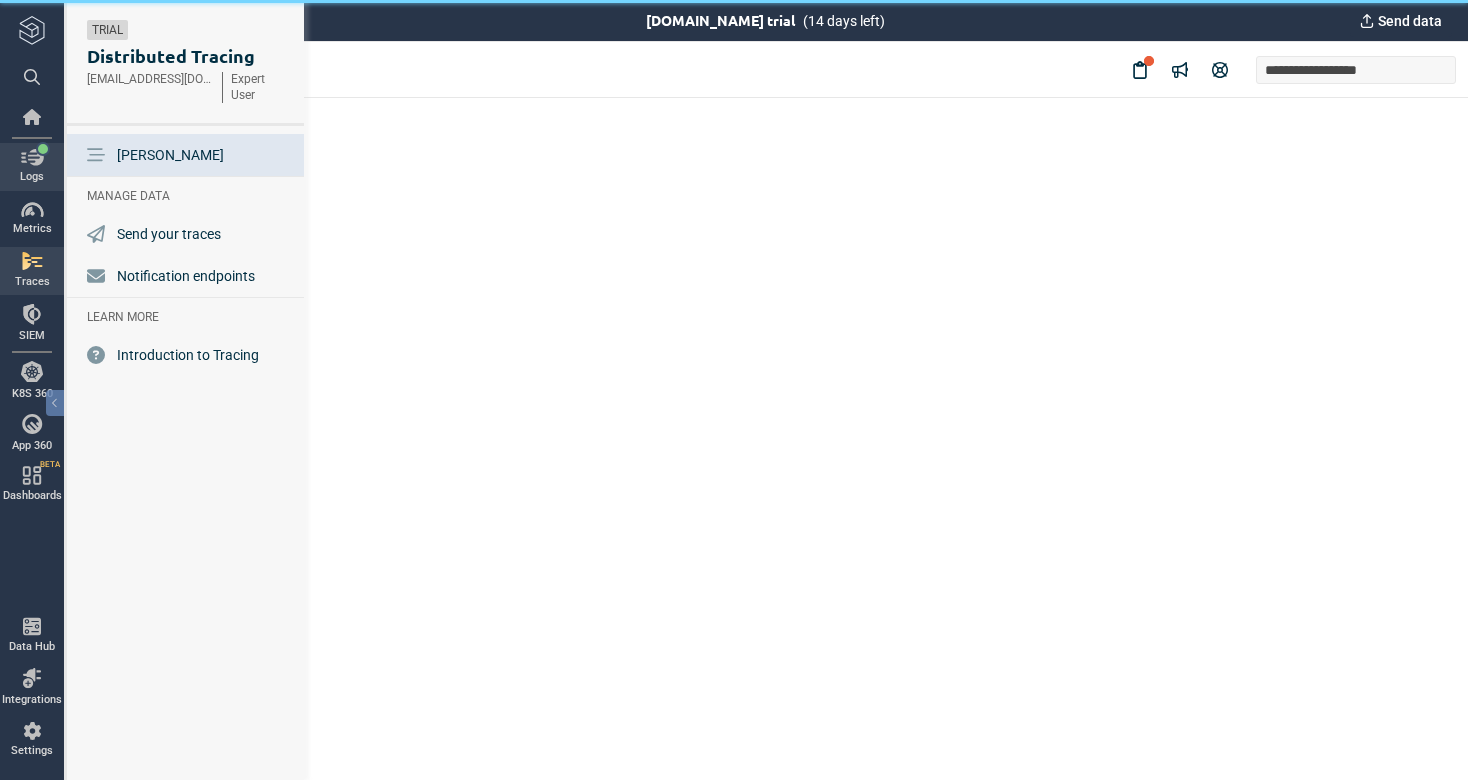 click on "Logs" at bounding box center (32, 166) 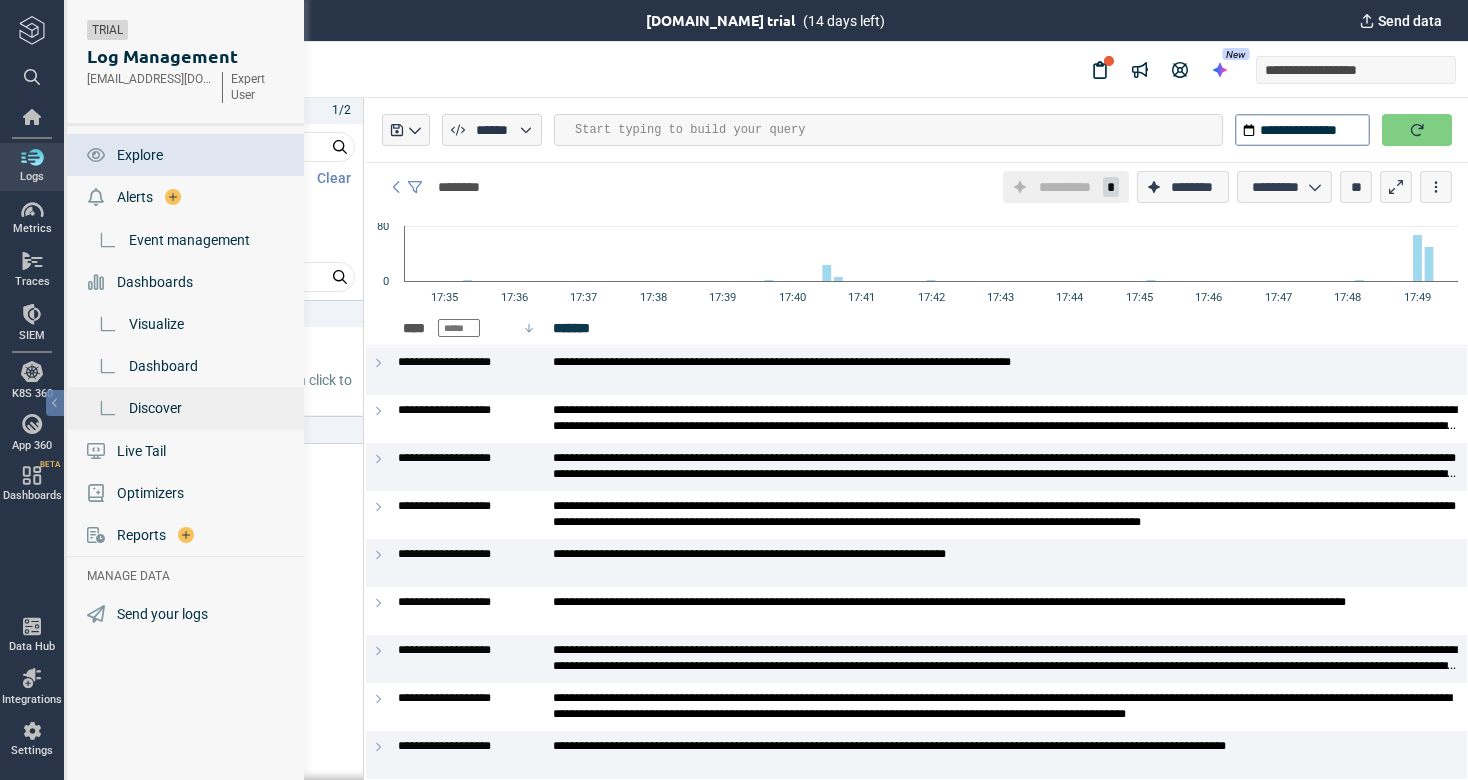 click on "Discover" at bounding box center (155, 408) 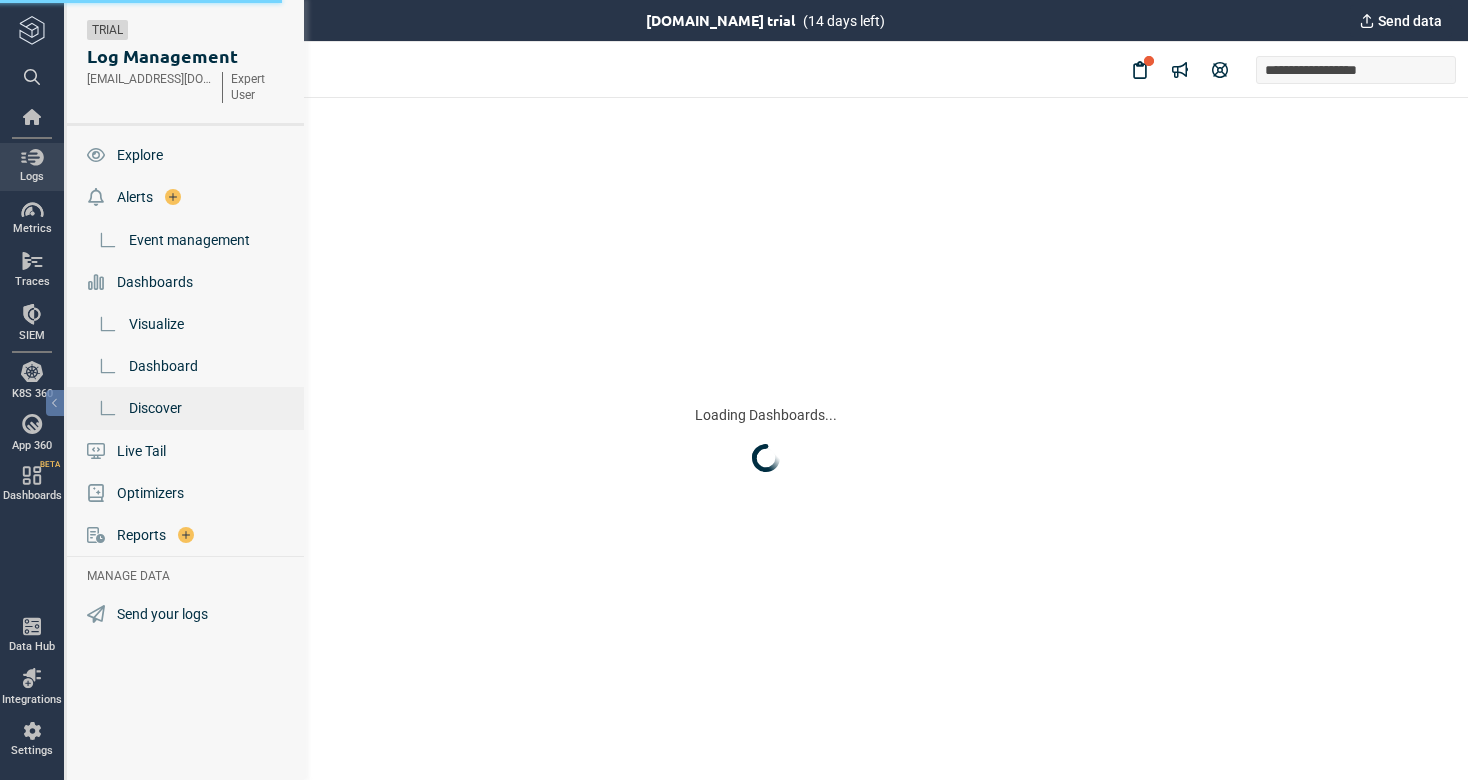 scroll, scrollTop: 0, scrollLeft: 0, axis: both 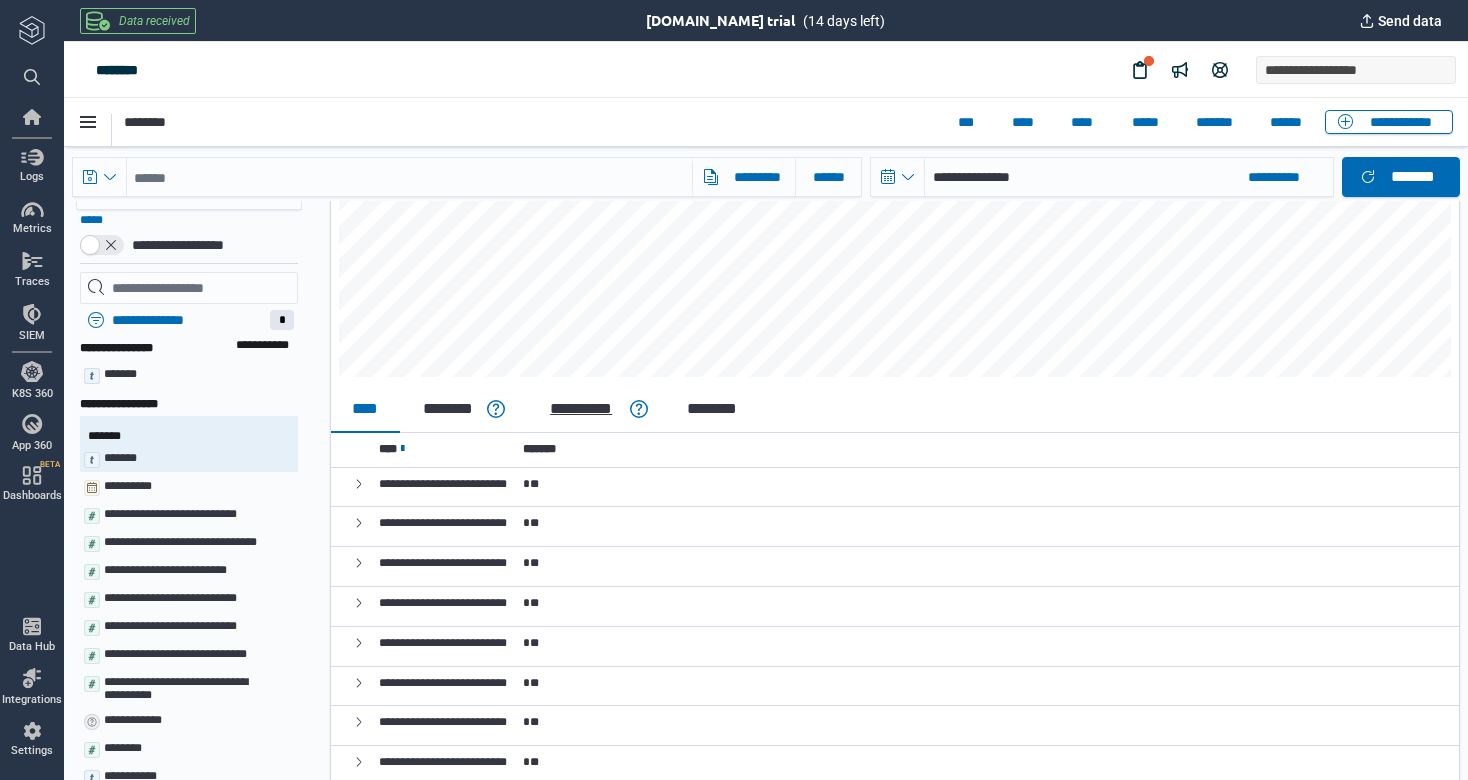 click on "**********" at bounding box center [581, 409] 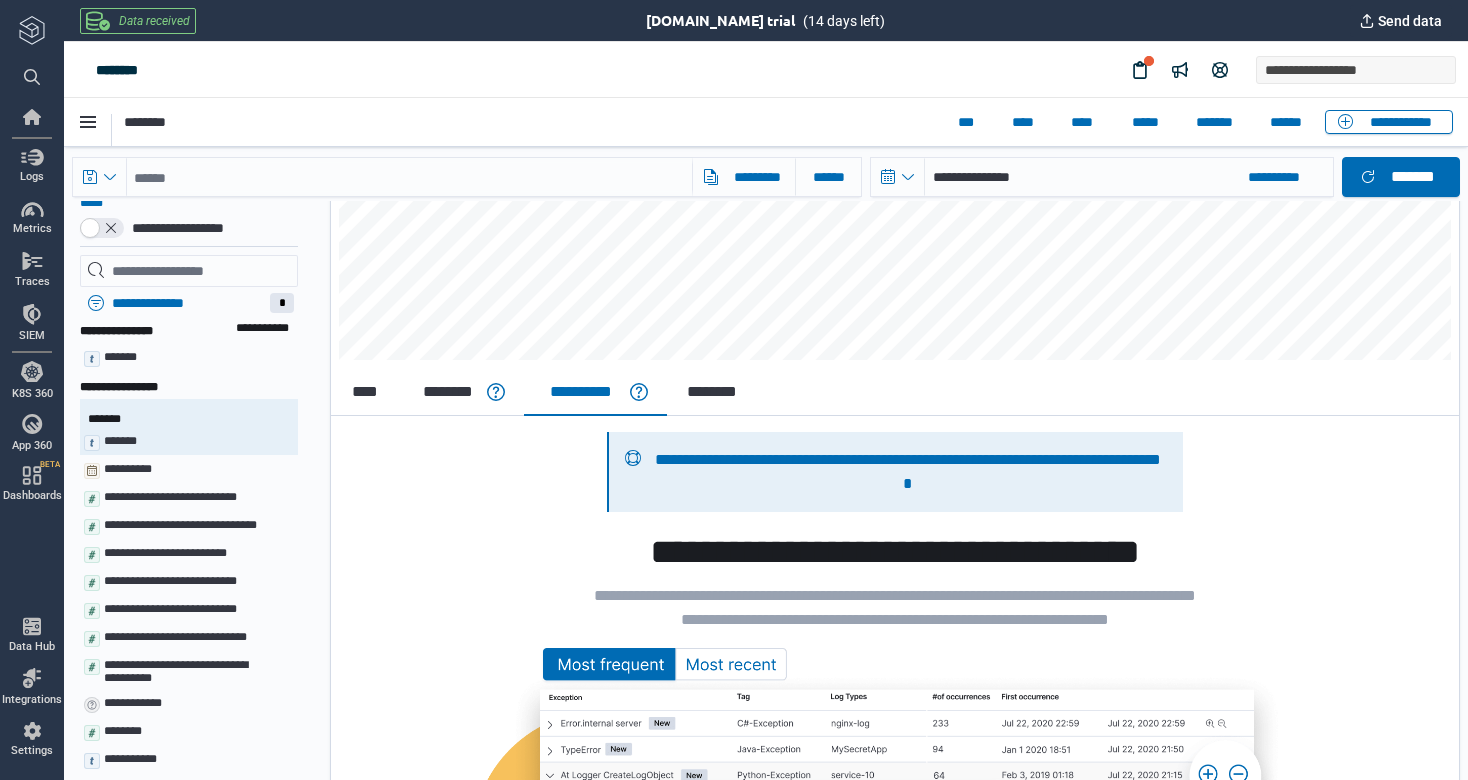scroll, scrollTop: 168, scrollLeft: 0, axis: vertical 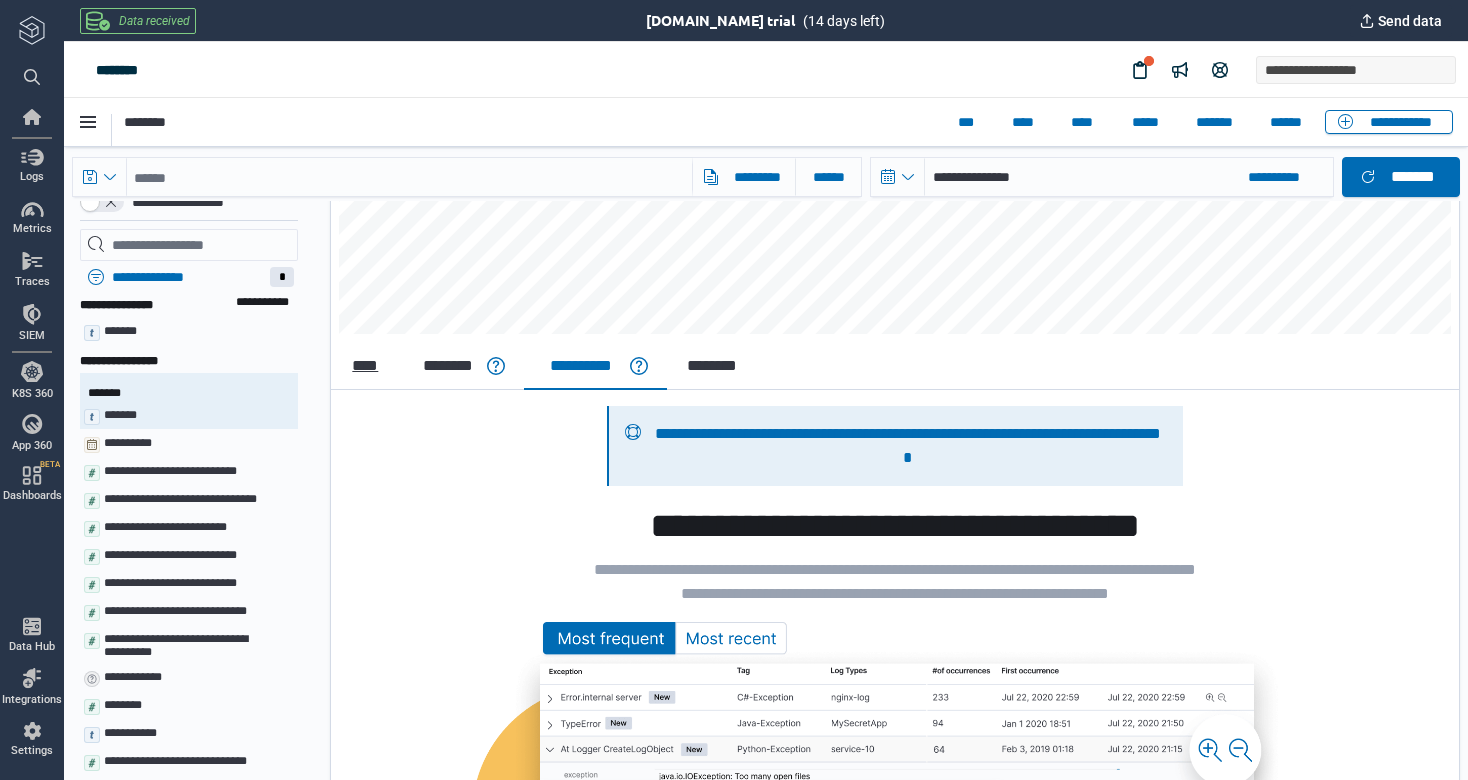 click on "****" at bounding box center [365, 366] 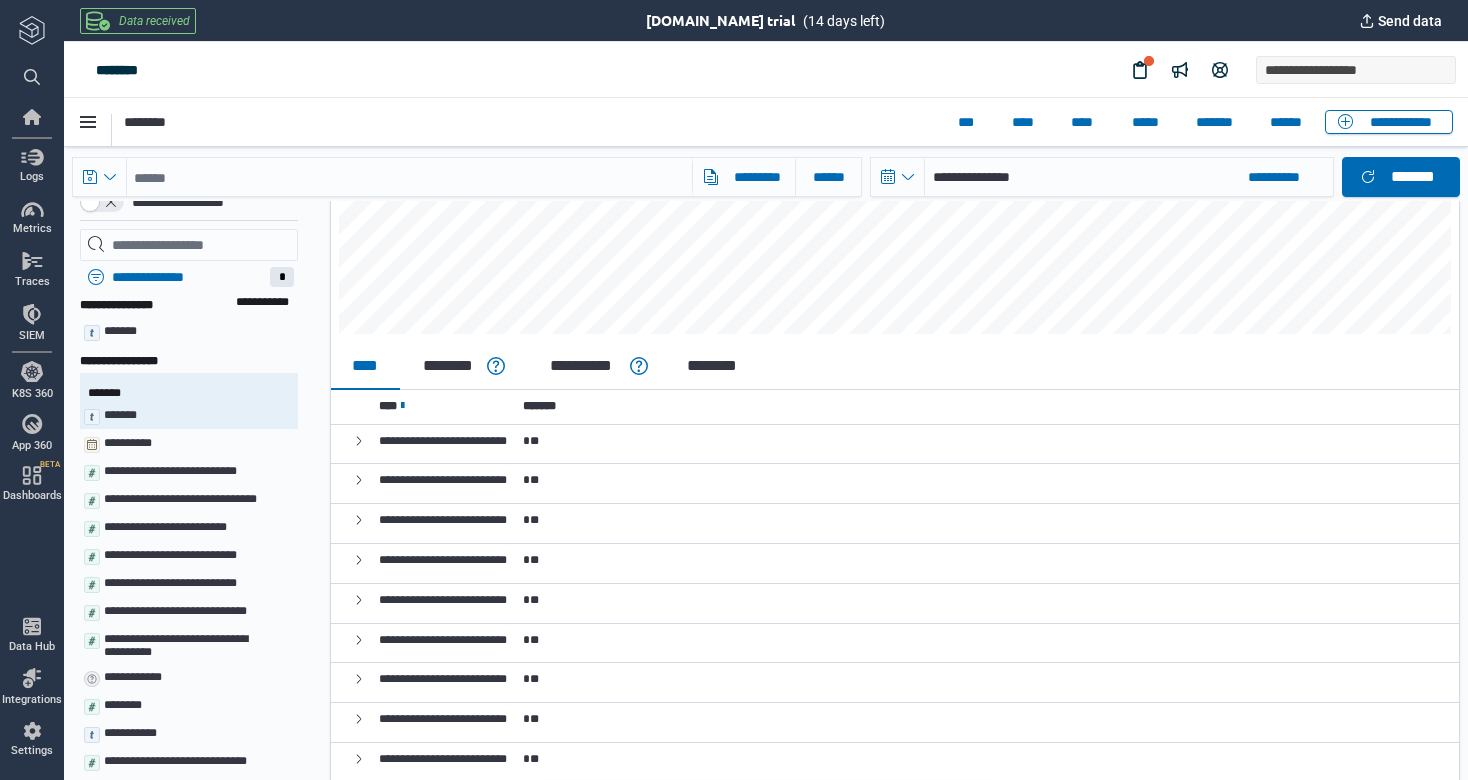 scroll, scrollTop: 0, scrollLeft: 0, axis: both 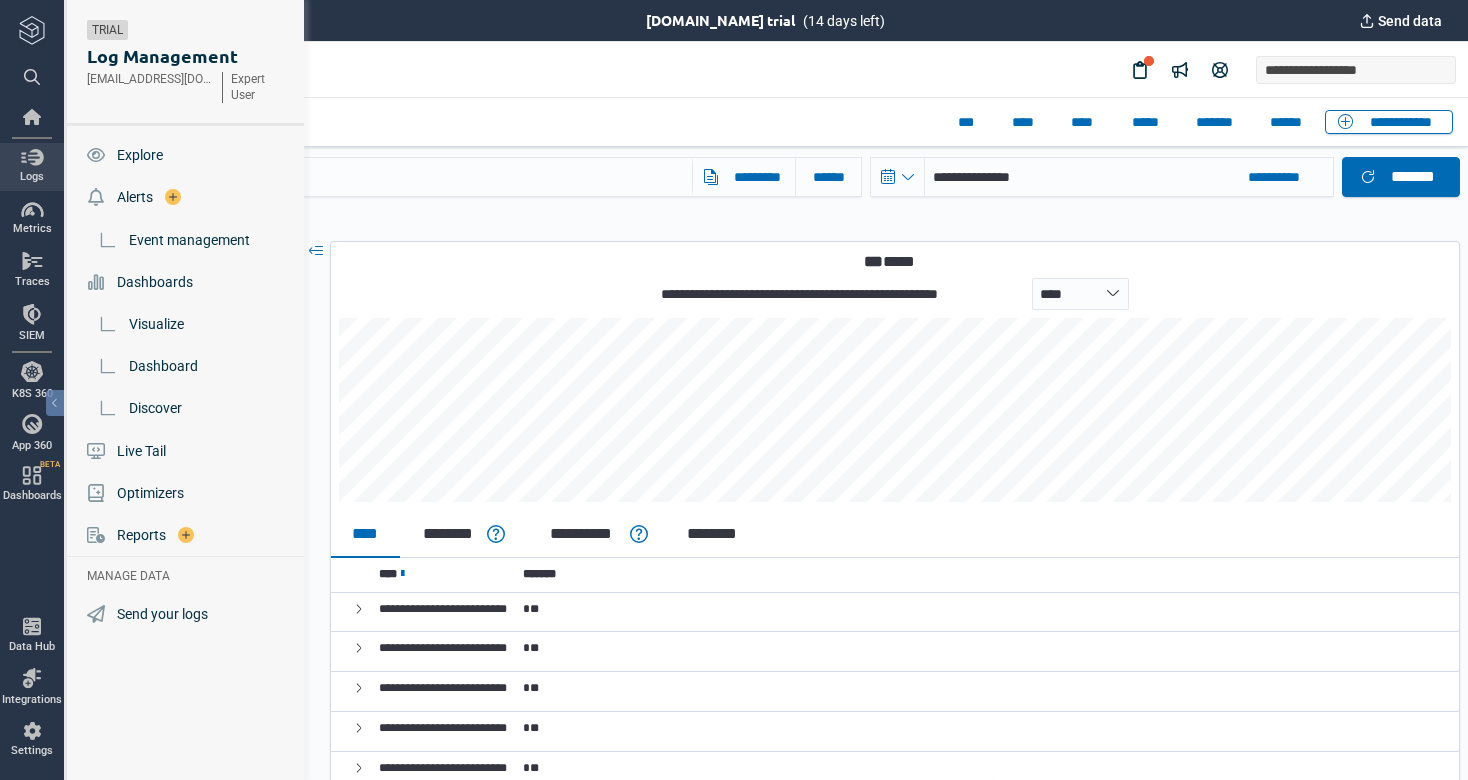 click on "Logs" at bounding box center (32, 177) 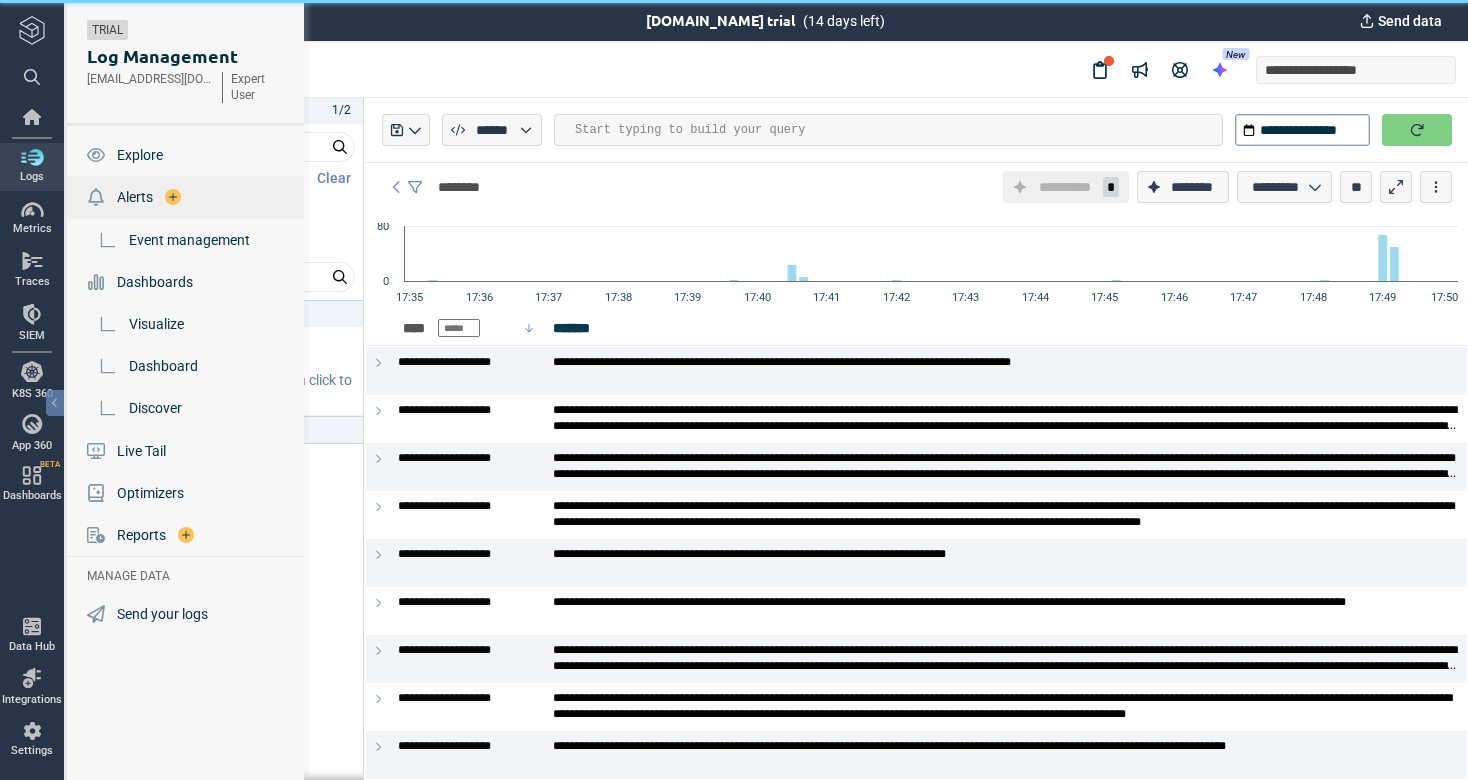 click on "Alerts" at bounding box center [135, 197] 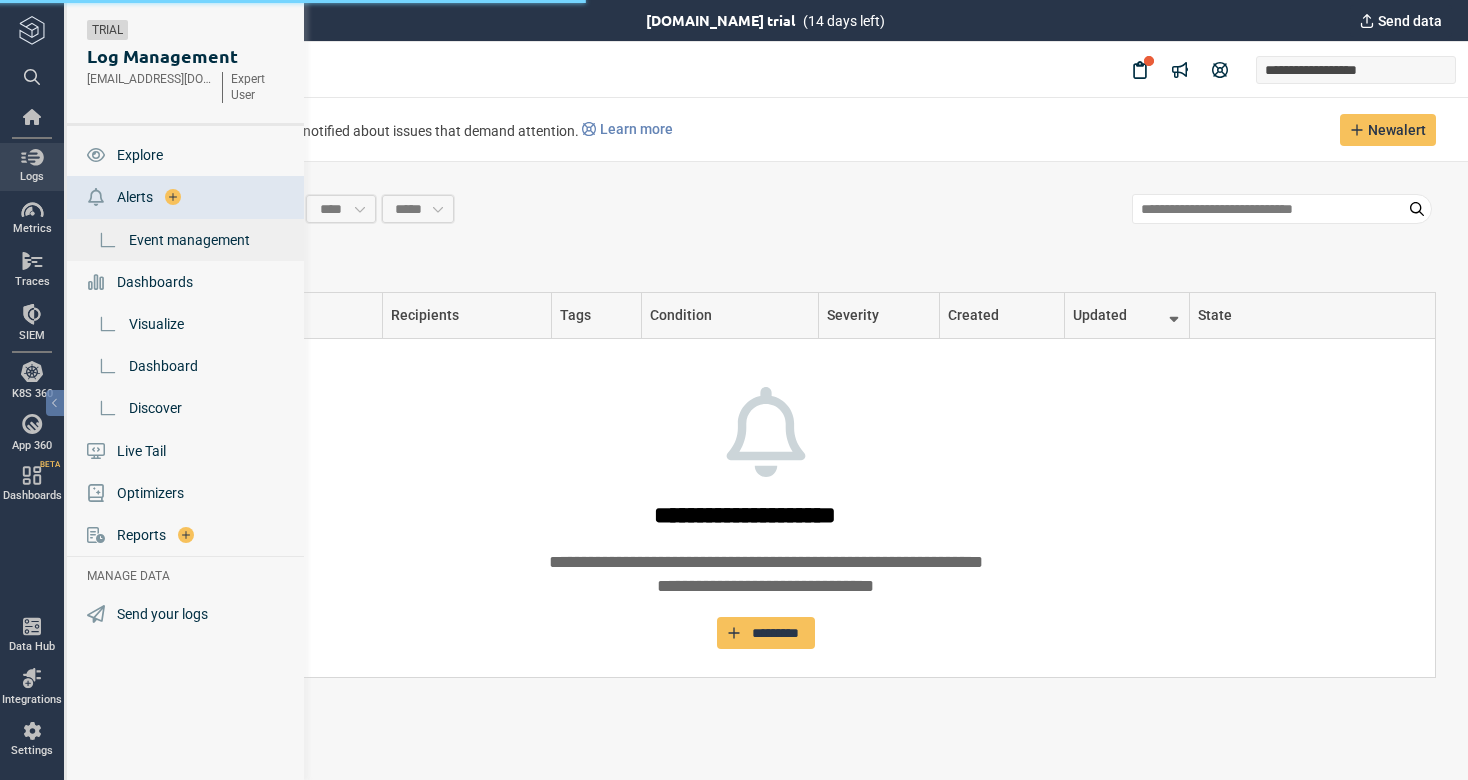 click on "Event management" at bounding box center (189, 240) 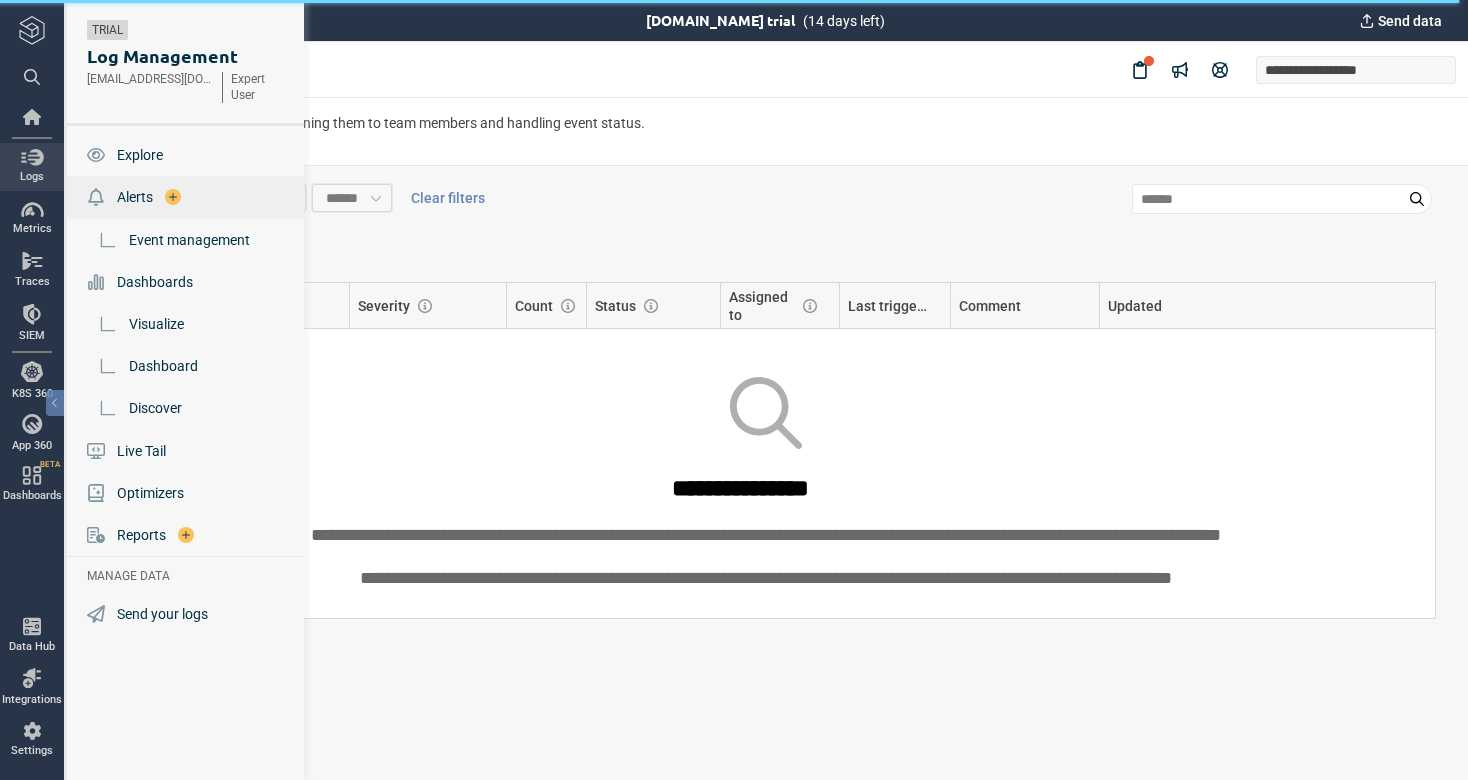 click on "Alerts" at bounding box center [135, 197] 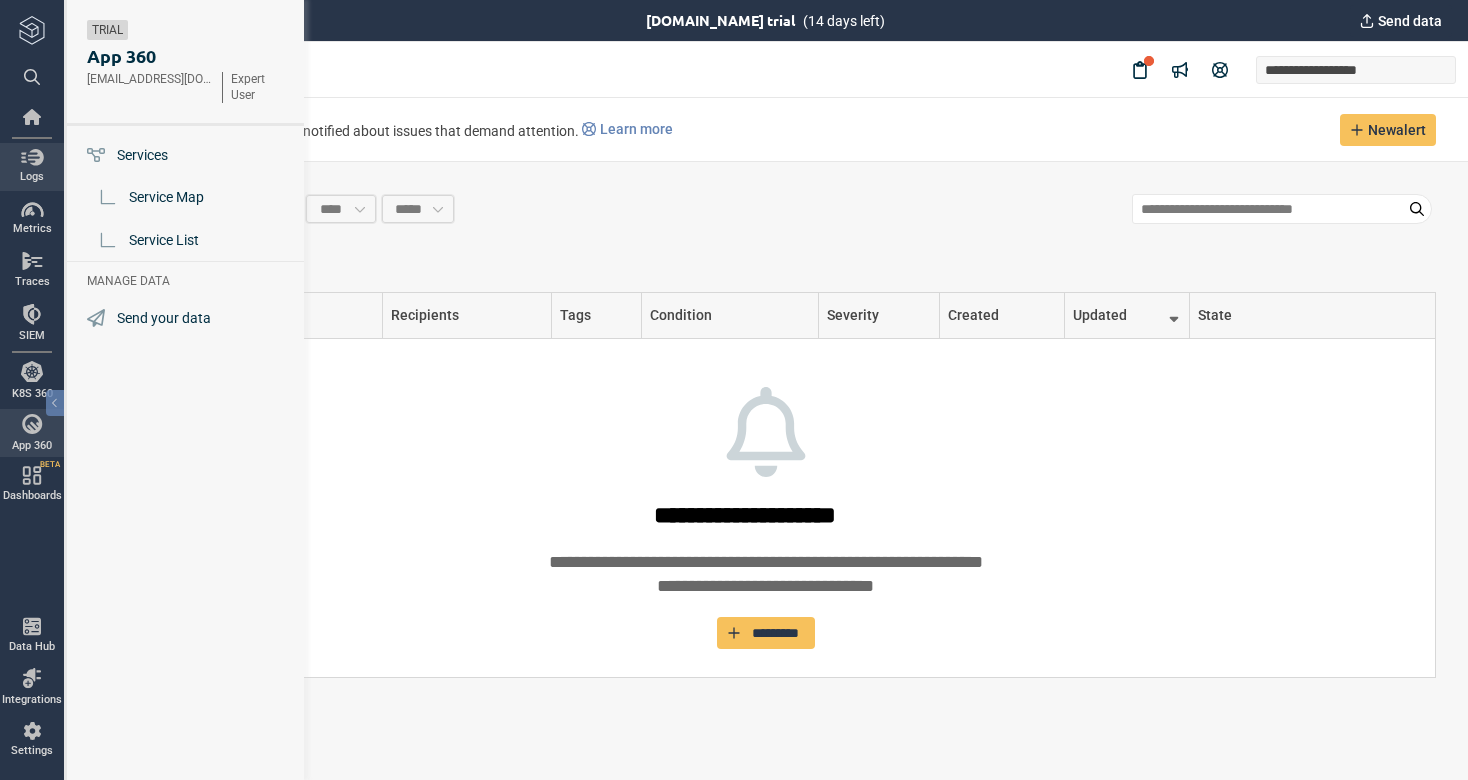 click on "Logs" at bounding box center (32, 177) 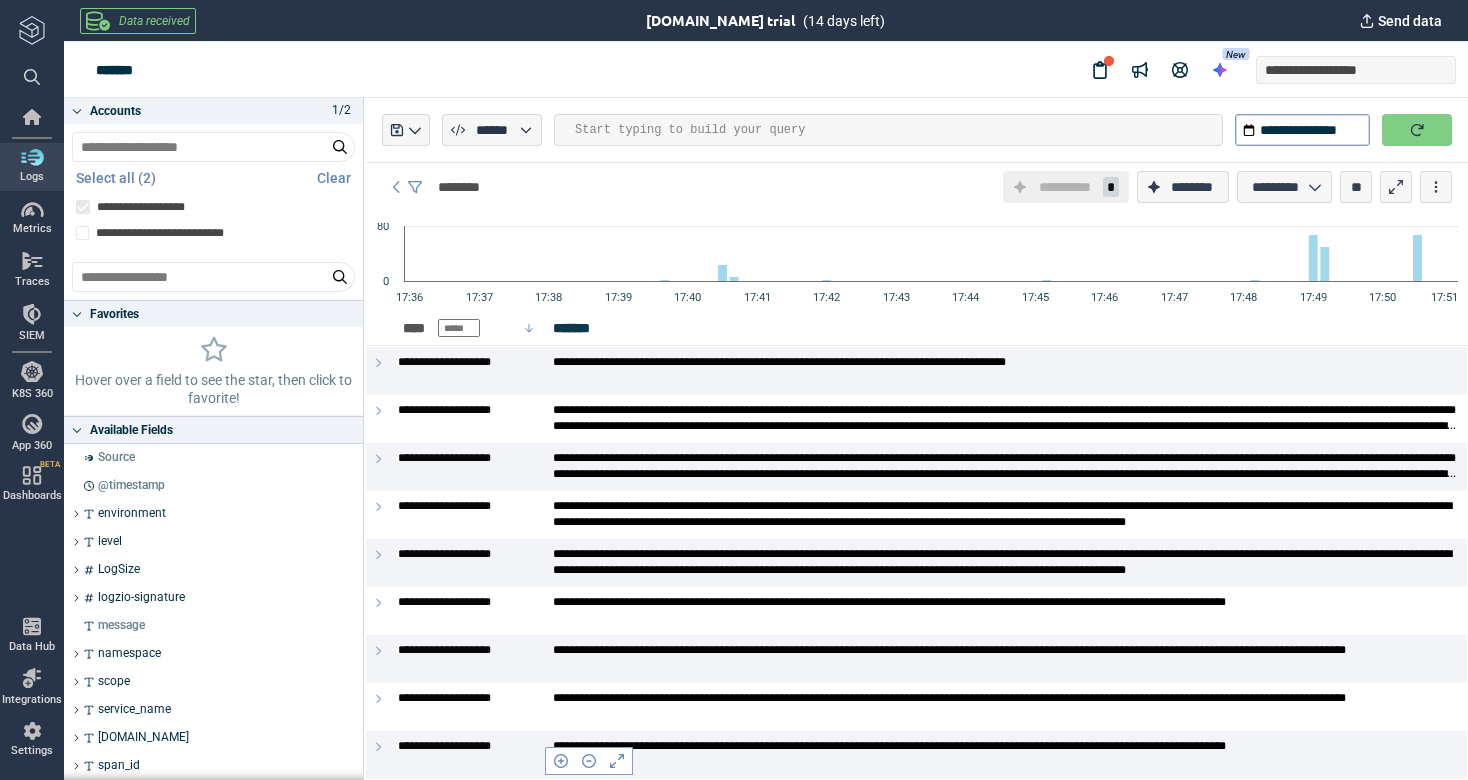 scroll, scrollTop: 0, scrollLeft: 0, axis: both 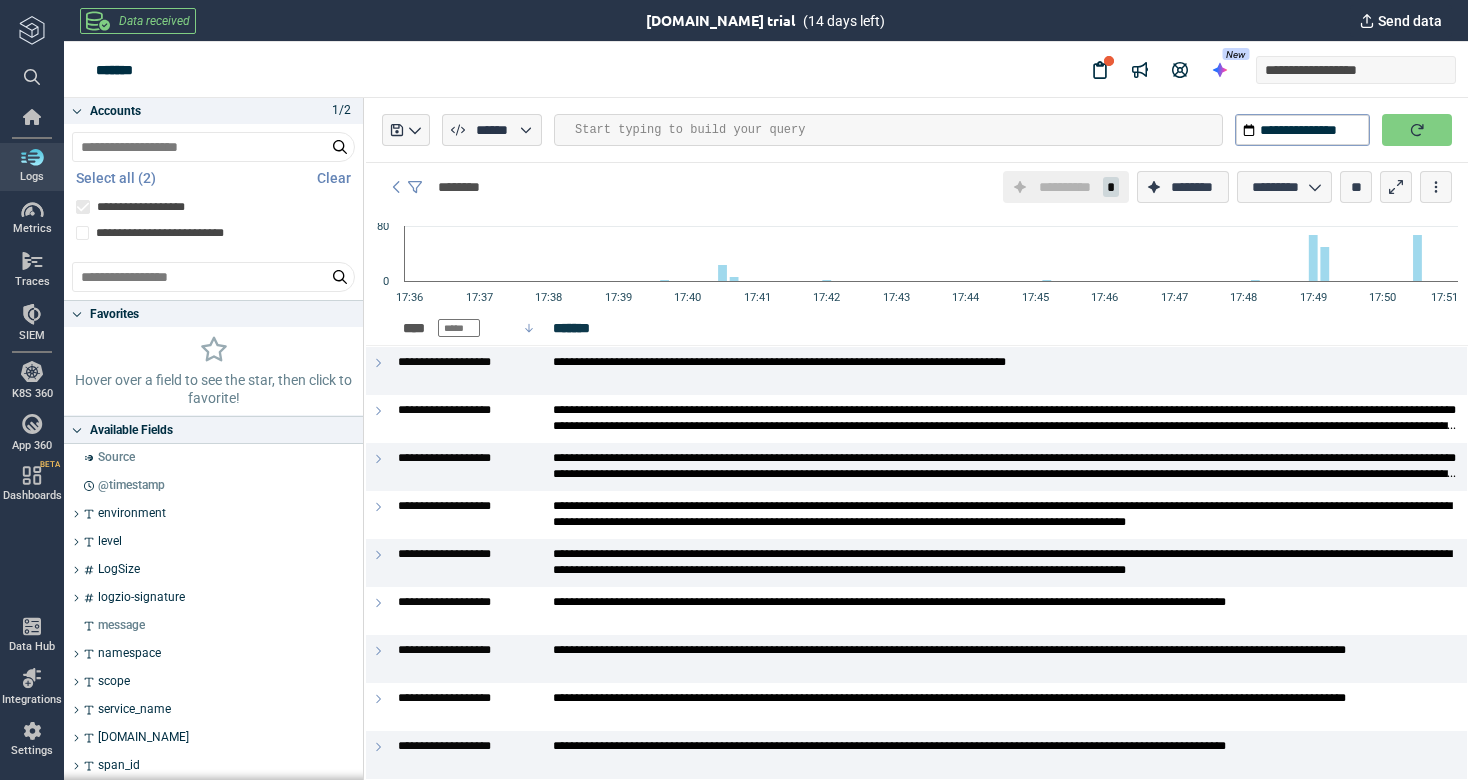 click on "*******" at bounding box center [581, 328] 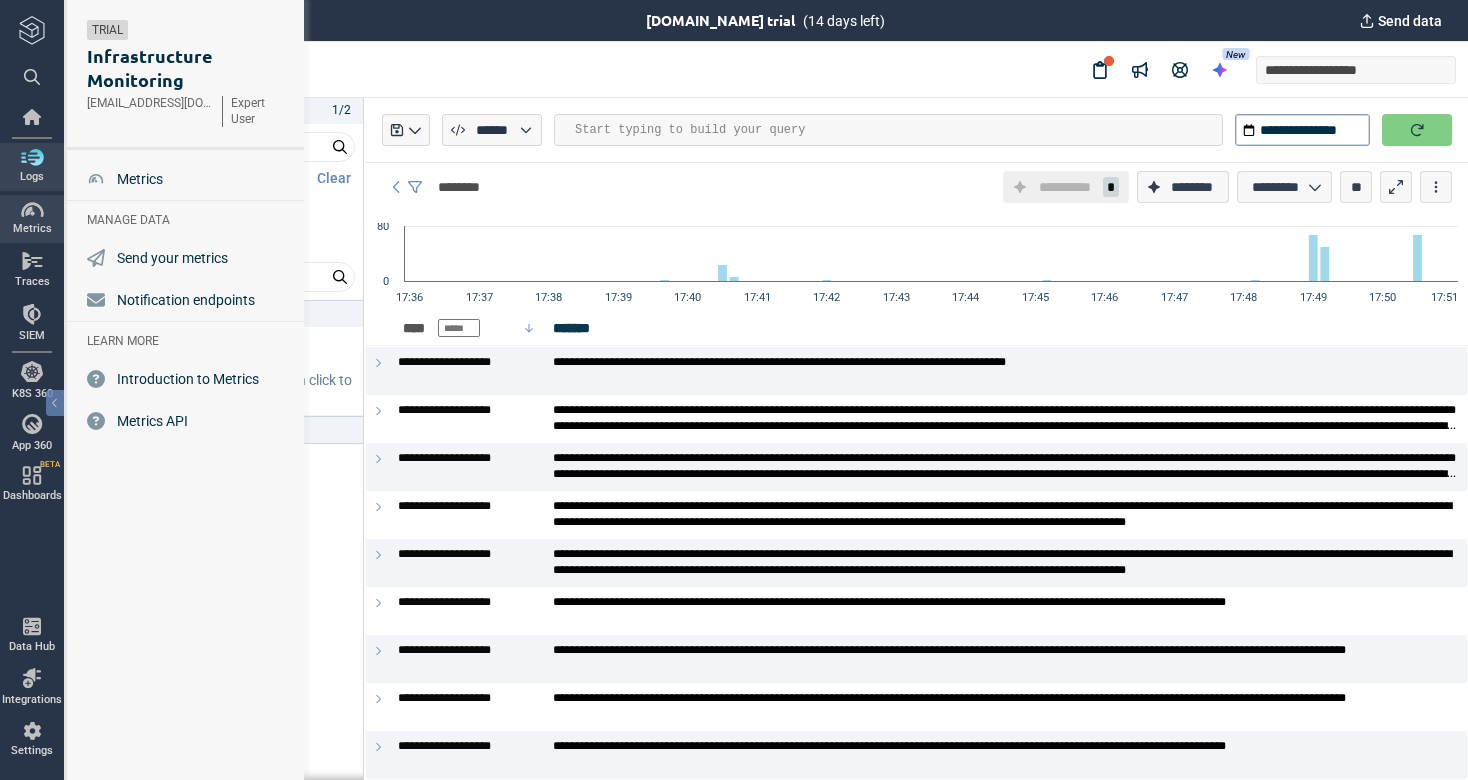click at bounding box center (32, 157) 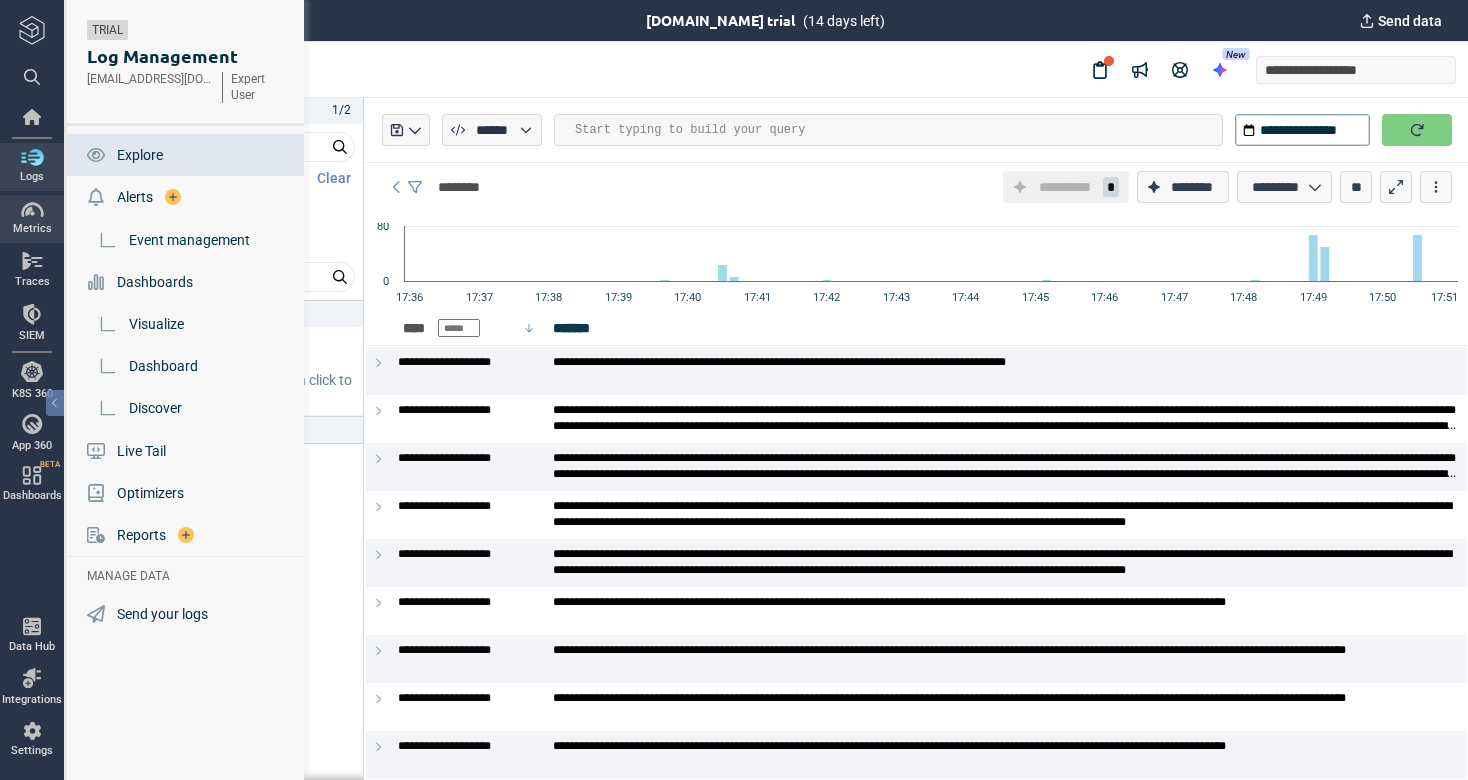 click at bounding box center (32, 210) 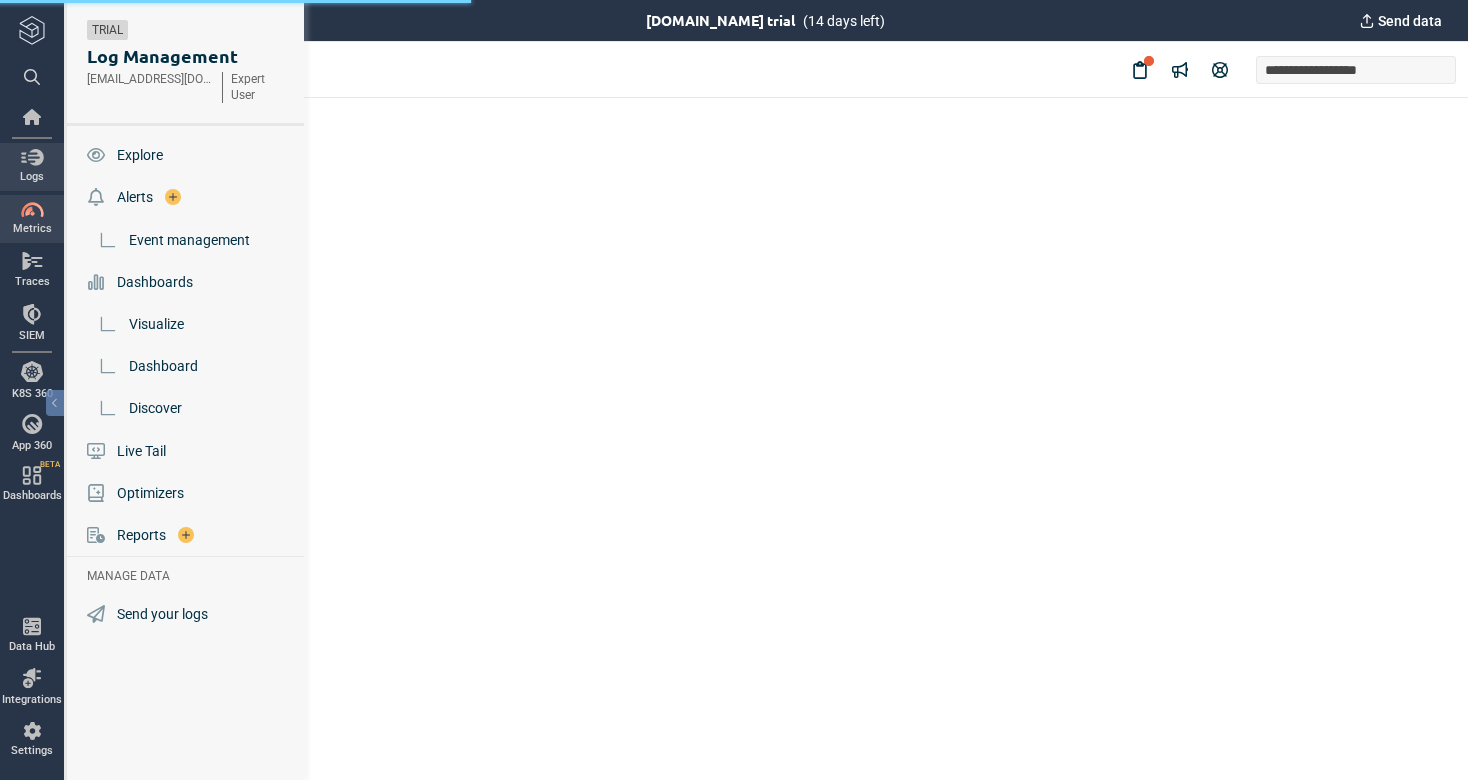 click at bounding box center [32, 157] 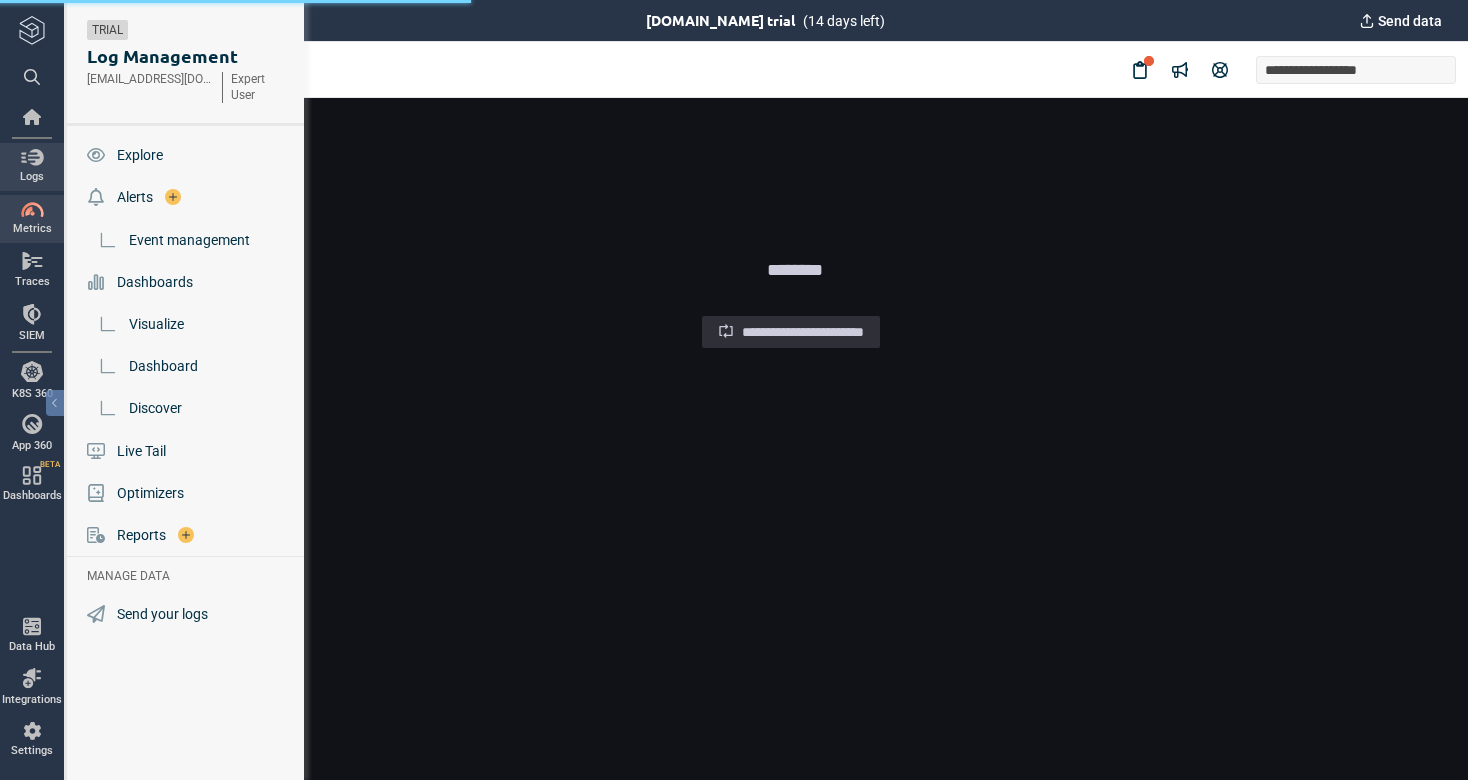 scroll, scrollTop: 0, scrollLeft: 0, axis: both 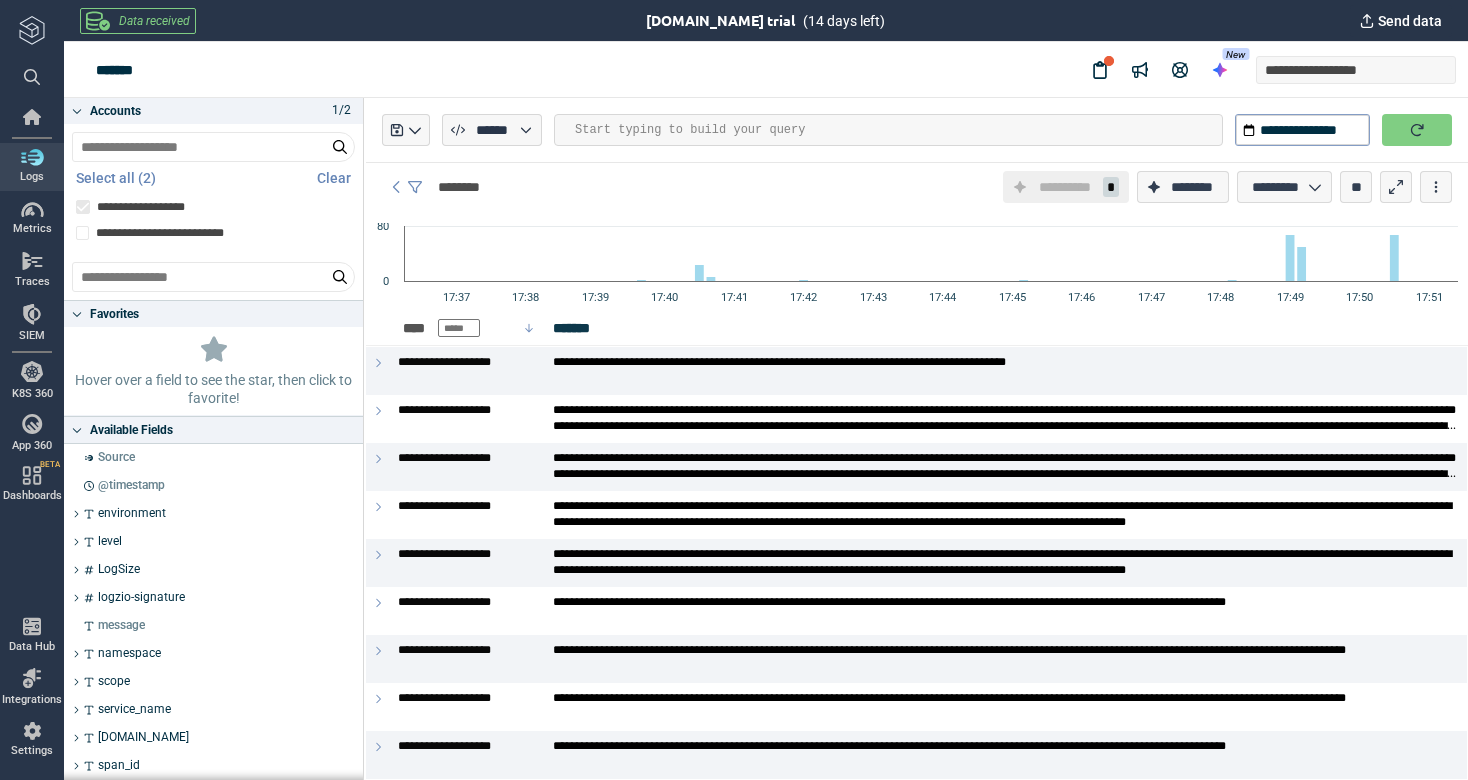 type on "*" 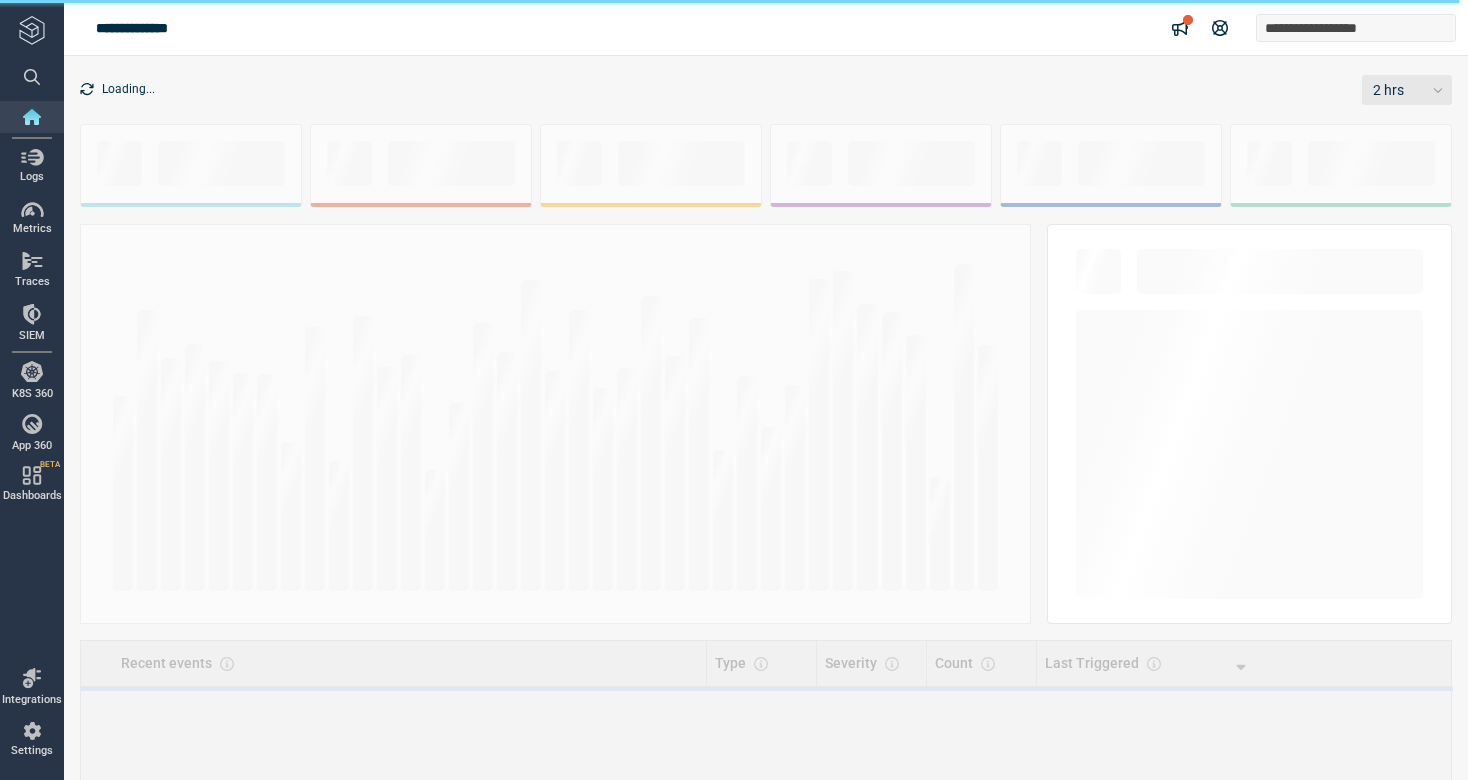 scroll, scrollTop: 0, scrollLeft: 0, axis: both 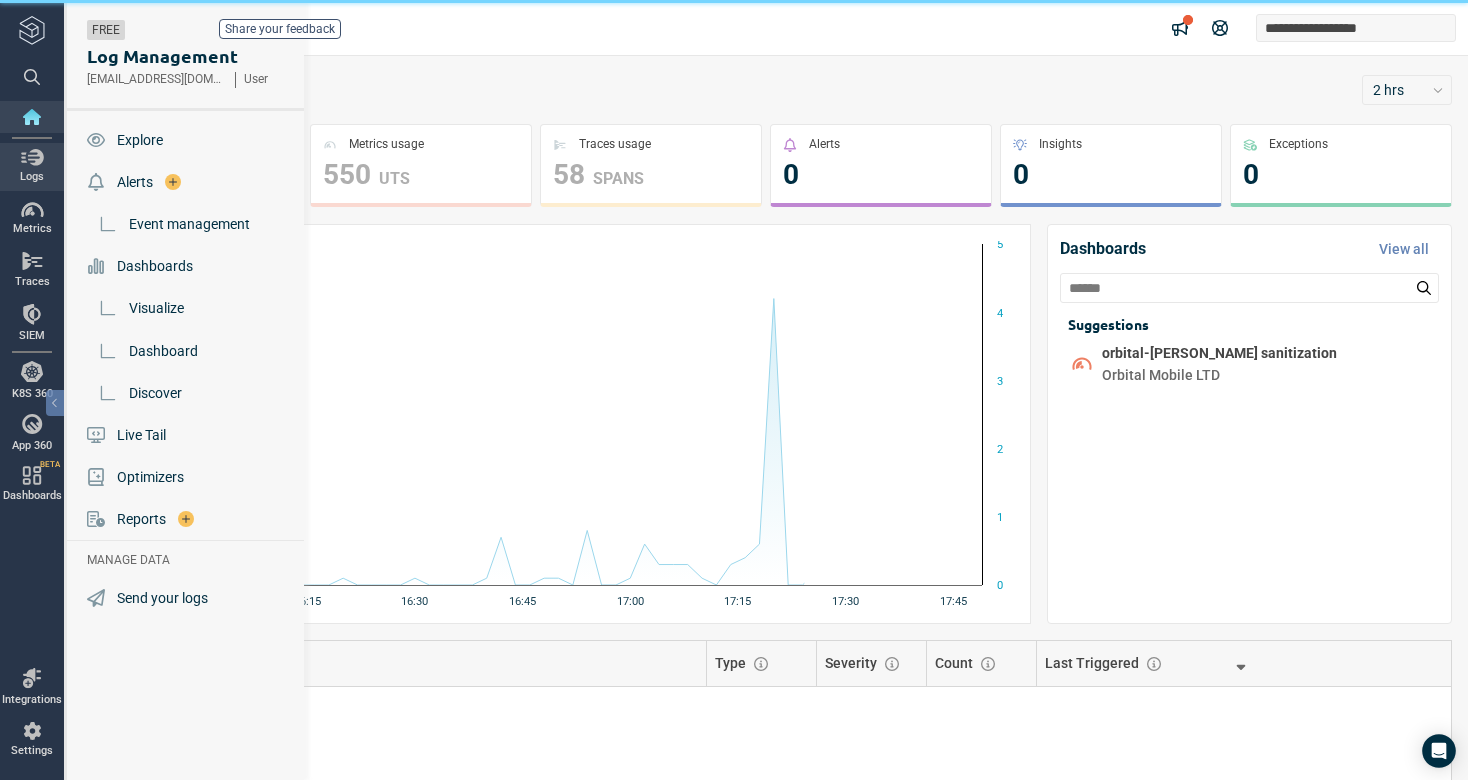click at bounding box center (32, 157) 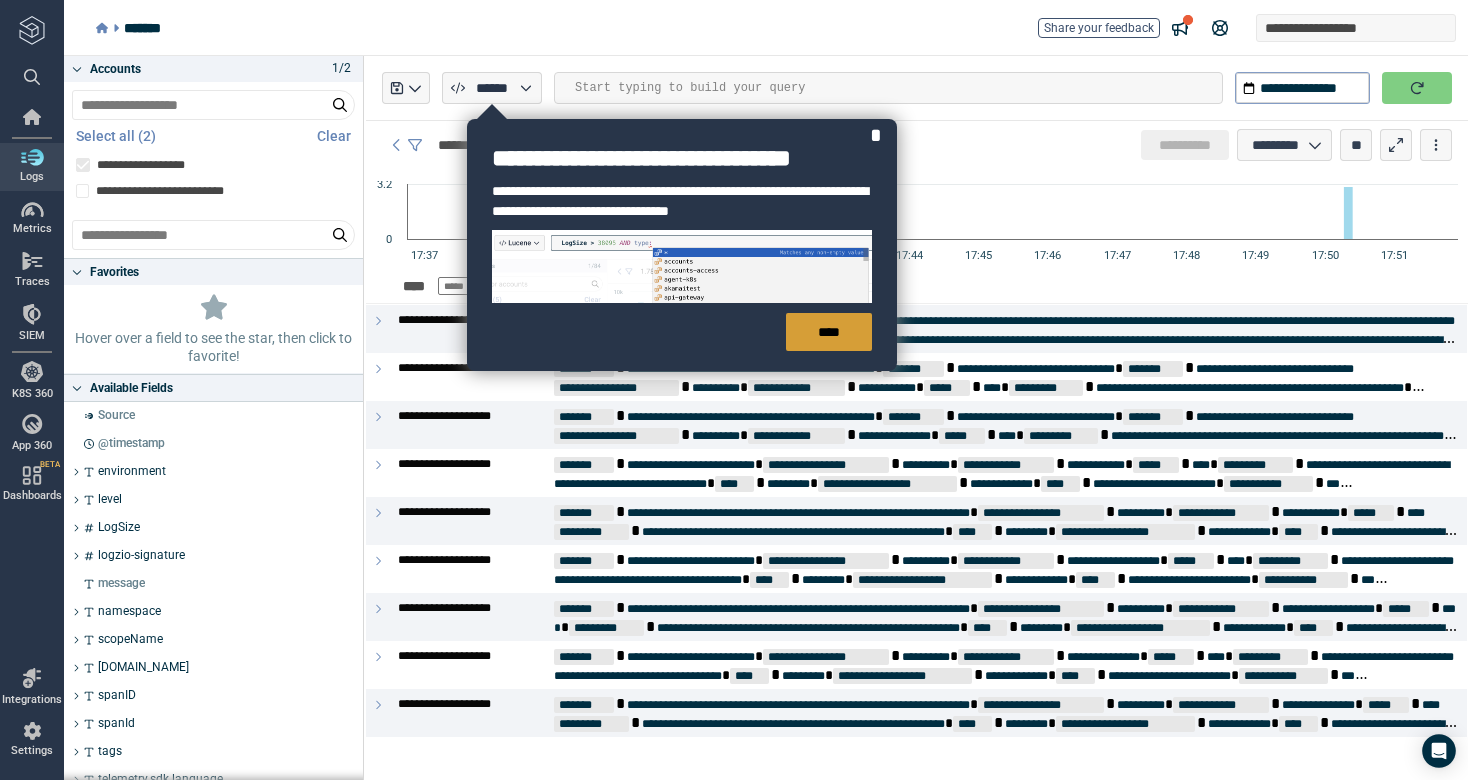 click on "****" at bounding box center [829, 332] 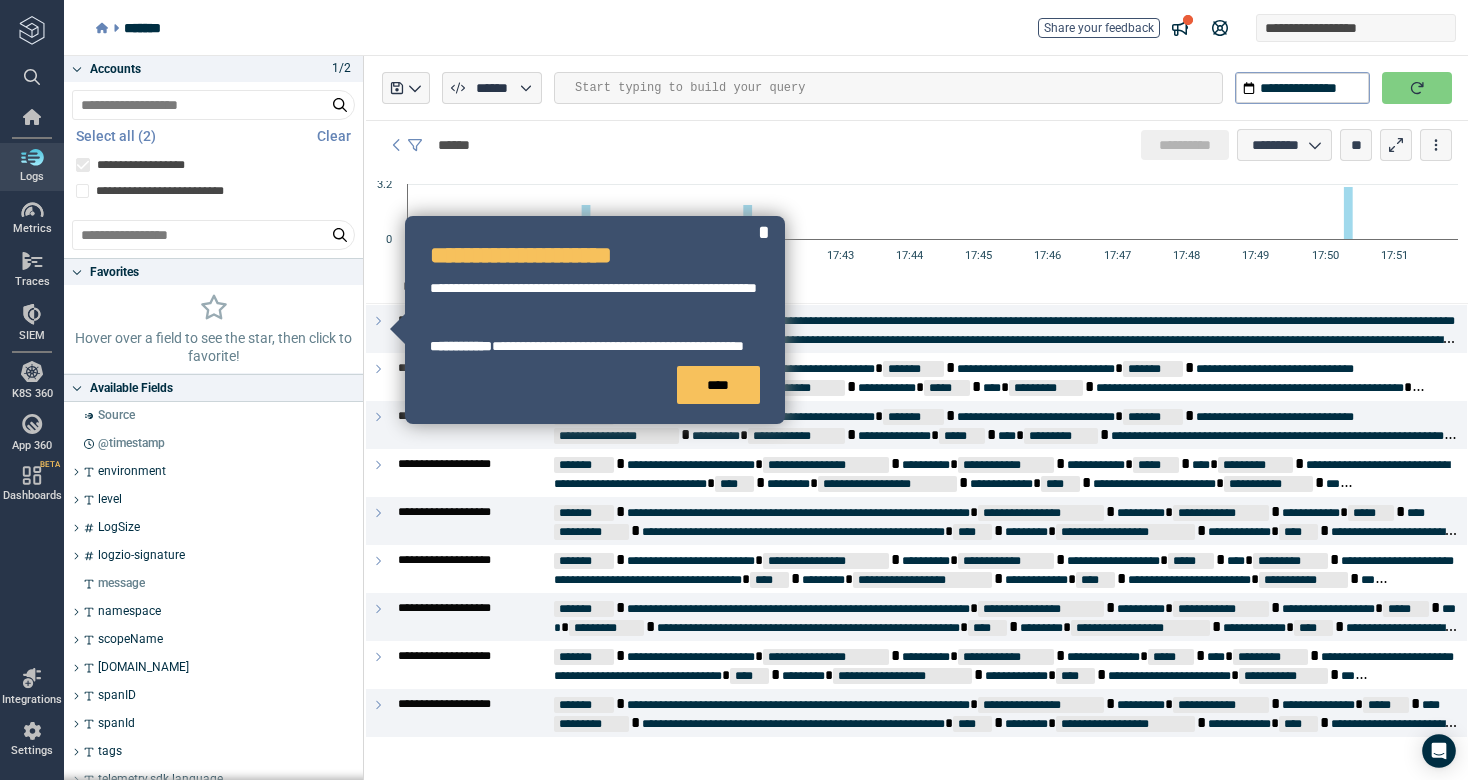 click on "**********" at bounding box center (595, 320) 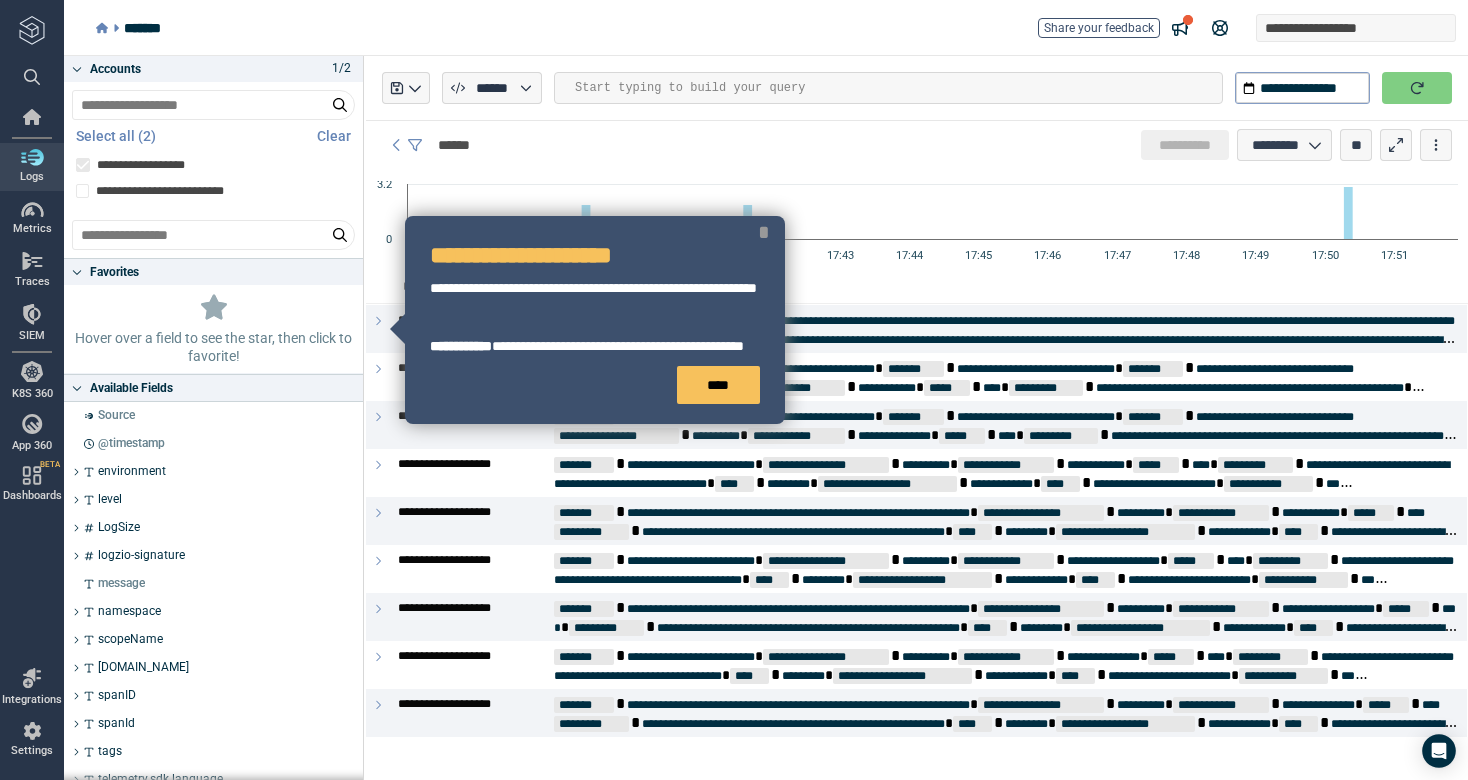 click on "*" at bounding box center [764, 232] 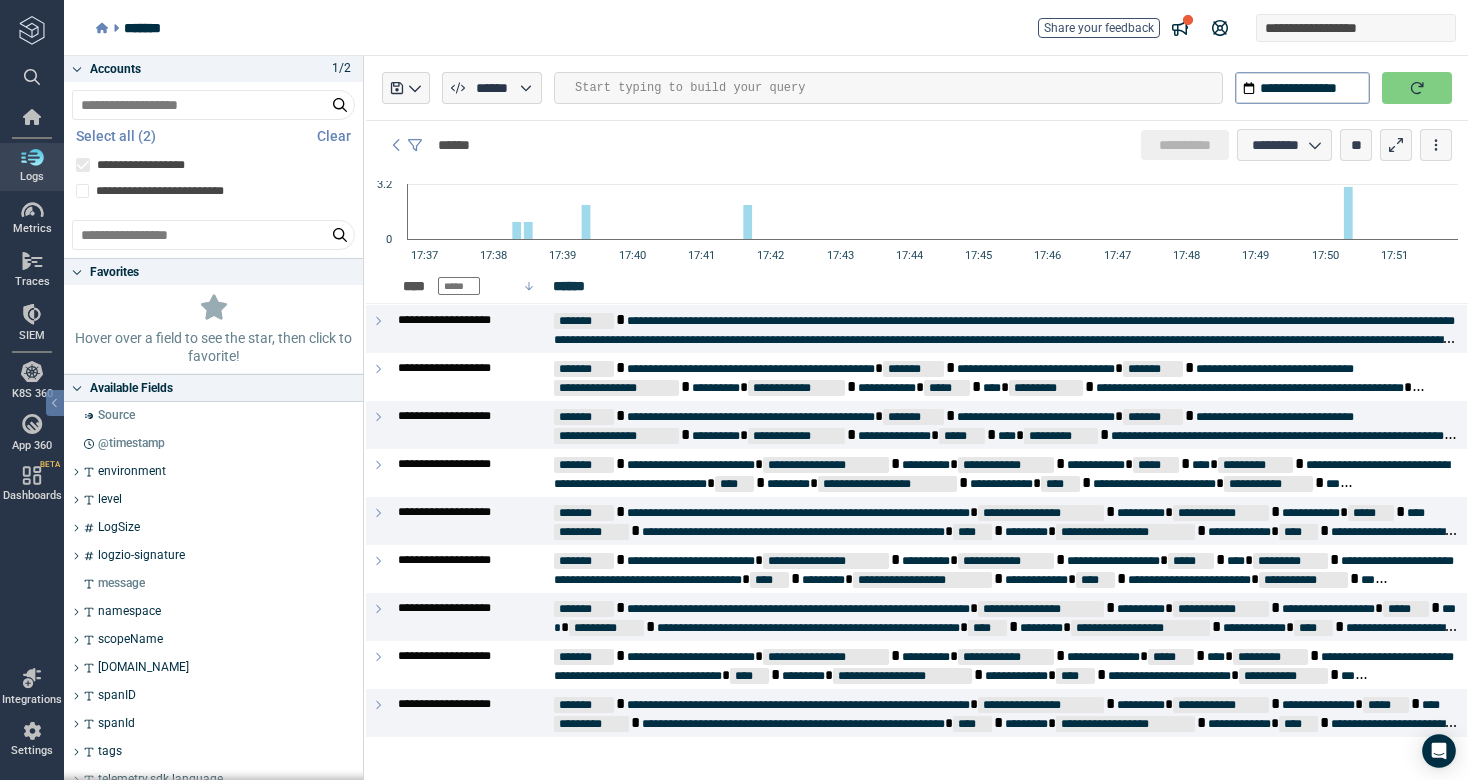 click at bounding box center [32, 157] 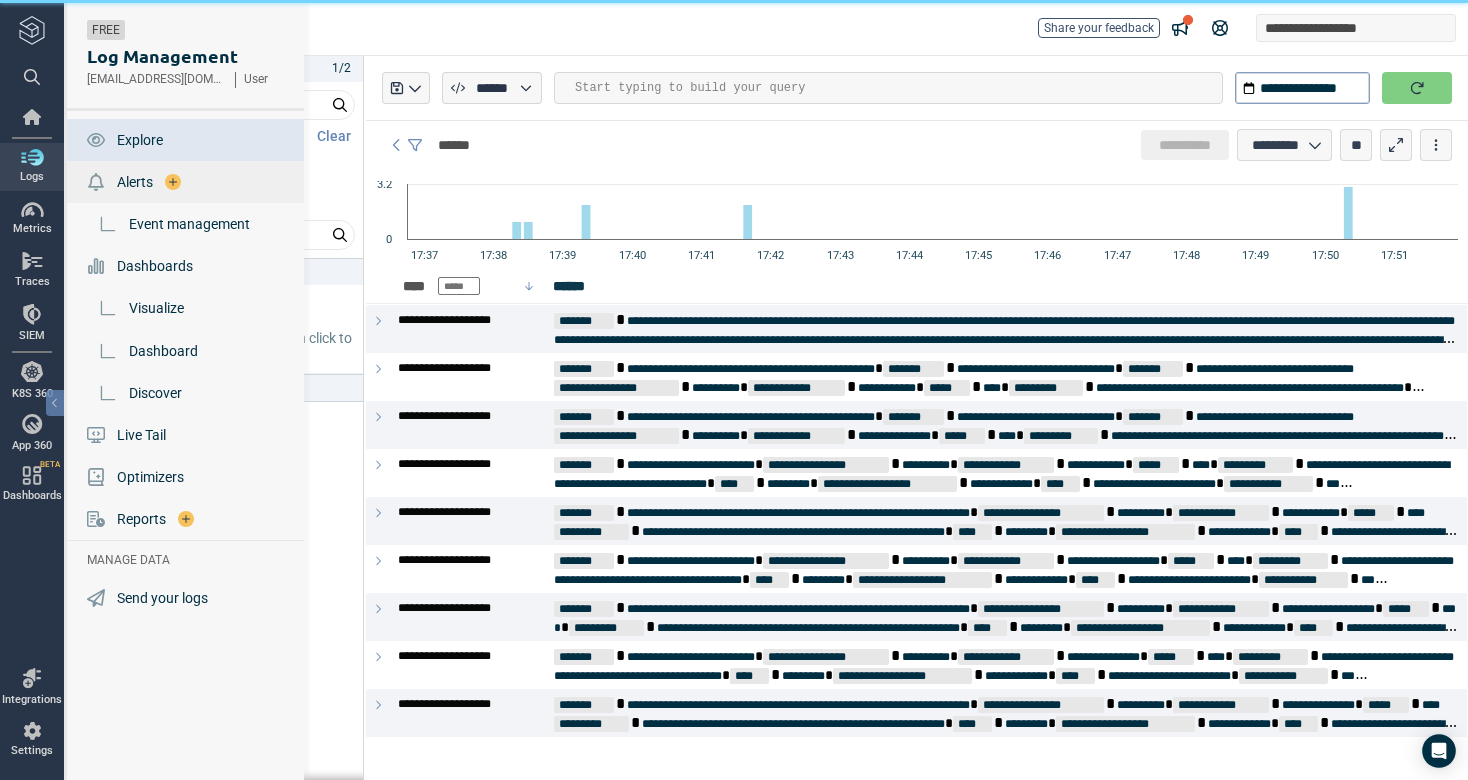 click on "Alerts" at bounding box center (135, 182) 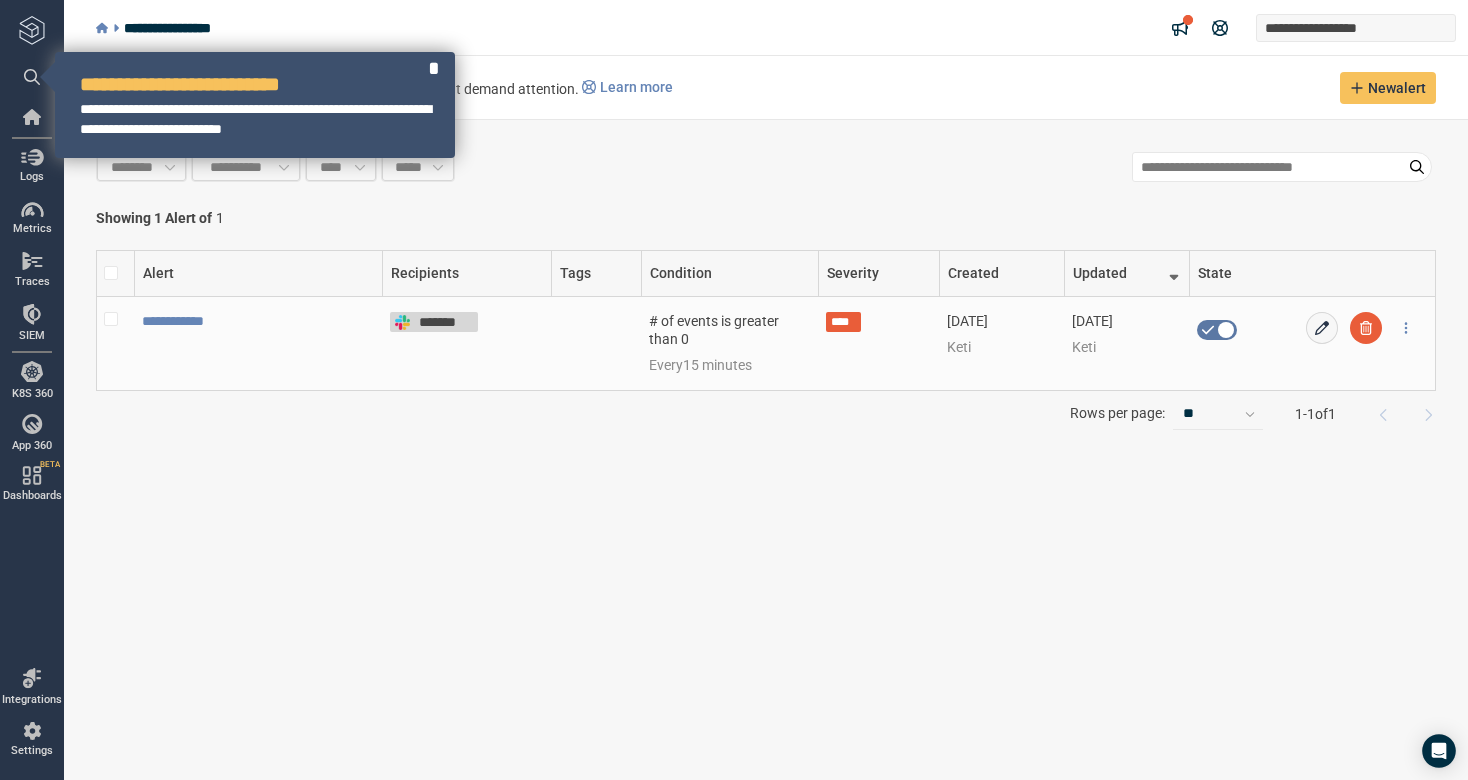 click on "*******" at bounding box center (446, 322) 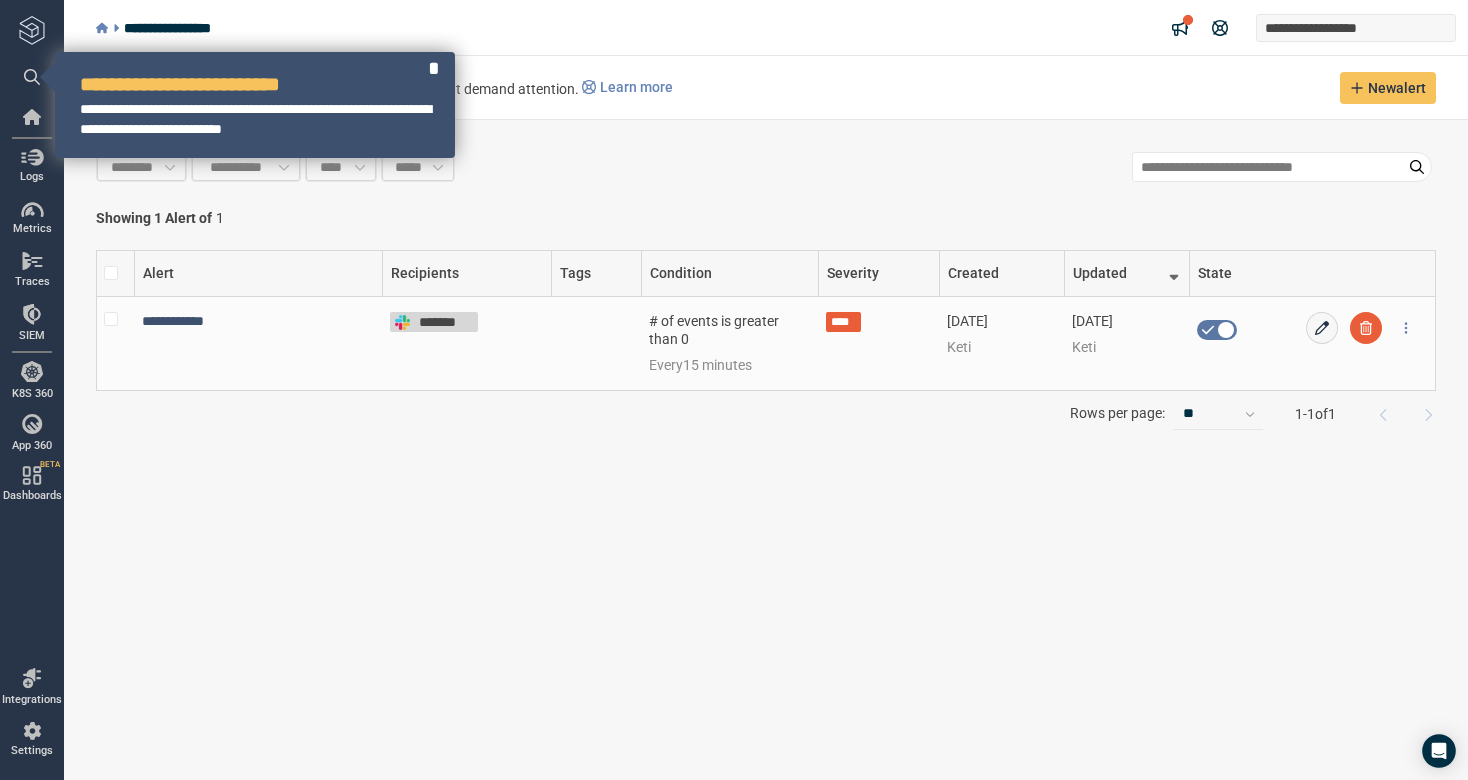 click on "**********" at bounding box center [258, 321] 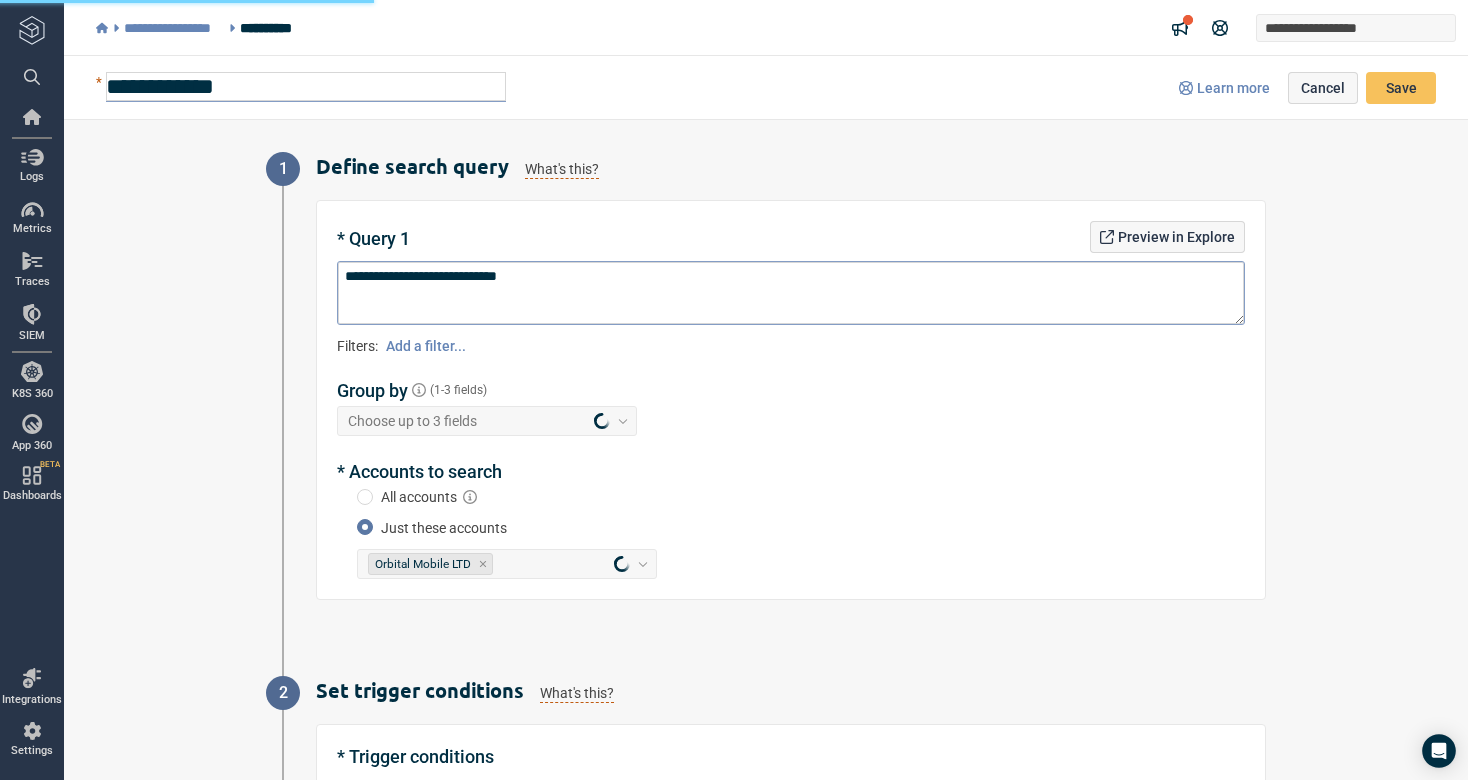 type on "*" 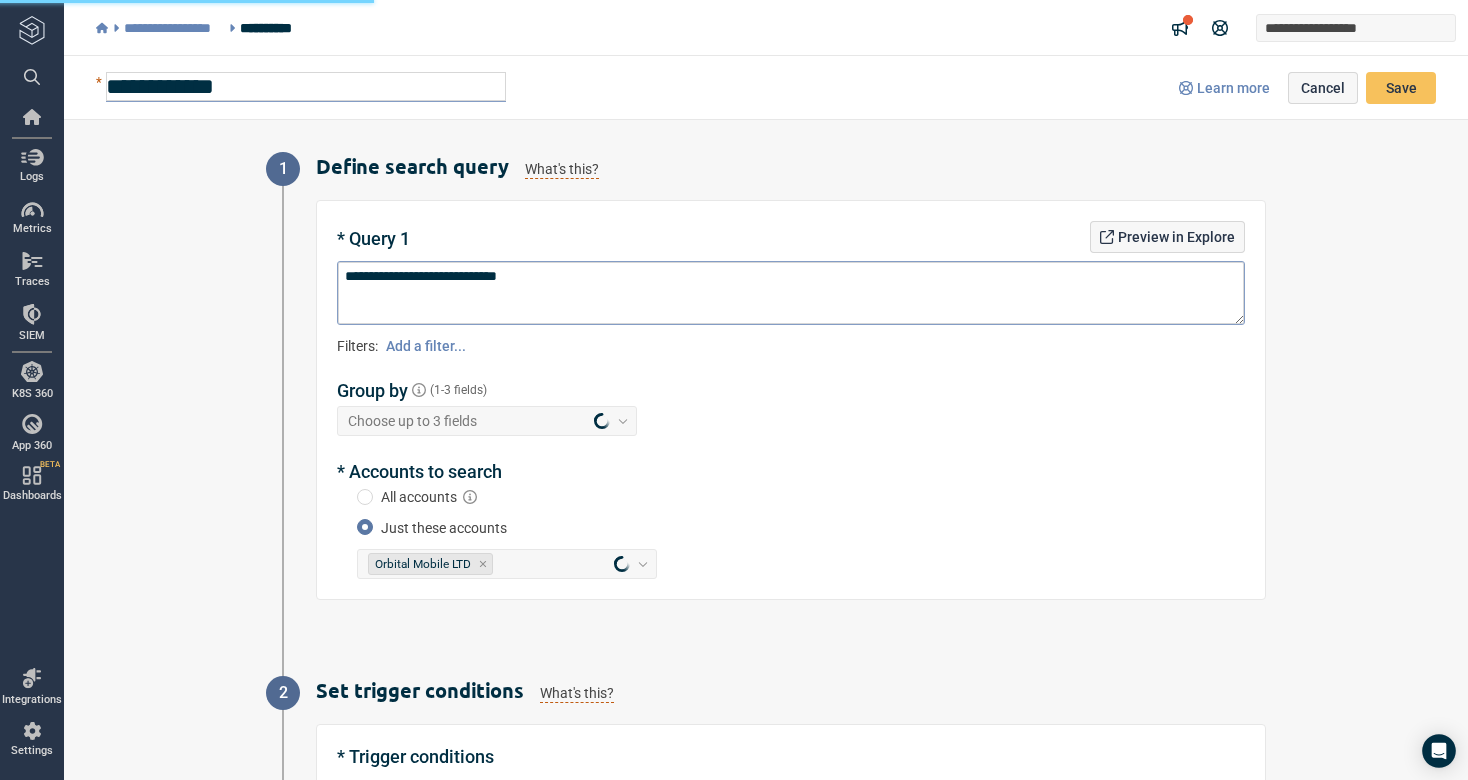 type on "**" 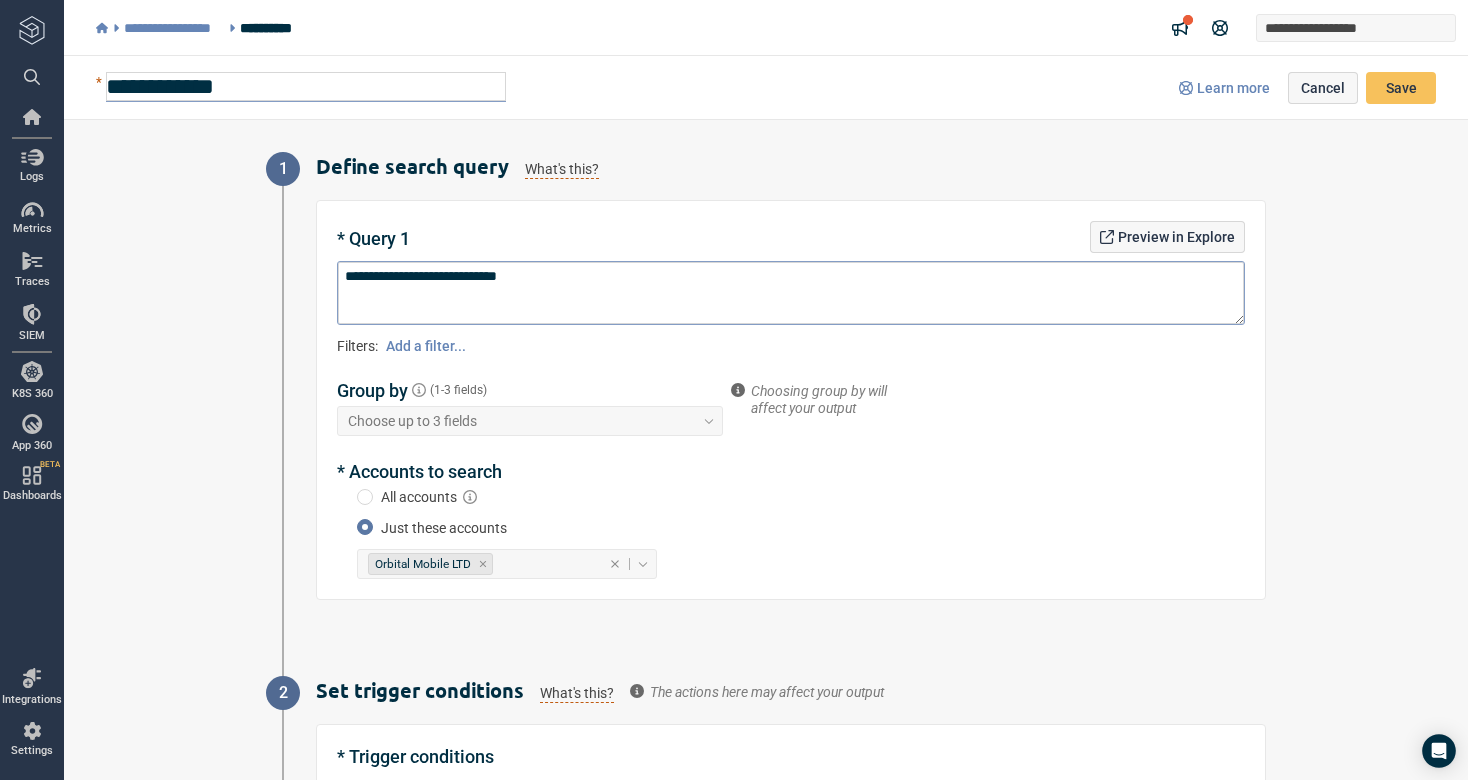 scroll, scrollTop: 0, scrollLeft: 0, axis: both 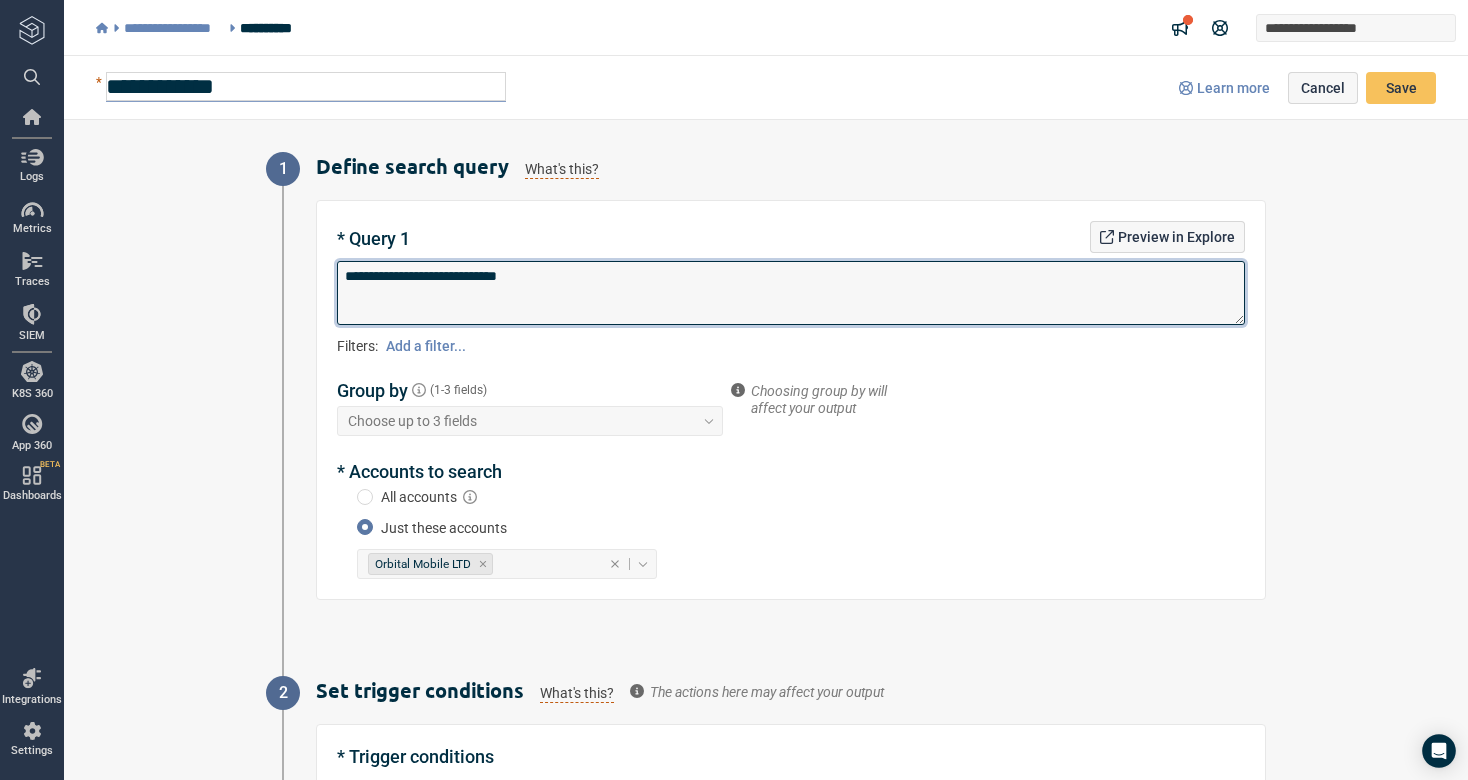 drag, startPoint x: 590, startPoint y: 281, endPoint x: 321, endPoint y: 256, distance: 270.1592 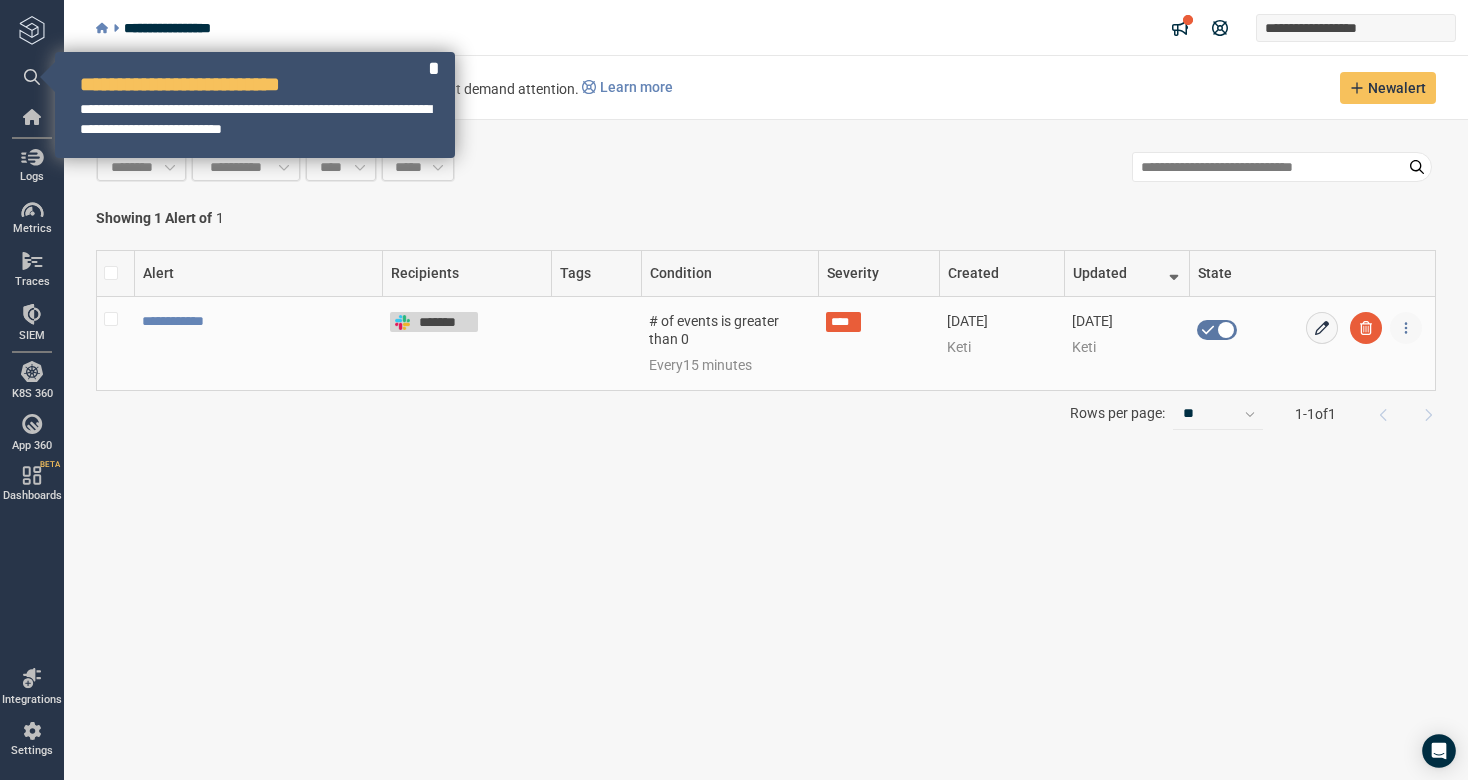 click 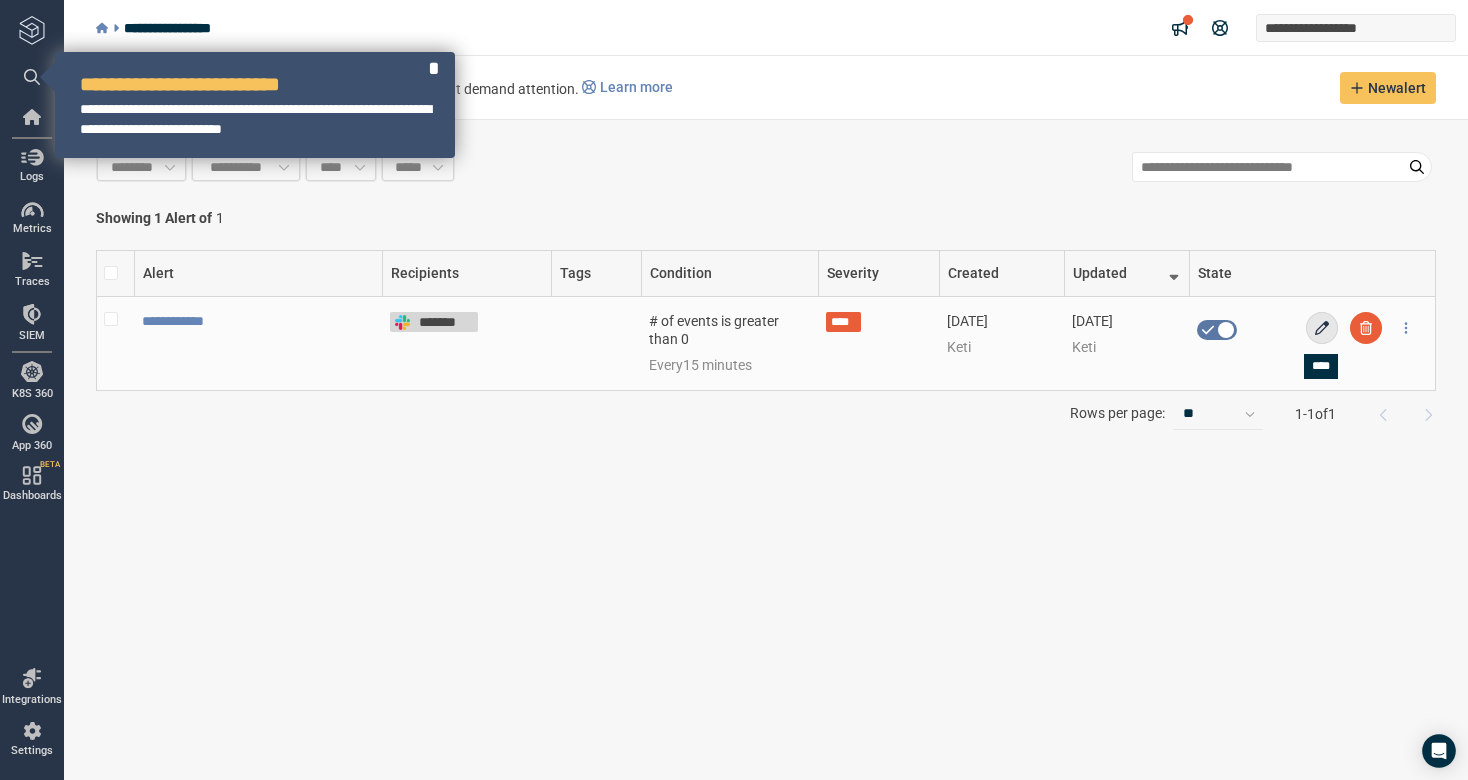 click at bounding box center [1322, 328] 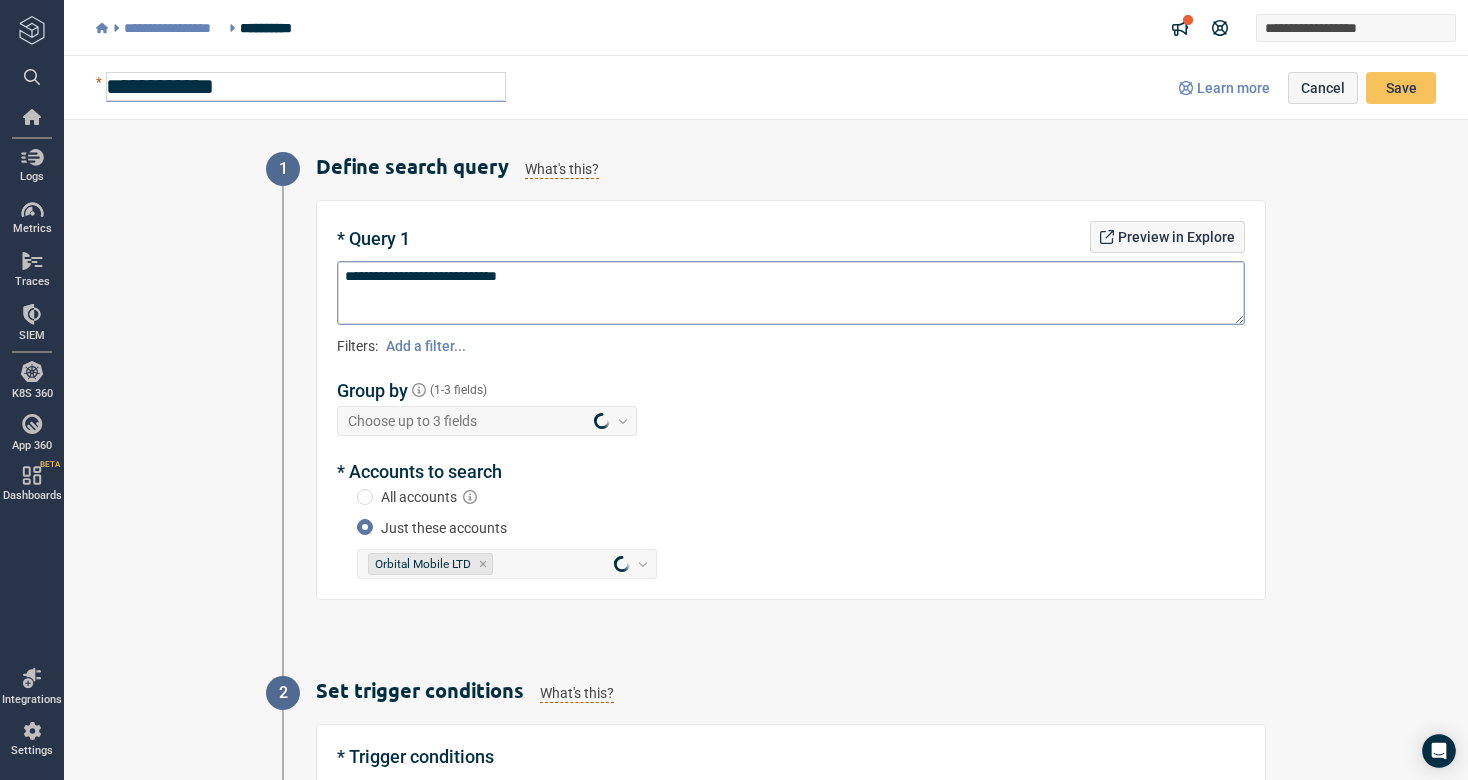 type on "*" 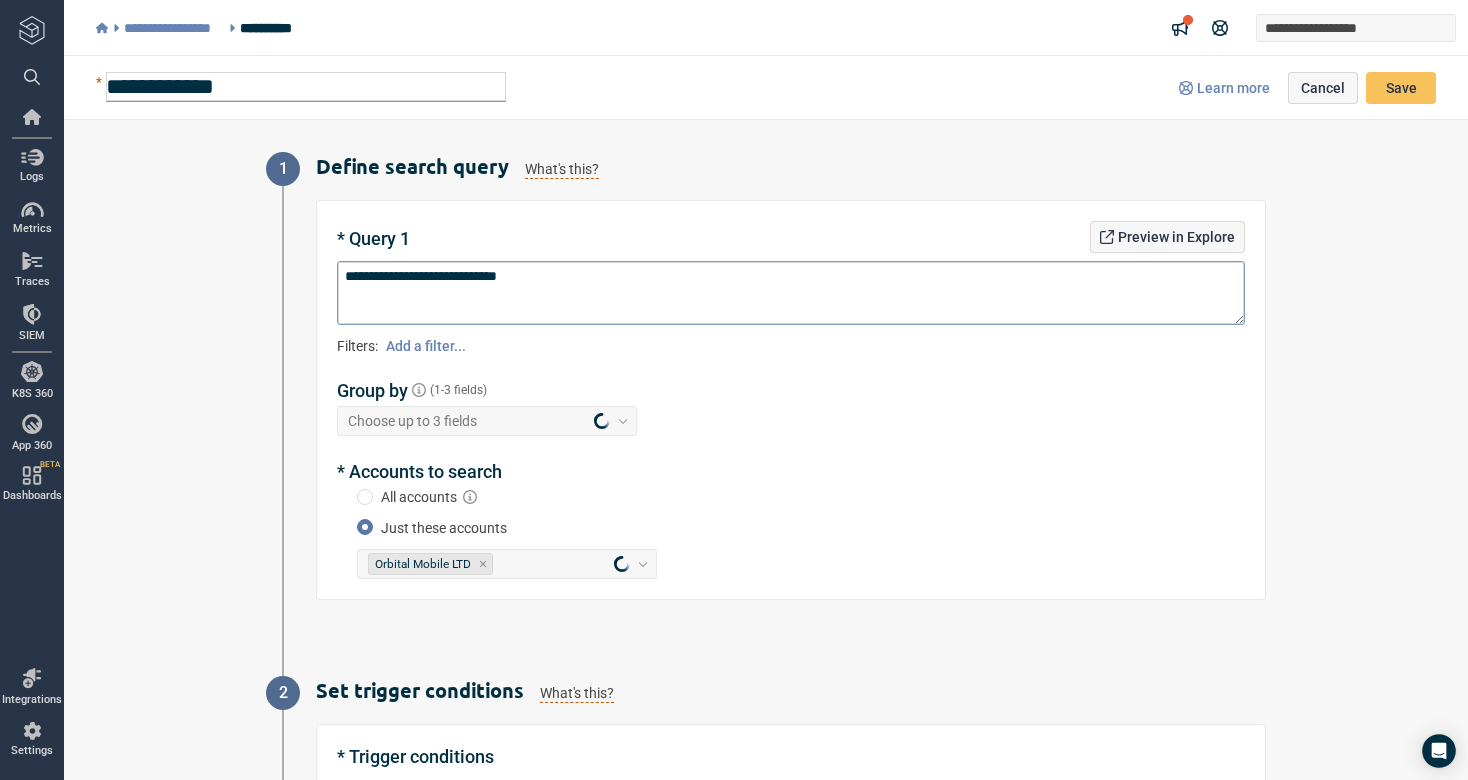 type on "**" 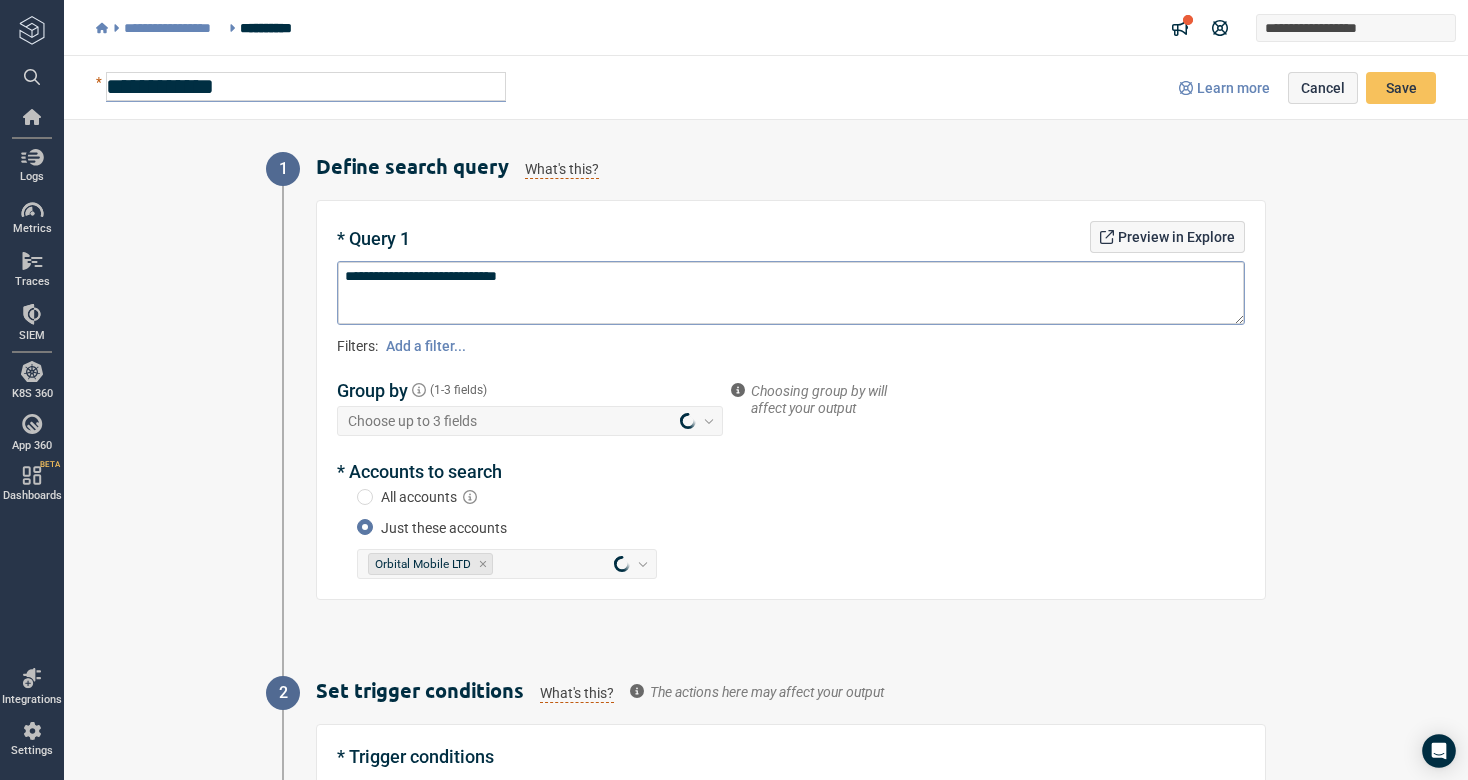 type on "*" 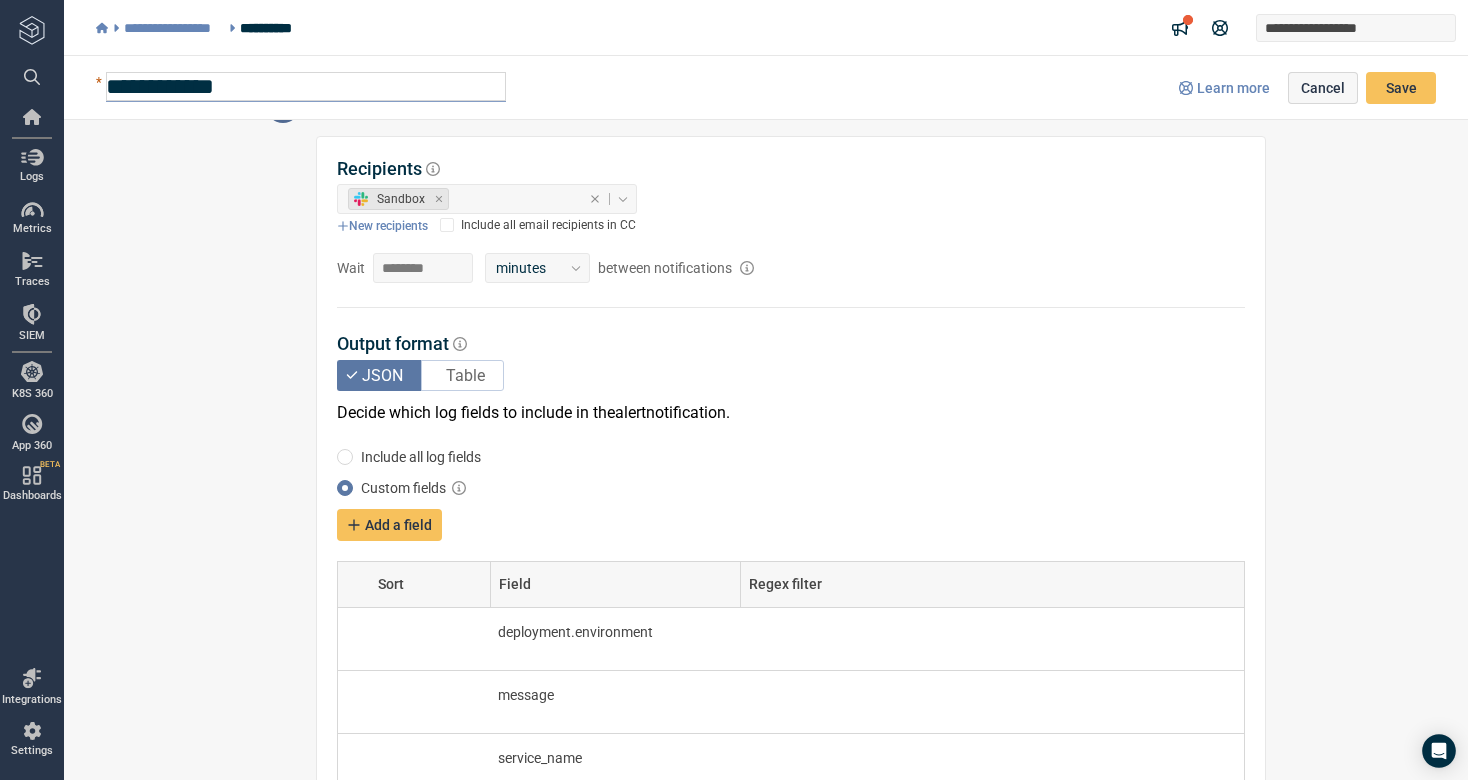 scroll, scrollTop: 1467, scrollLeft: 0, axis: vertical 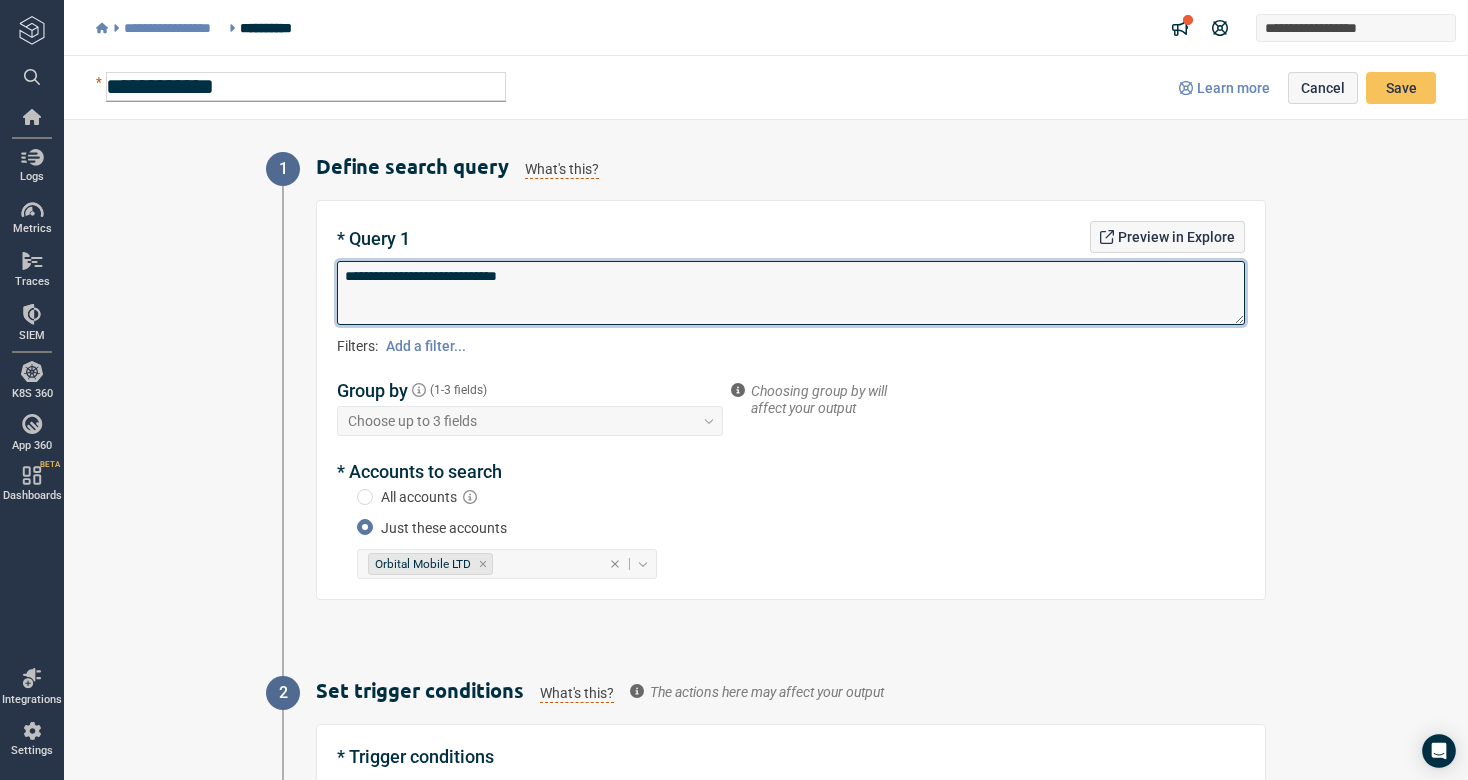 drag, startPoint x: 559, startPoint y: 280, endPoint x: 330, endPoint y: 252, distance: 230.70544 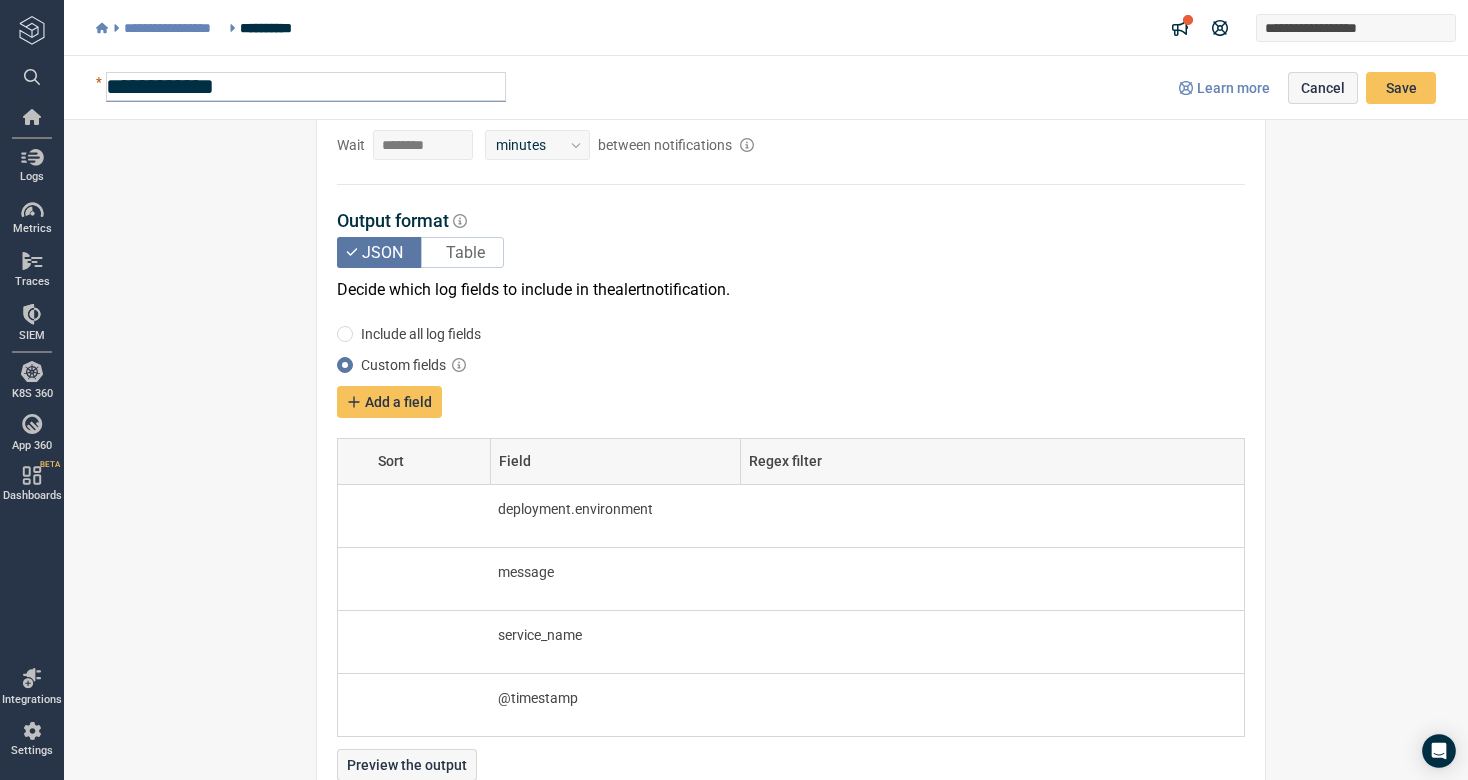 scroll, scrollTop: 1504, scrollLeft: 0, axis: vertical 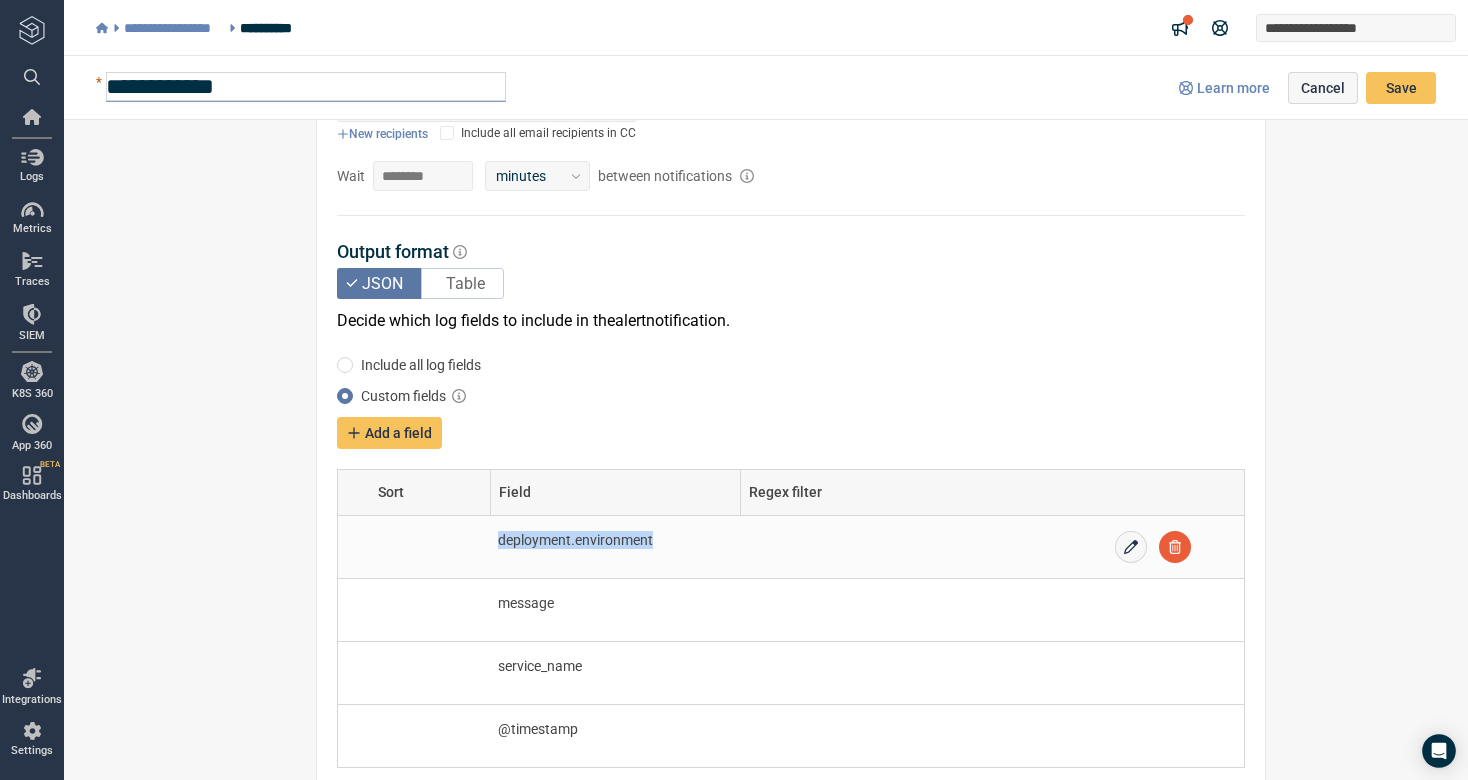 drag, startPoint x: 497, startPoint y: 531, endPoint x: 670, endPoint y: 537, distance: 173.10402 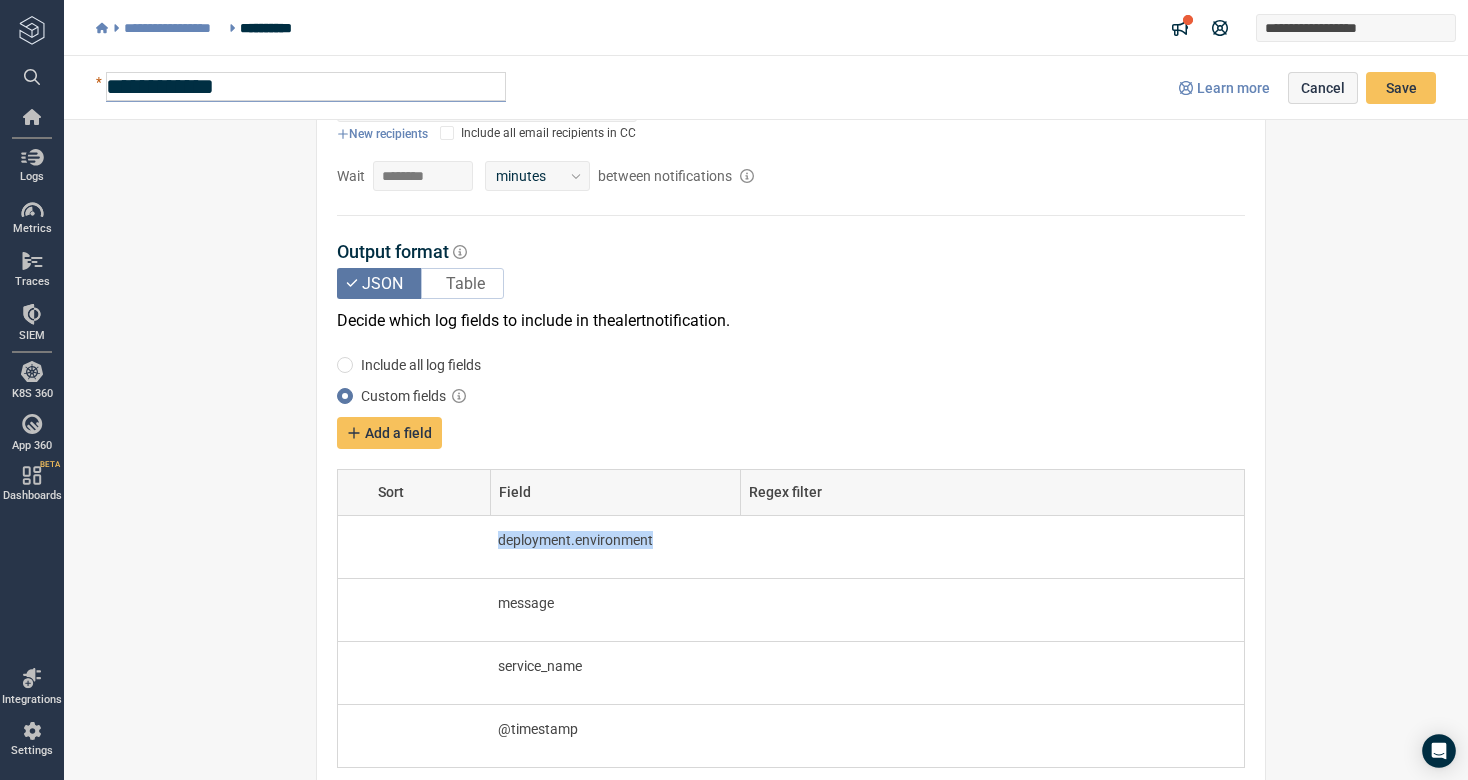 copy on "deployment.environment" 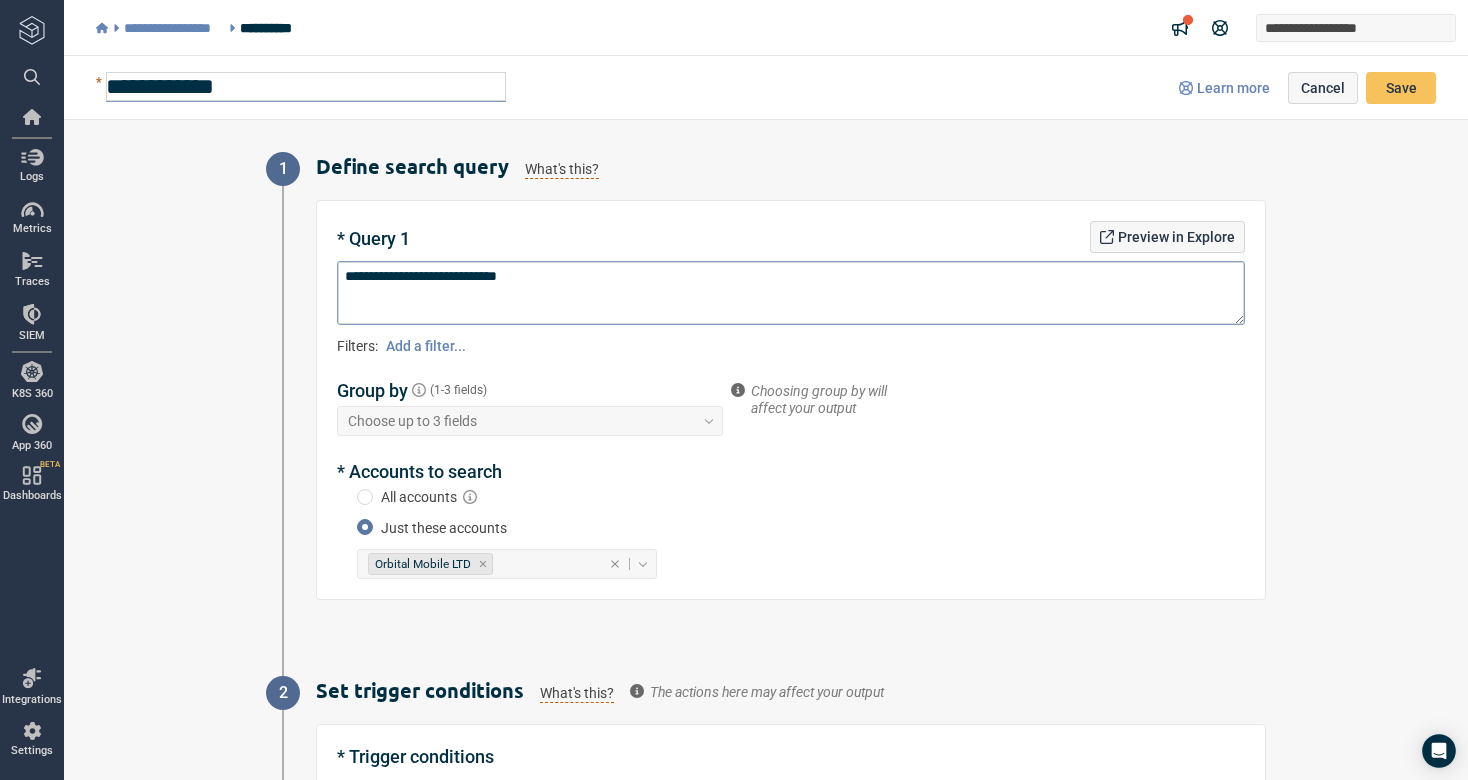 scroll, scrollTop: 0, scrollLeft: 0, axis: both 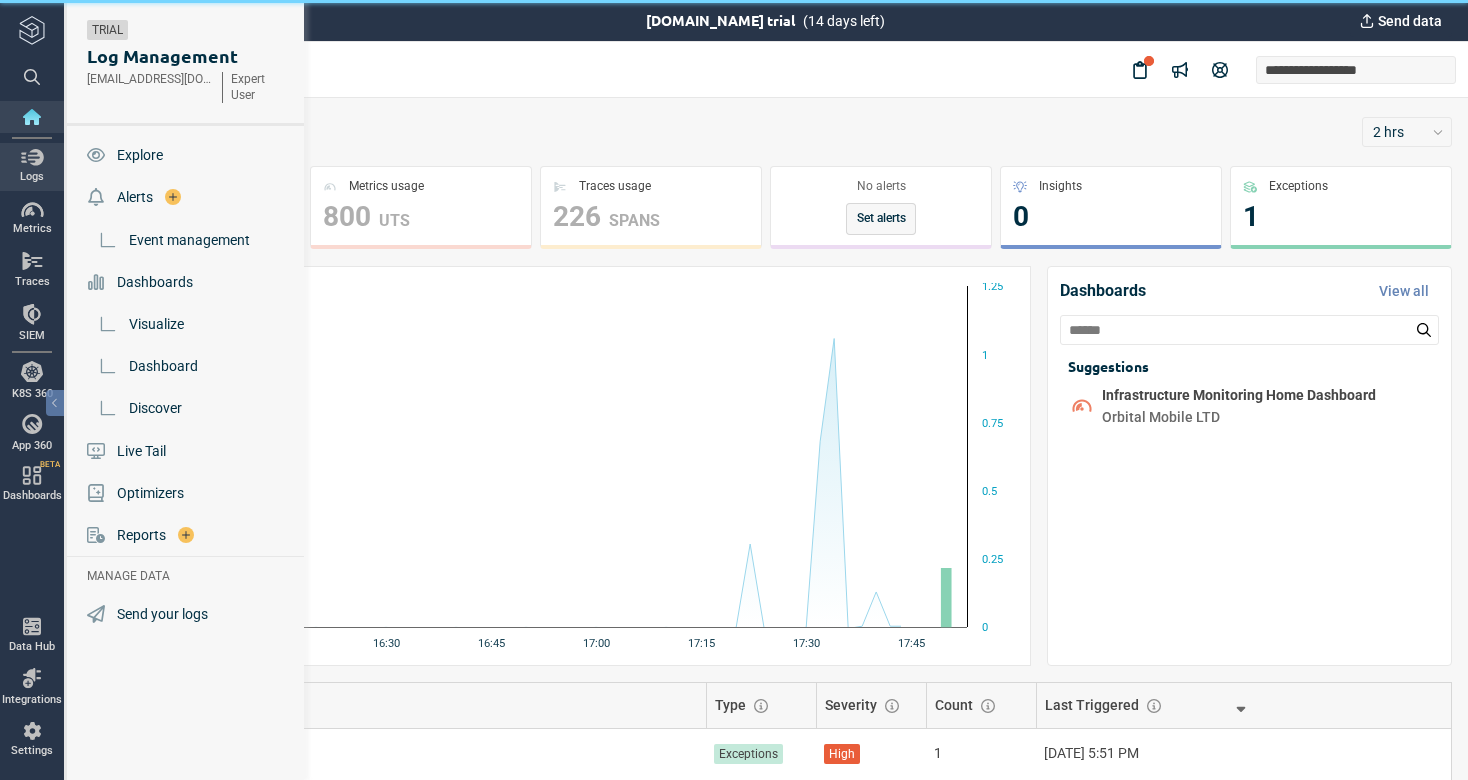 click at bounding box center (32, 157) 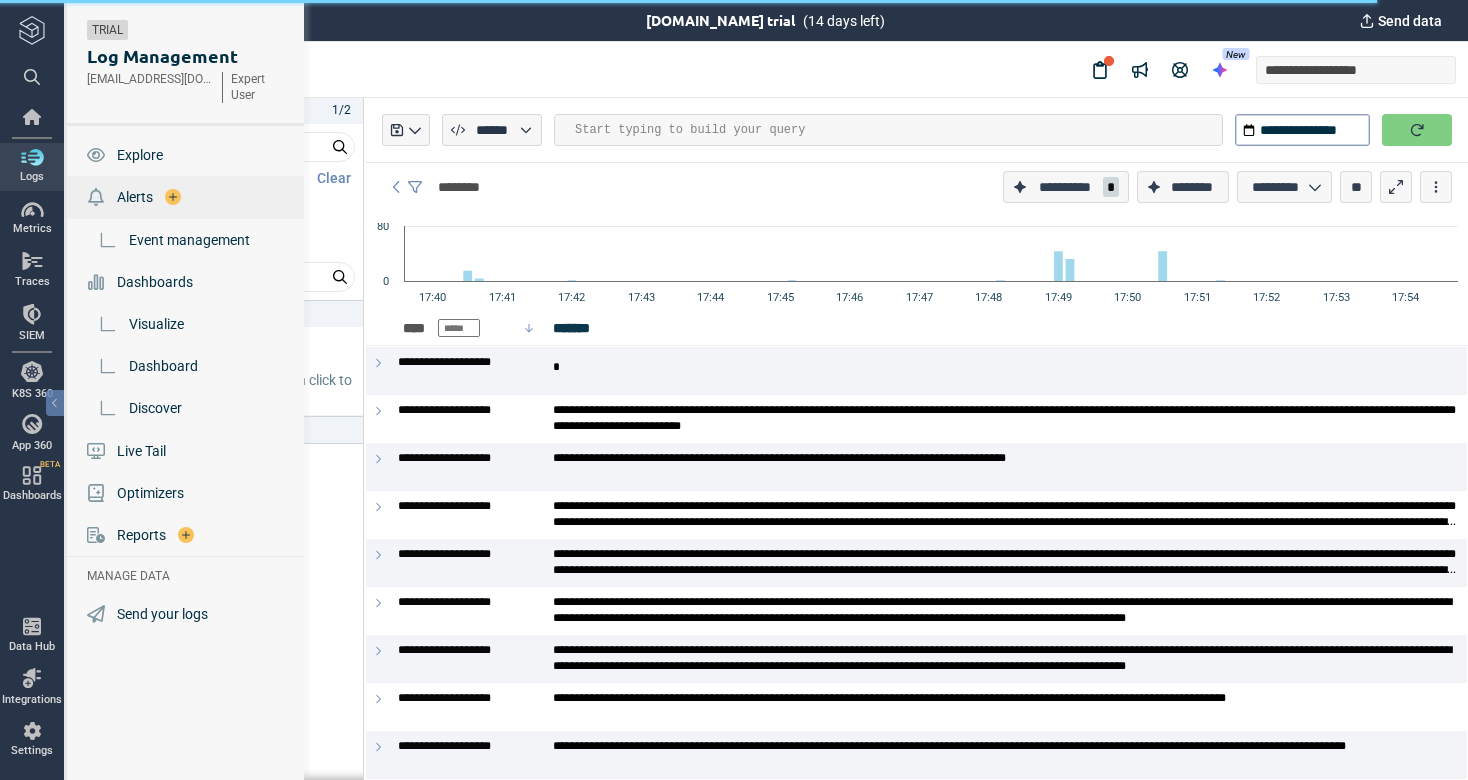 click on "Alerts" at bounding box center (135, 197) 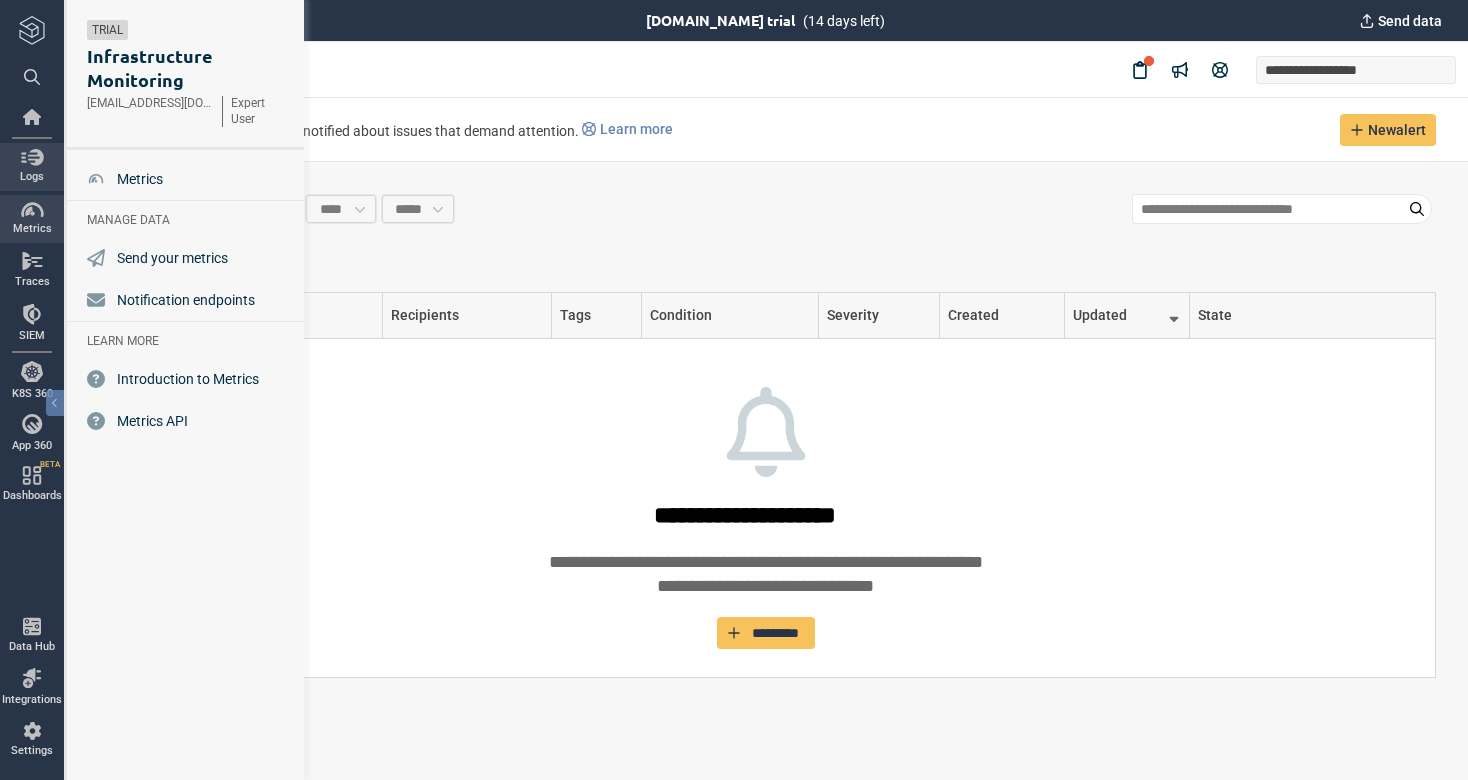 click on "Logs" at bounding box center (32, 166) 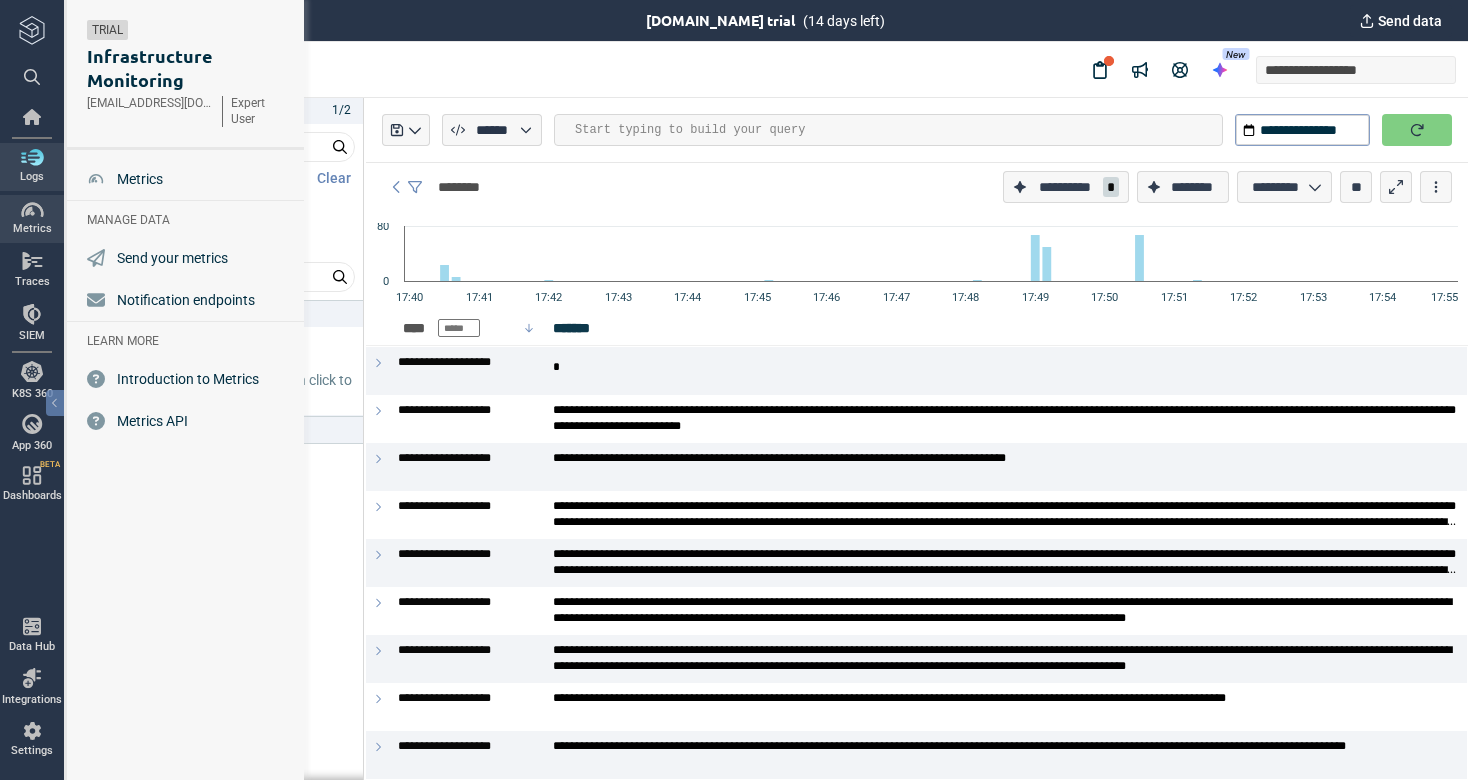 click at bounding box center [32, 157] 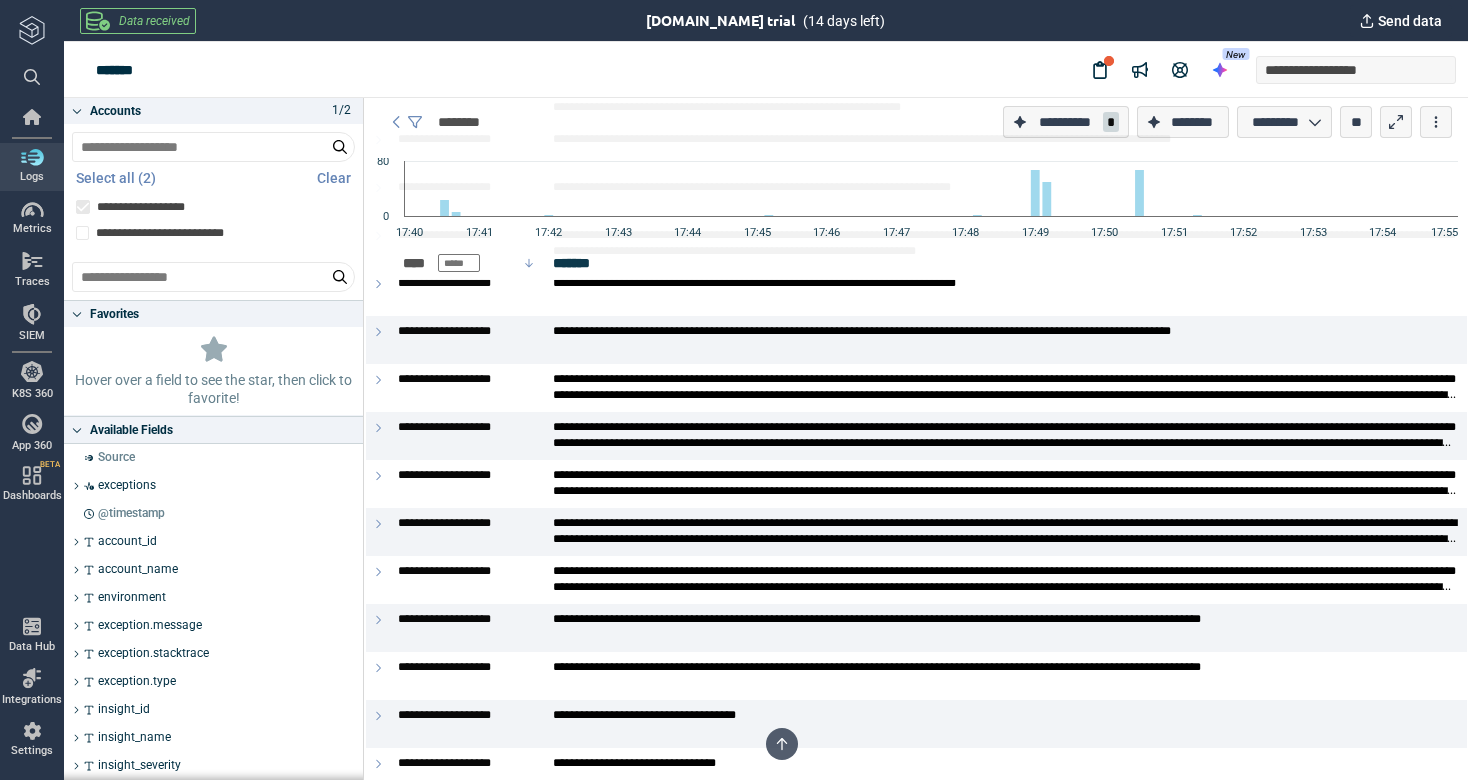 scroll, scrollTop: 1377, scrollLeft: 0, axis: vertical 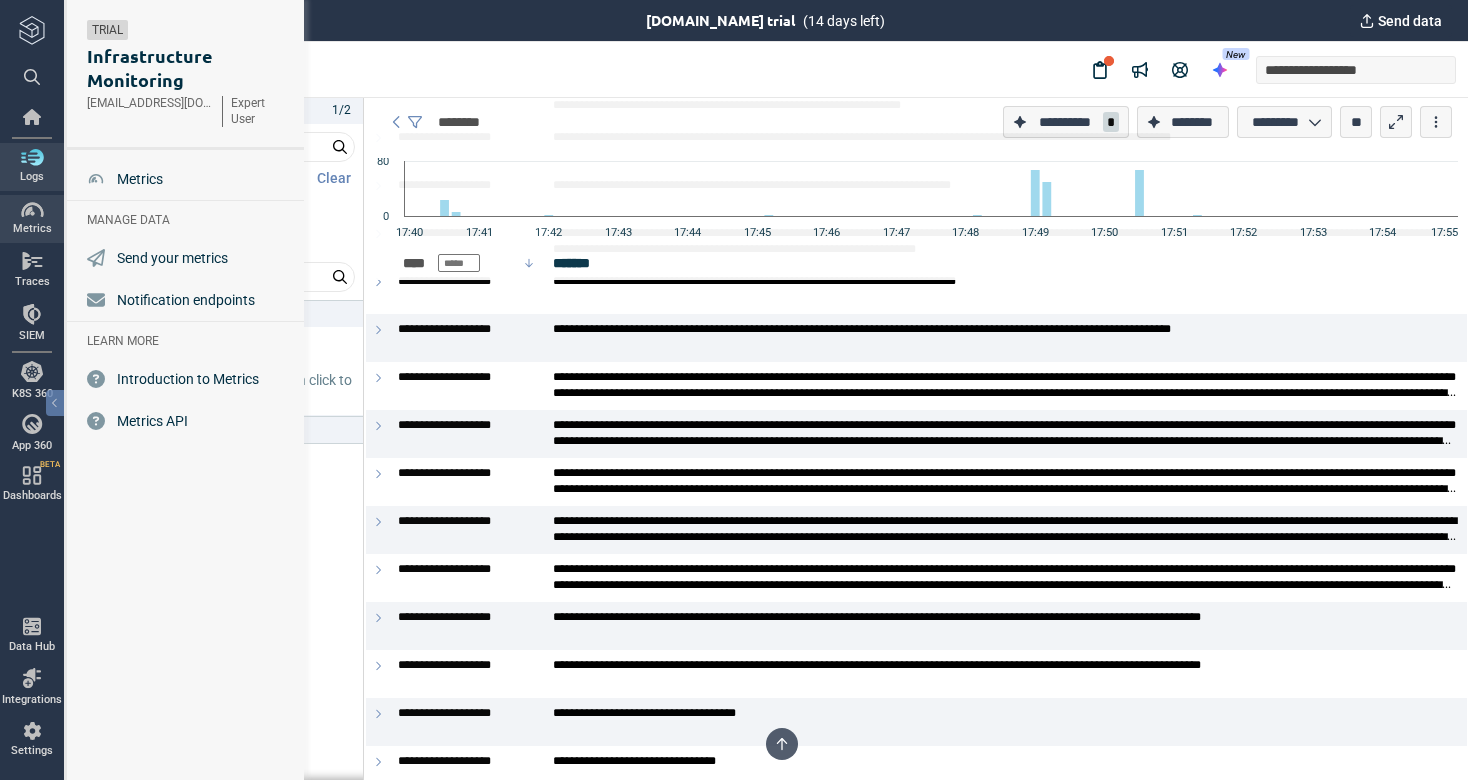 click on "Metrics" at bounding box center (32, 229) 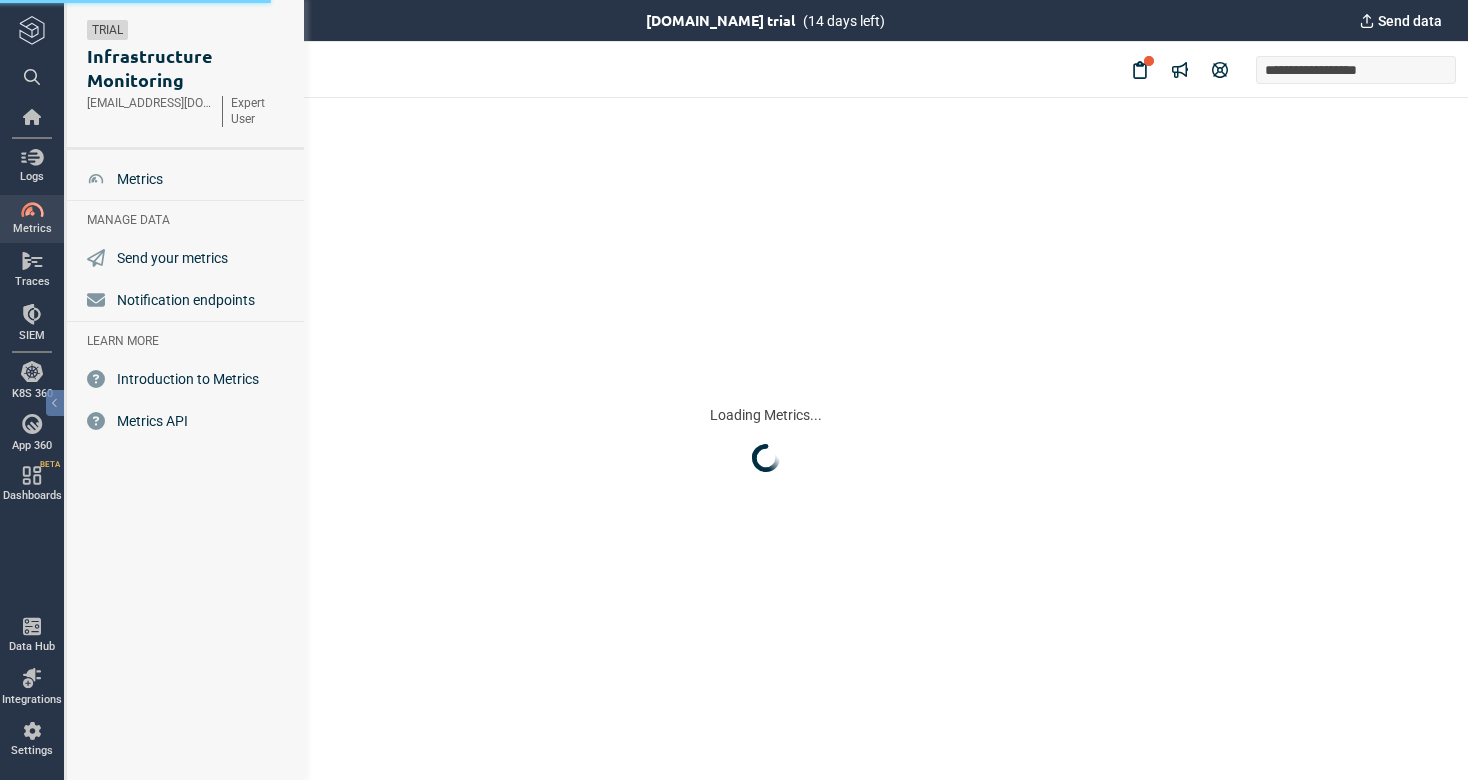scroll, scrollTop: 0, scrollLeft: 0, axis: both 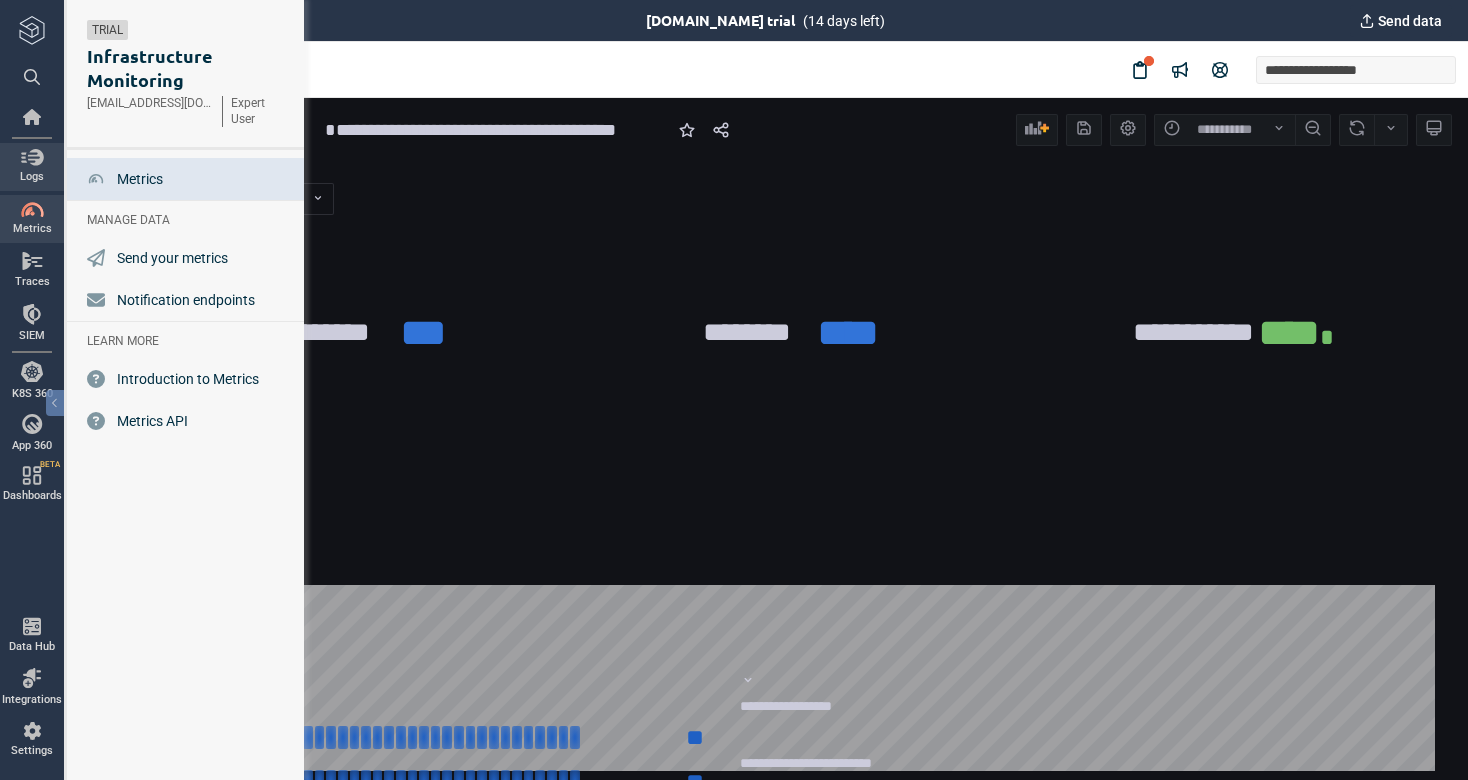 click at bounding box center (32, 157) 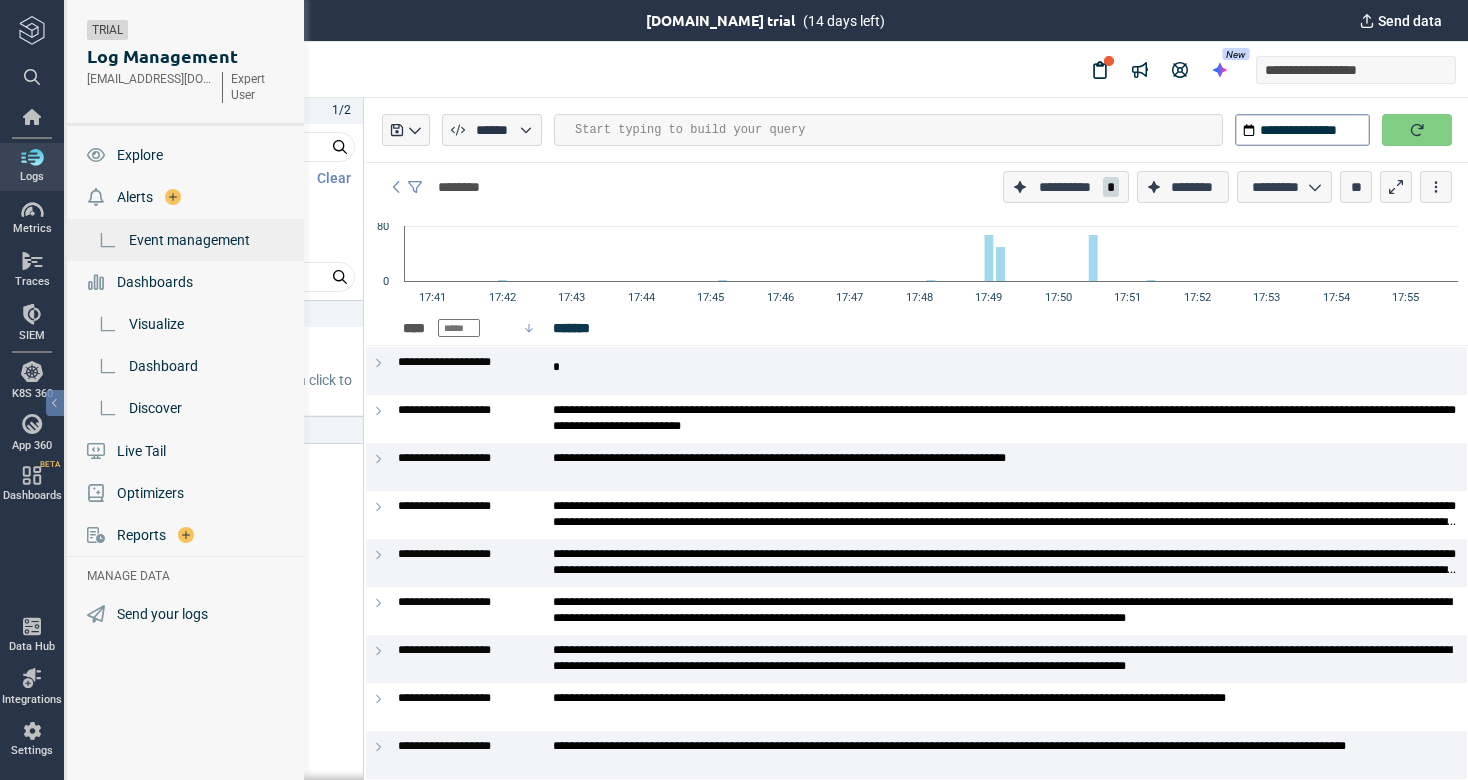 click on "Event management" at bounding box center (189, 240) 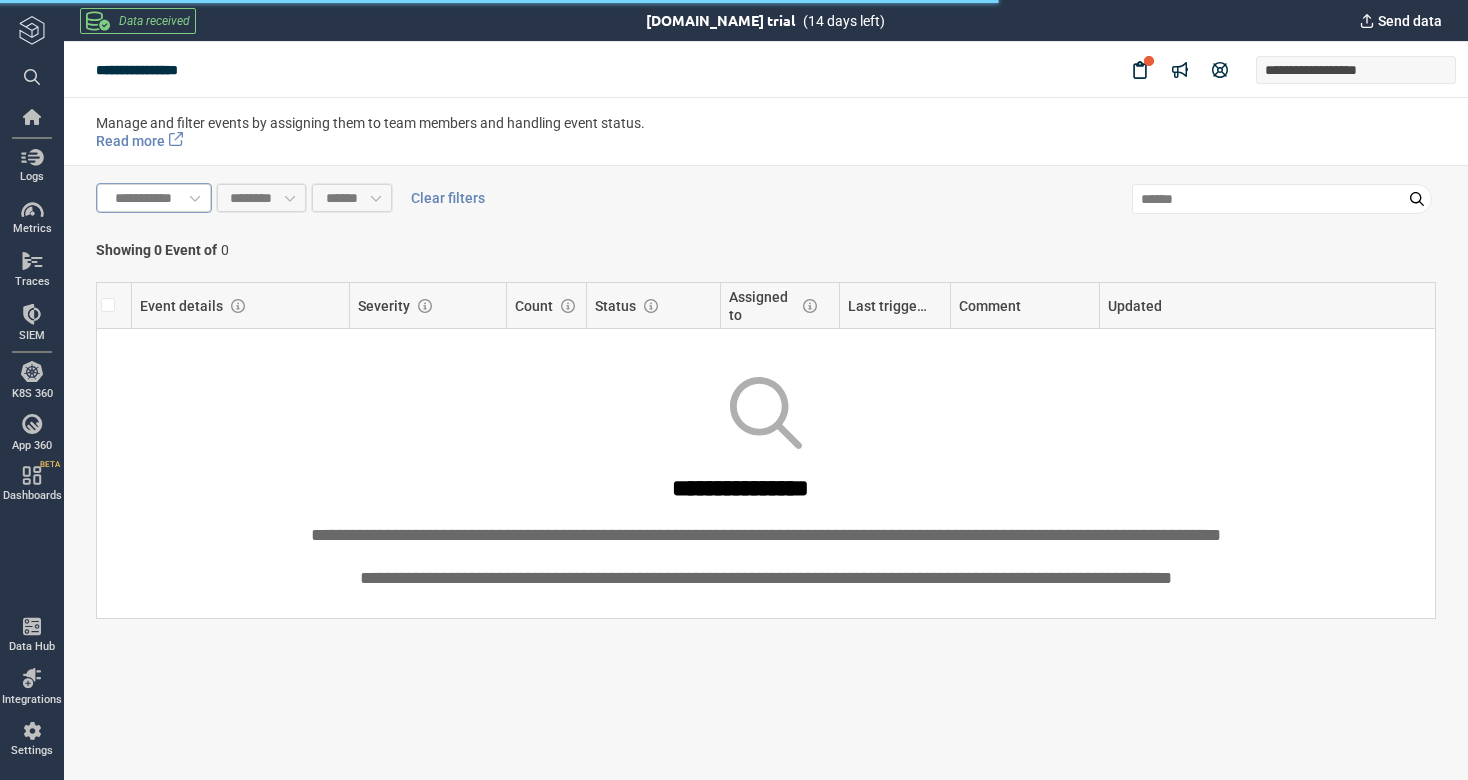 click on "**********" at bounding box center (766, 531) 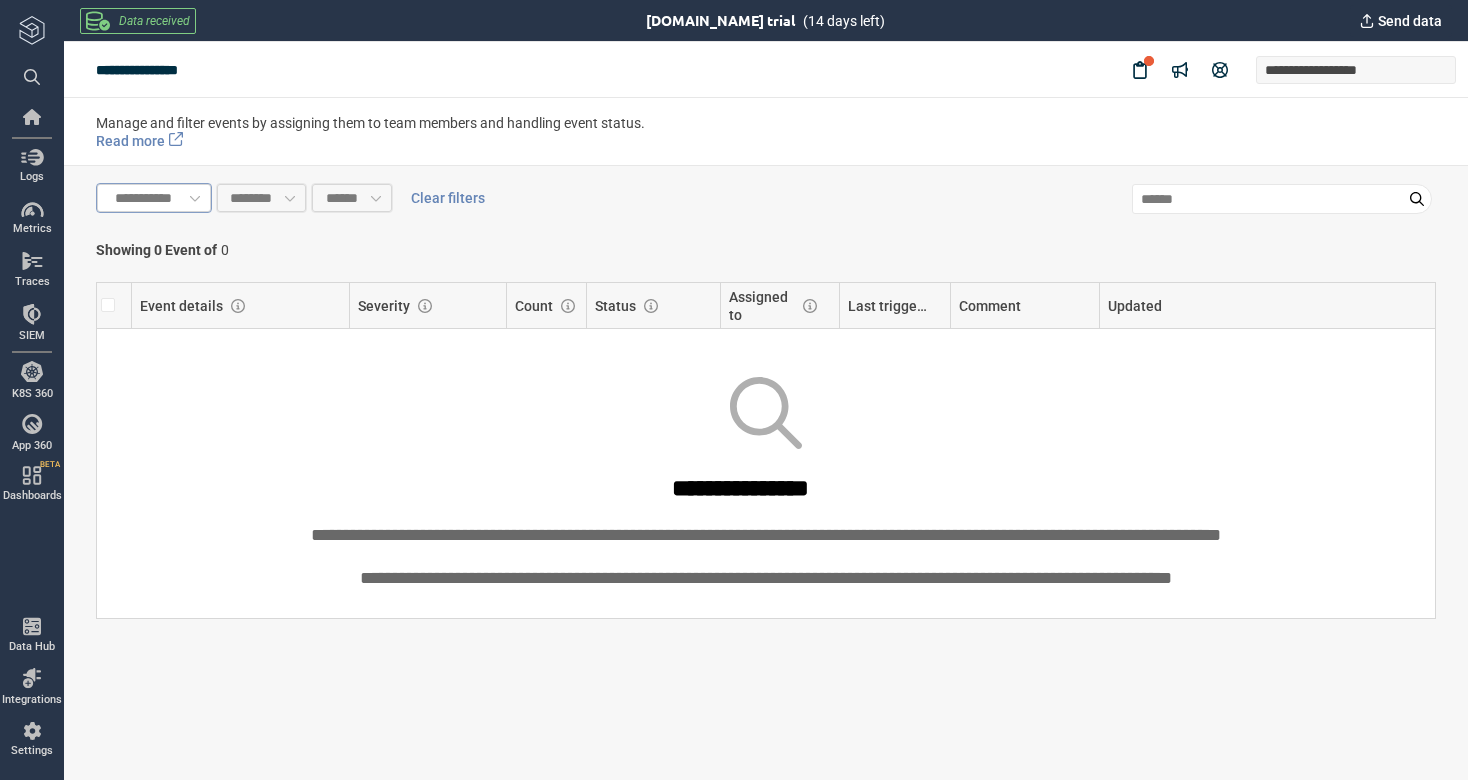 click on "Showing 0 Event of 0" at bounding box center (766, 250) 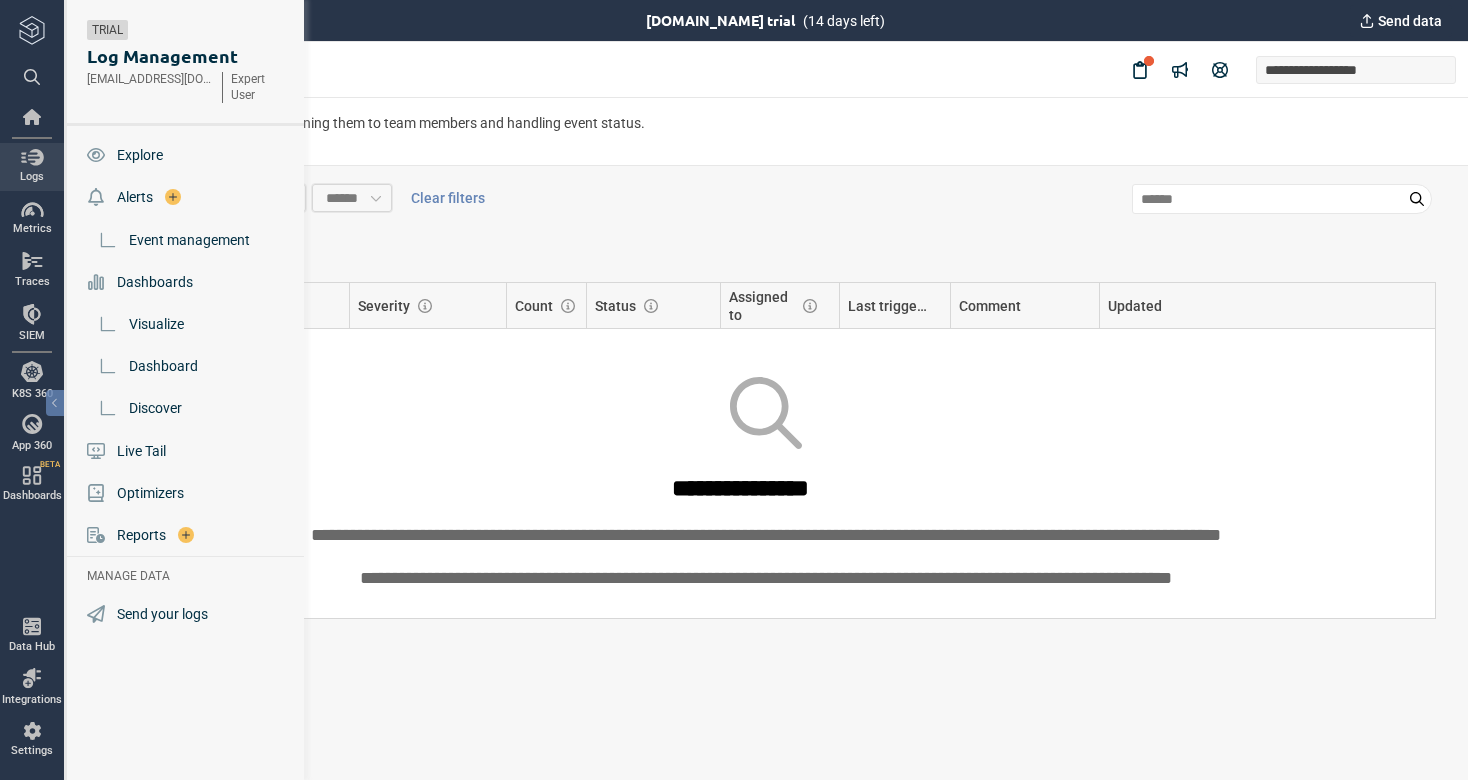 click at bounding box center (32, 157) 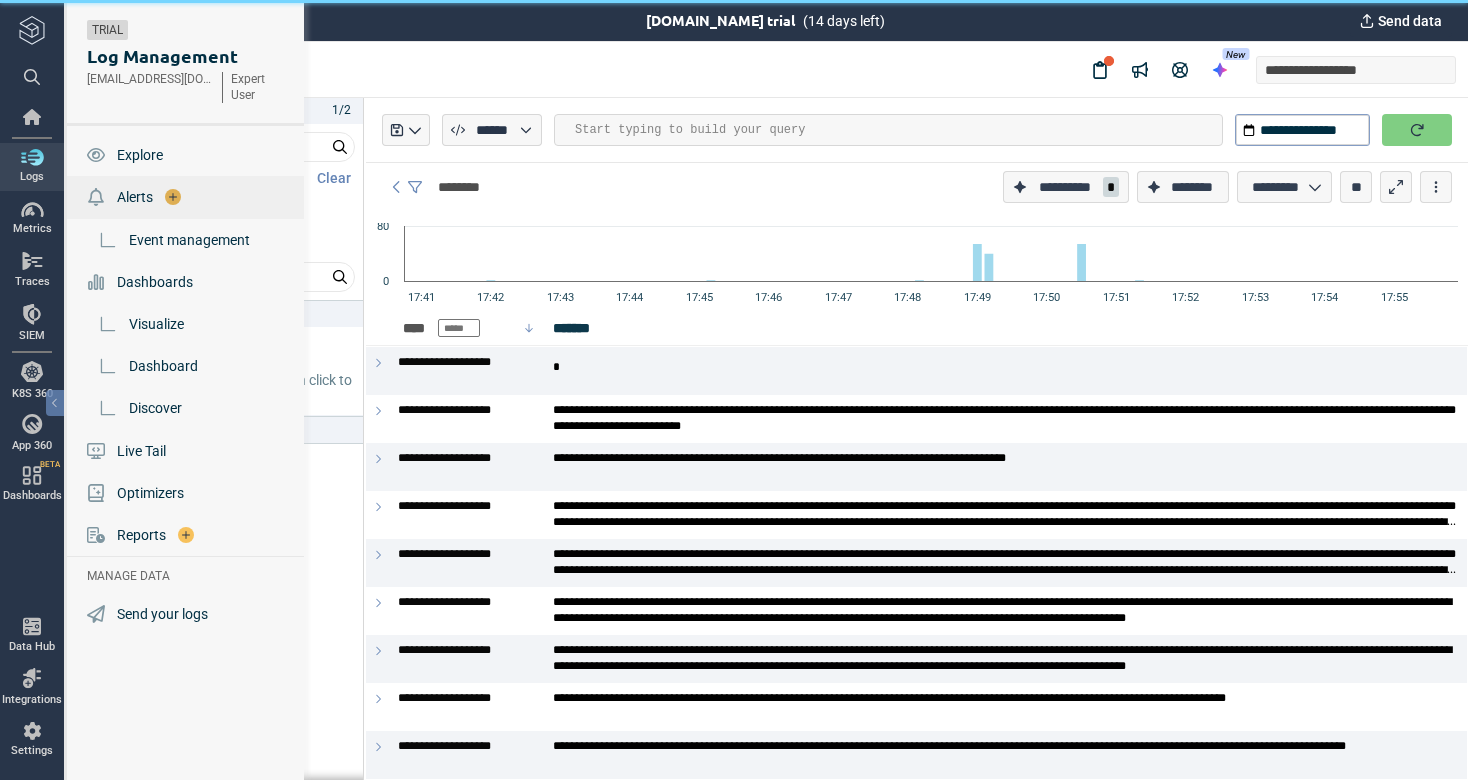 click 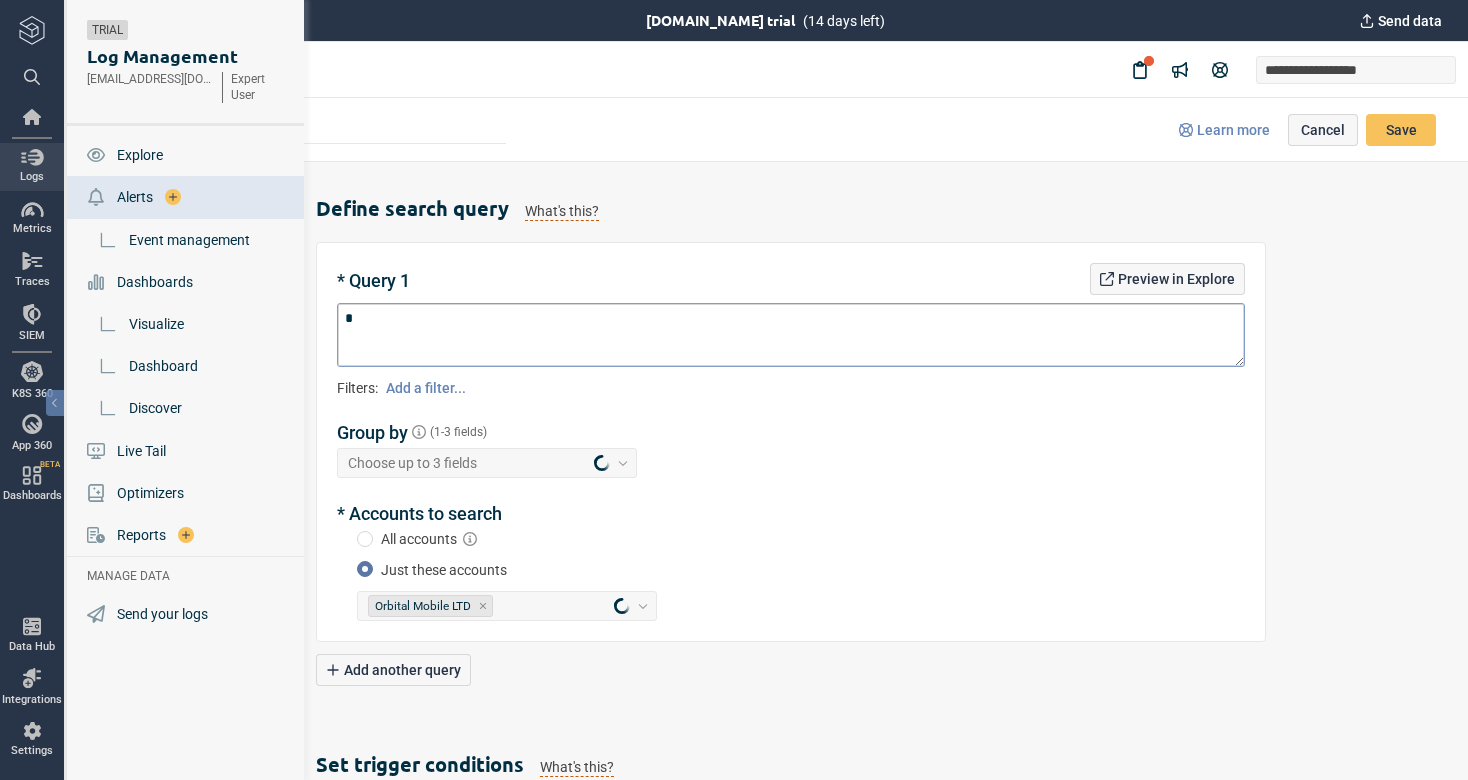type on "*" 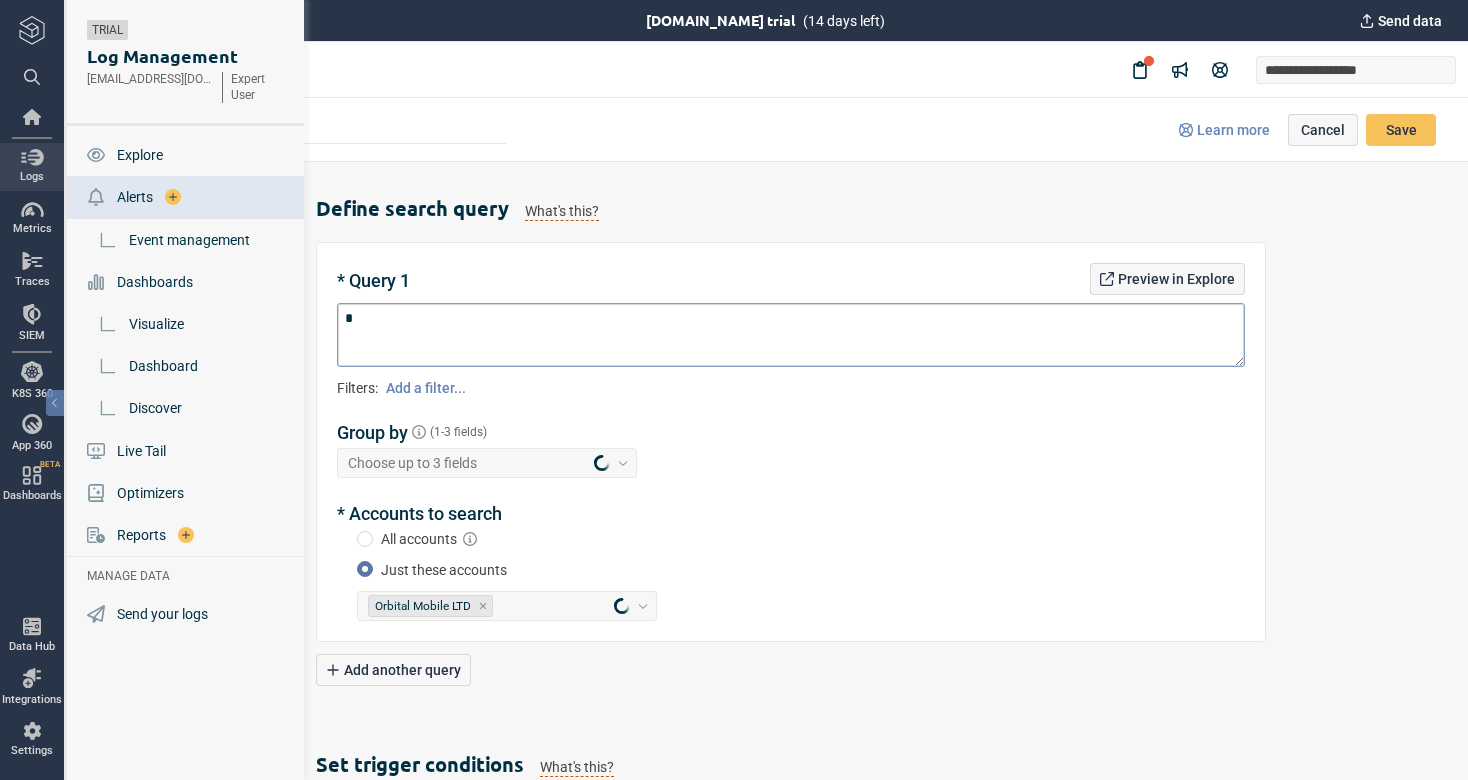 type on "**" 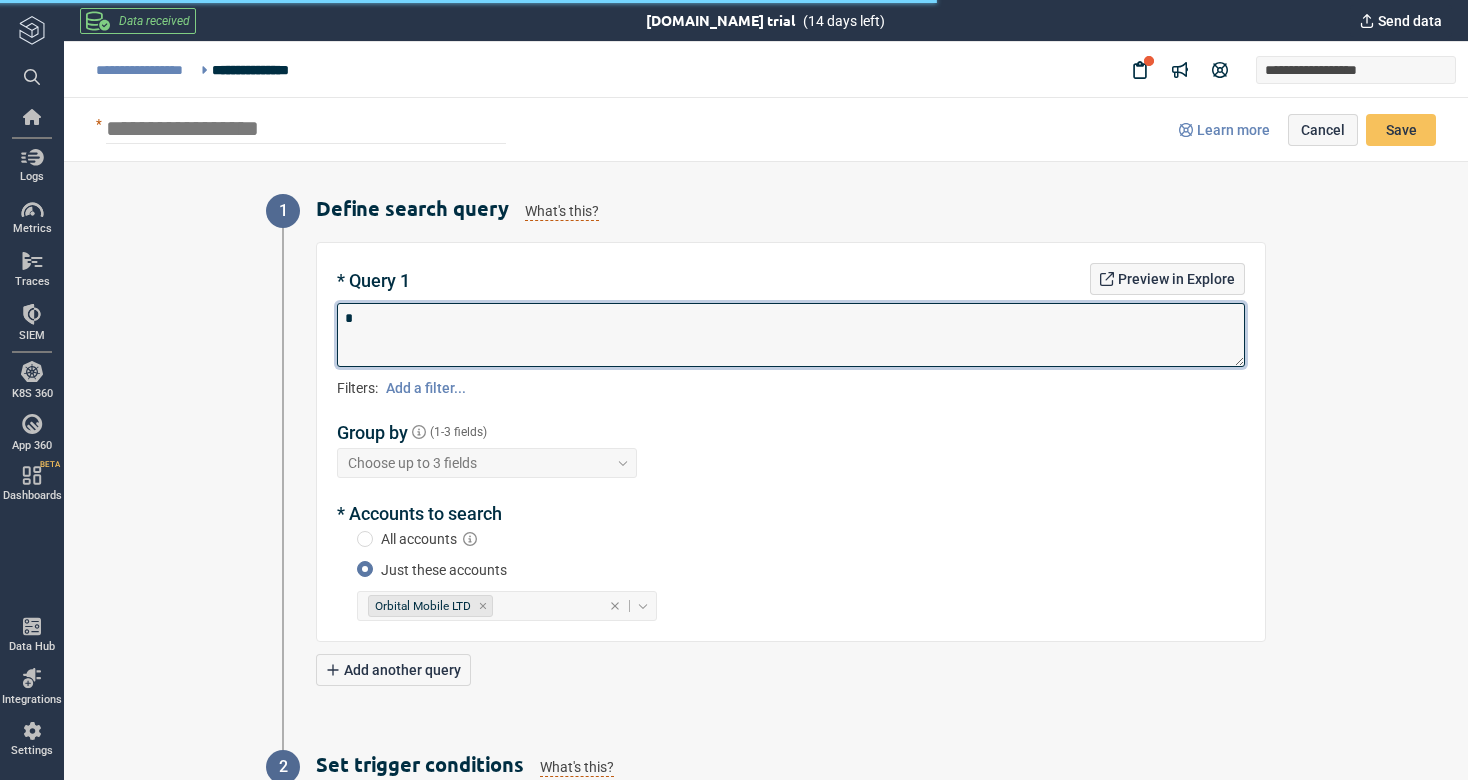 click on "*" at bounding box center (791, 335) 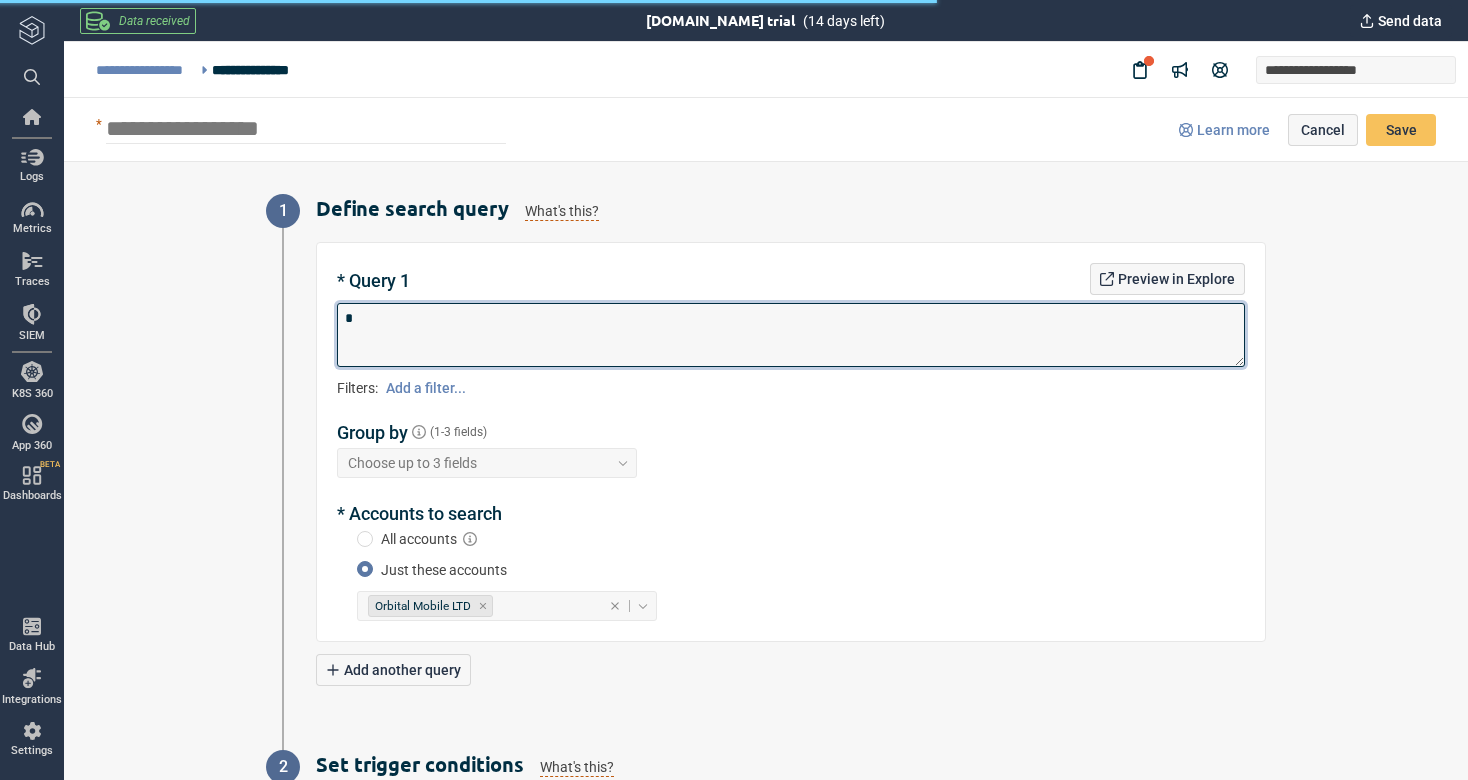 type on "*" 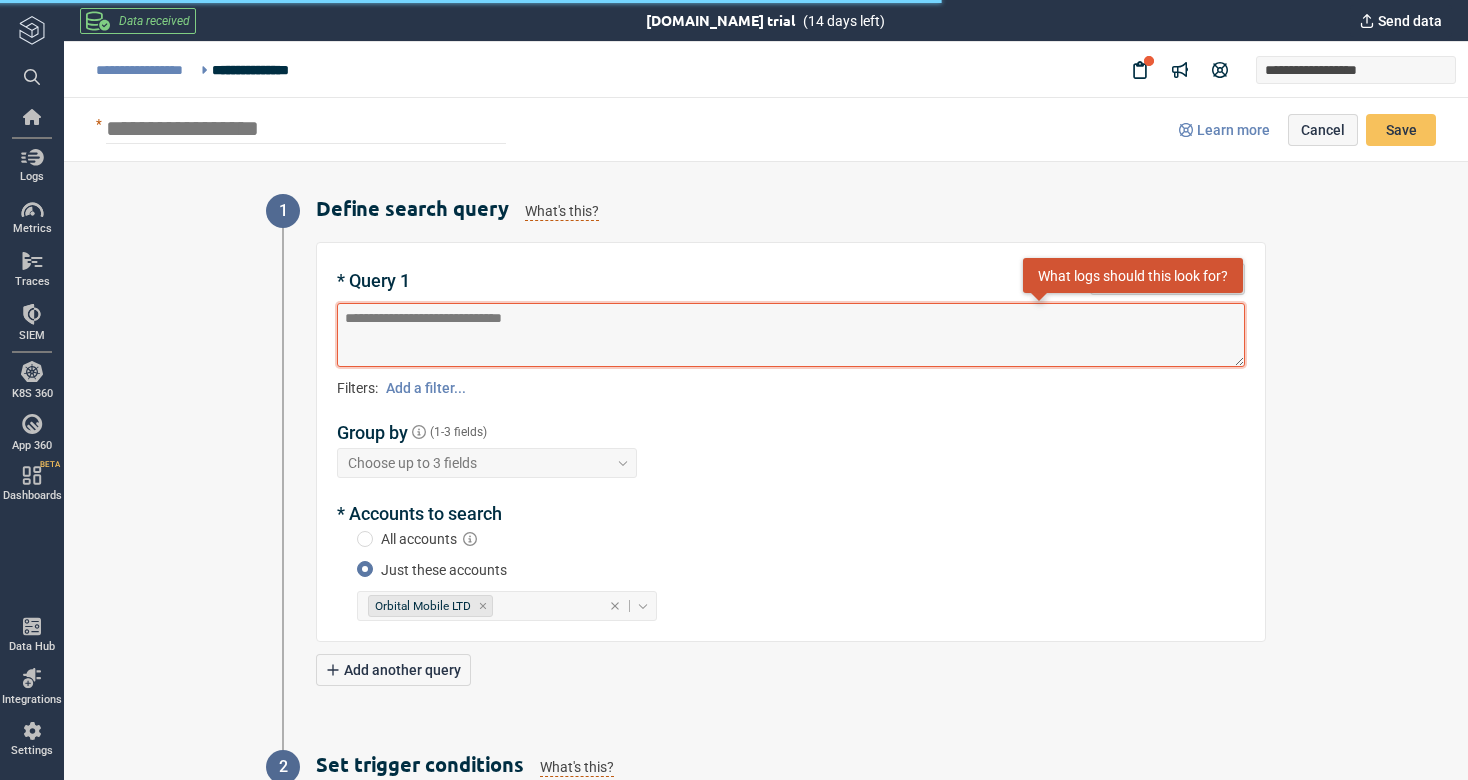 paste on "******" 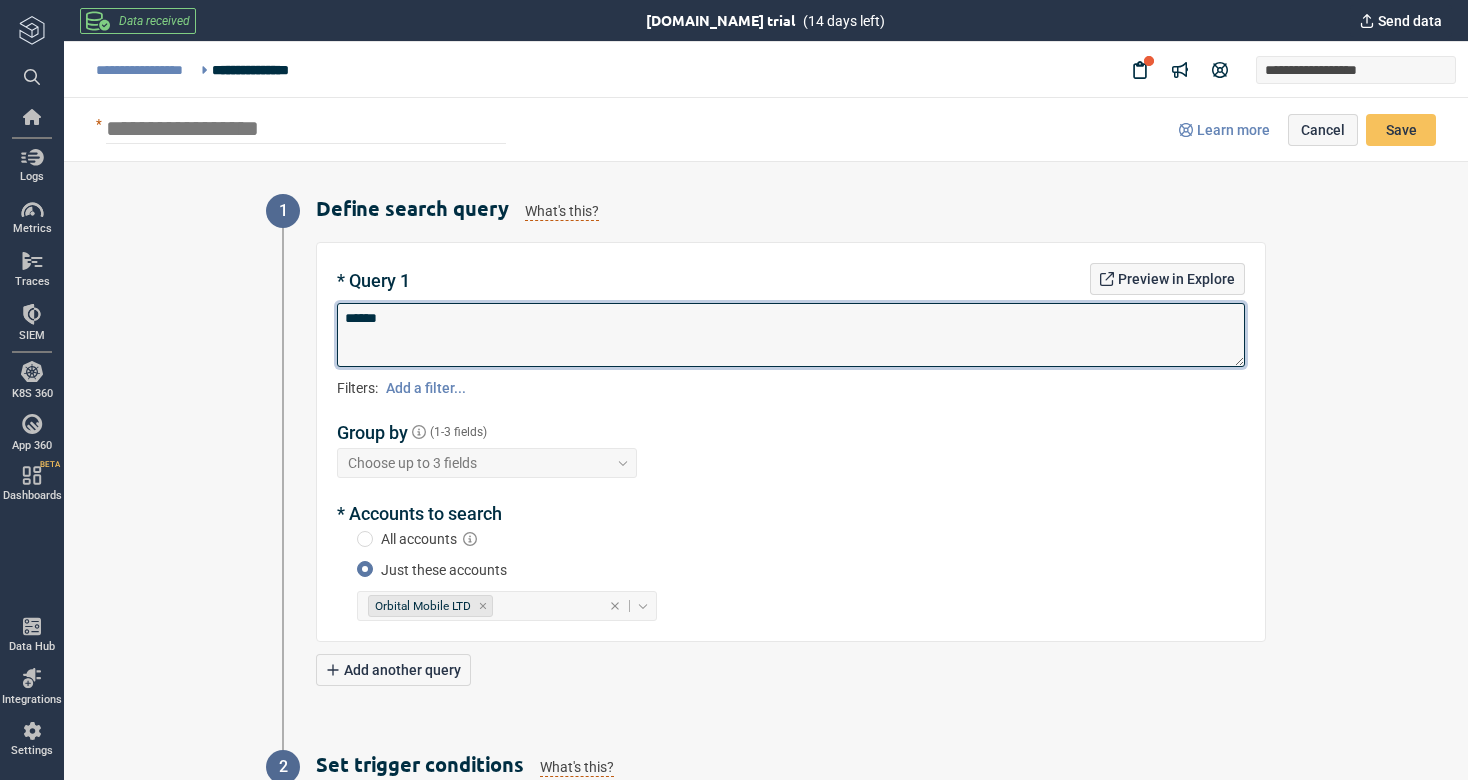 type on "*" 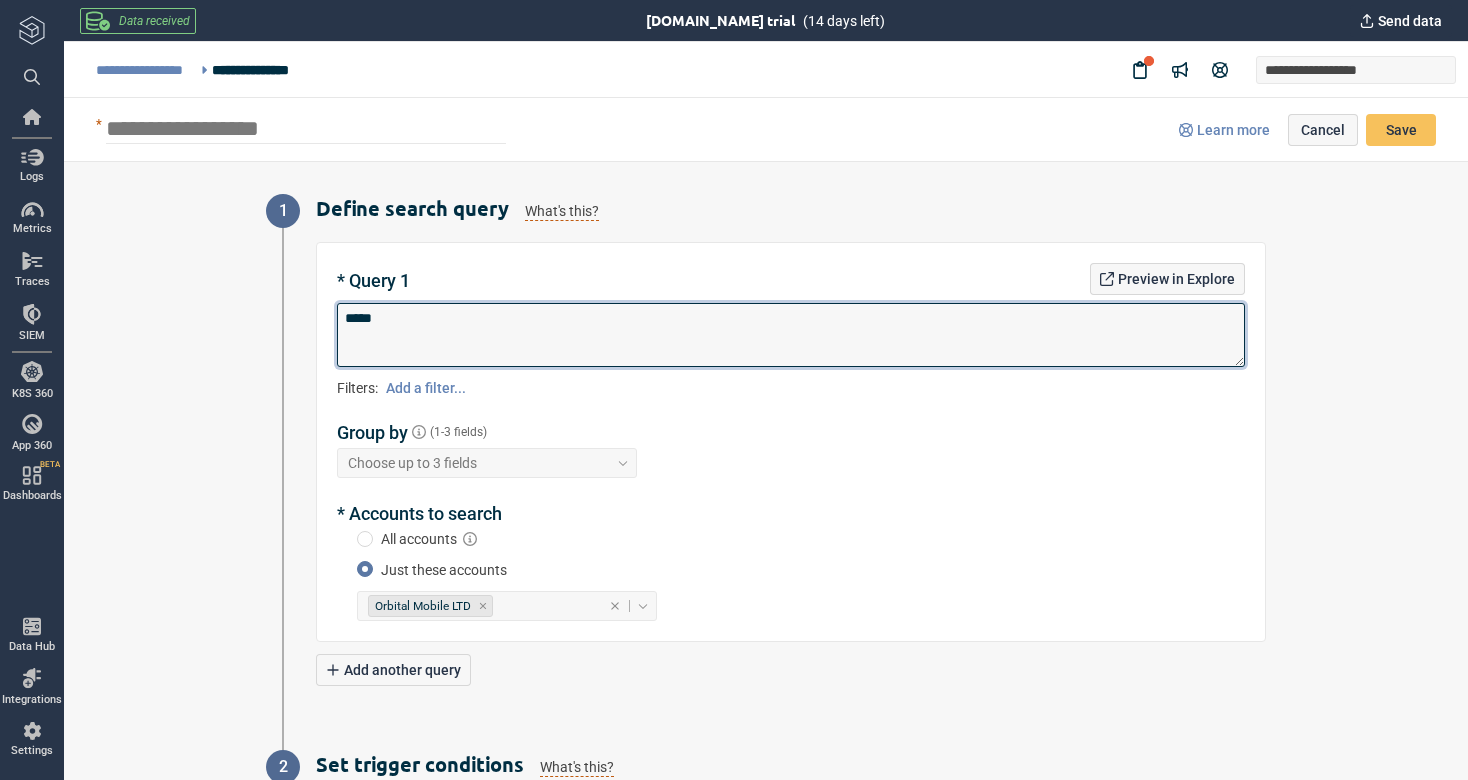 type on "*" 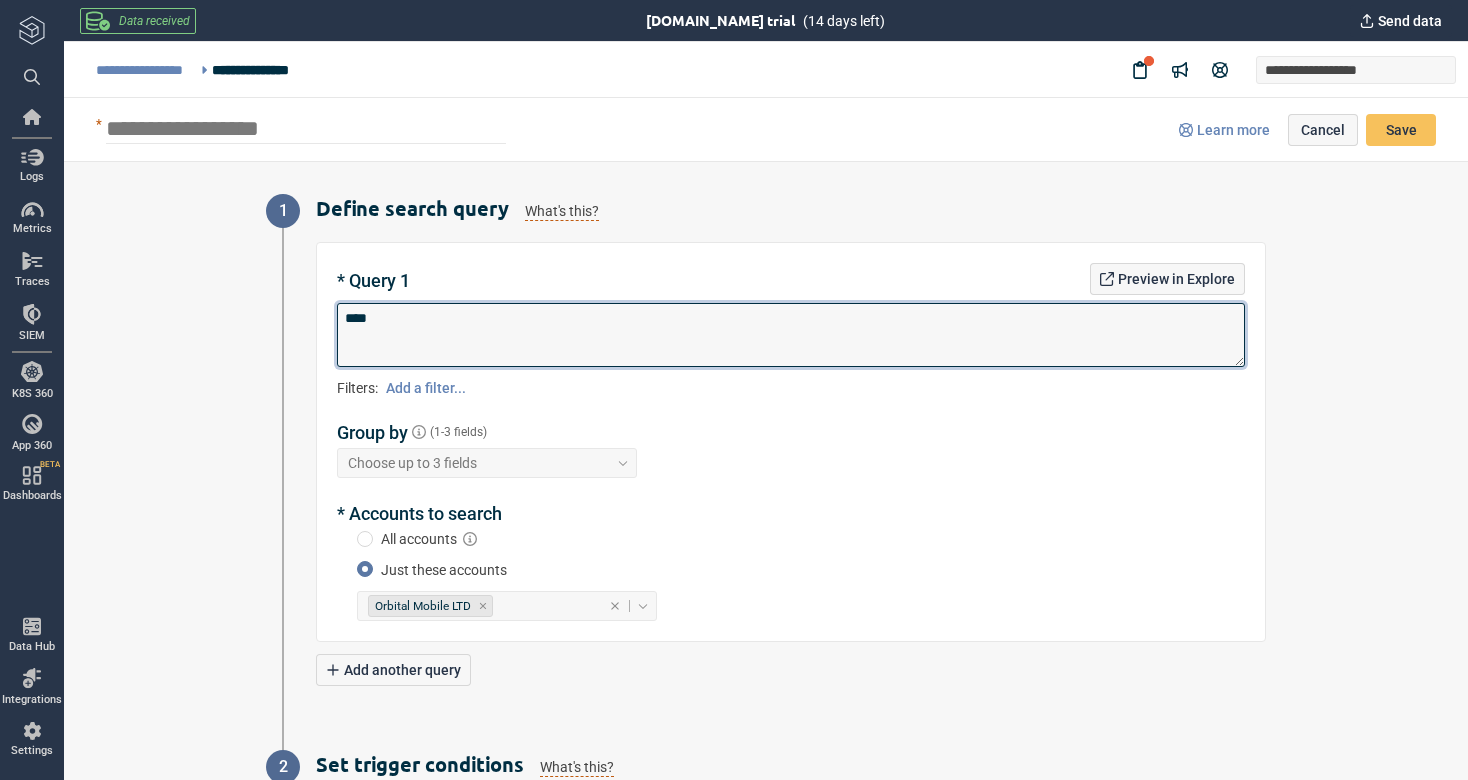 type on "*" 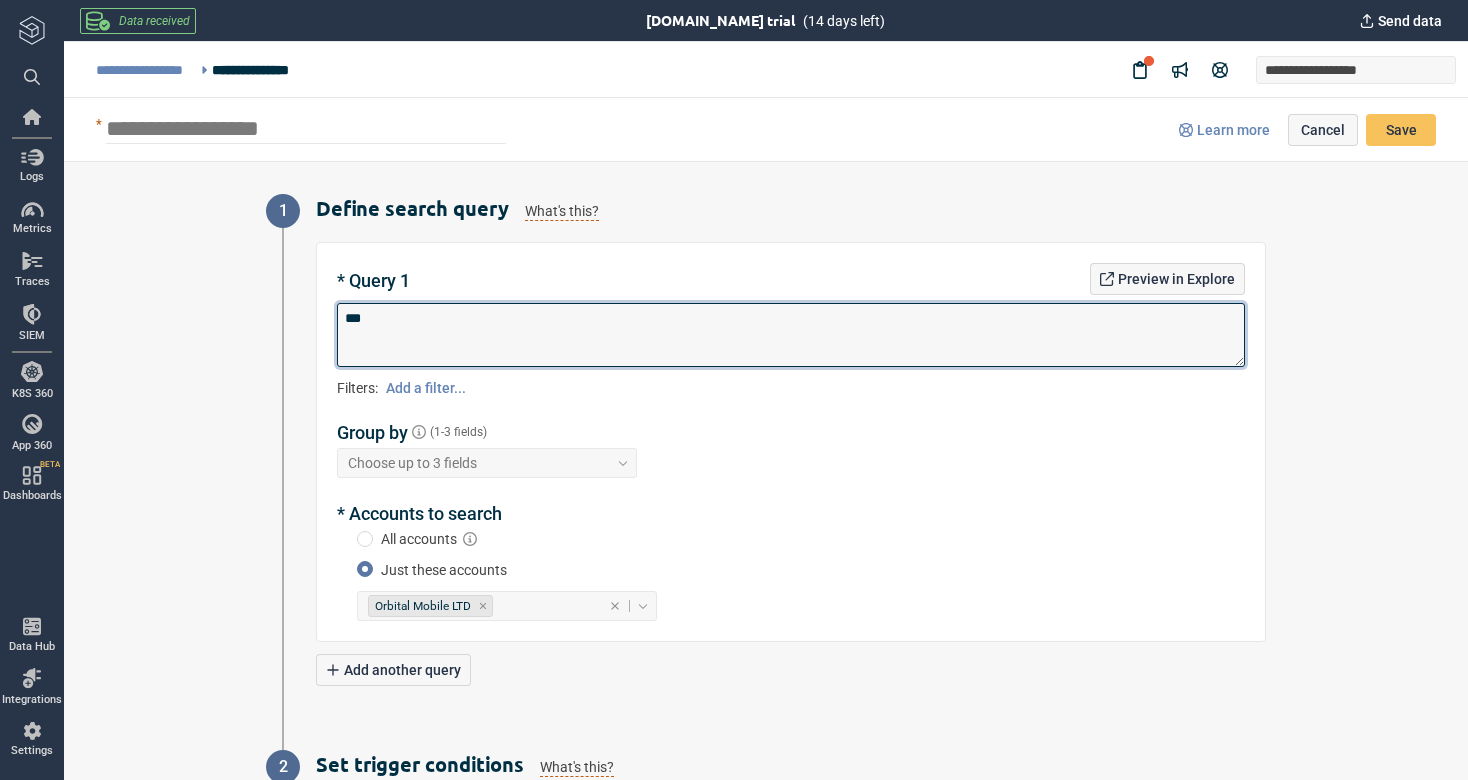 type on "*" 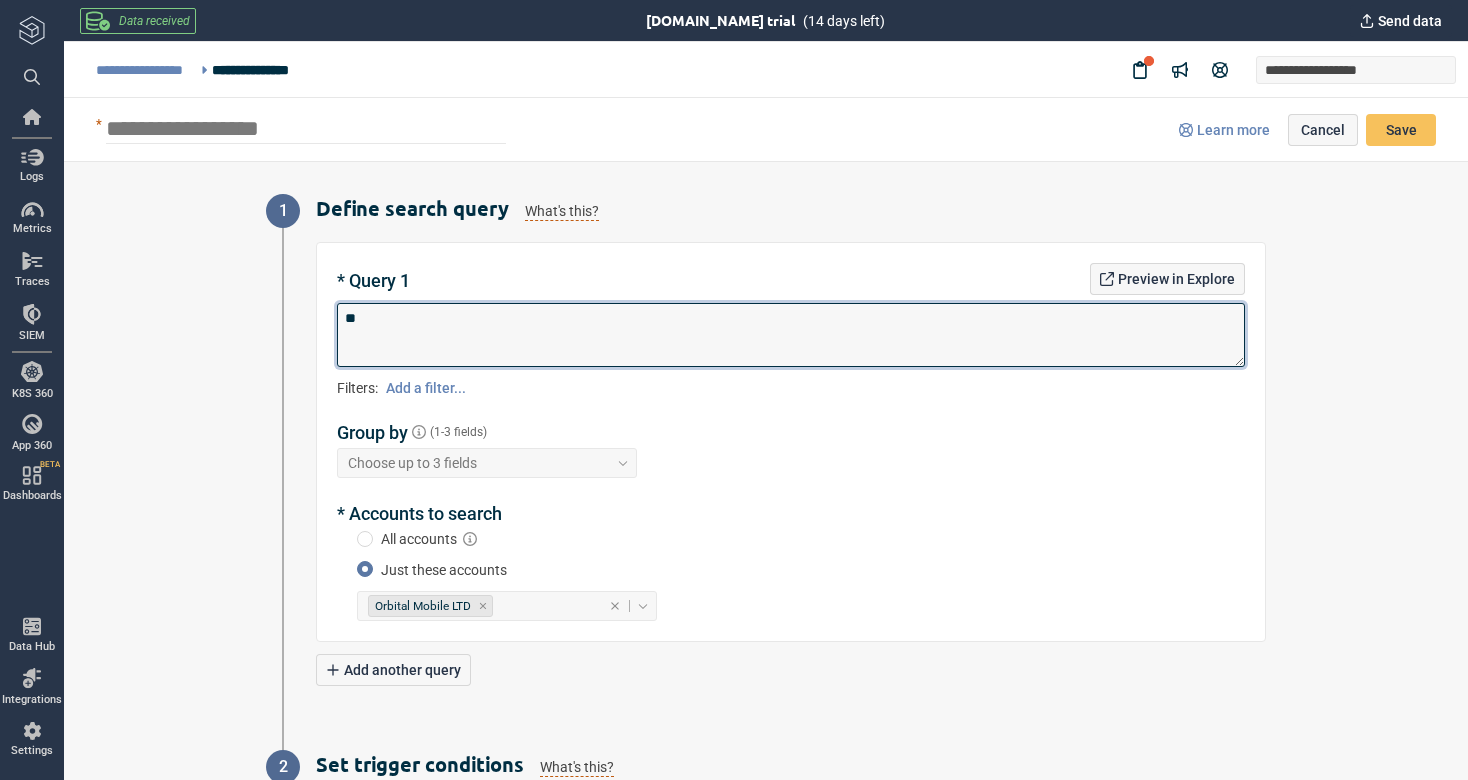 type on "*" 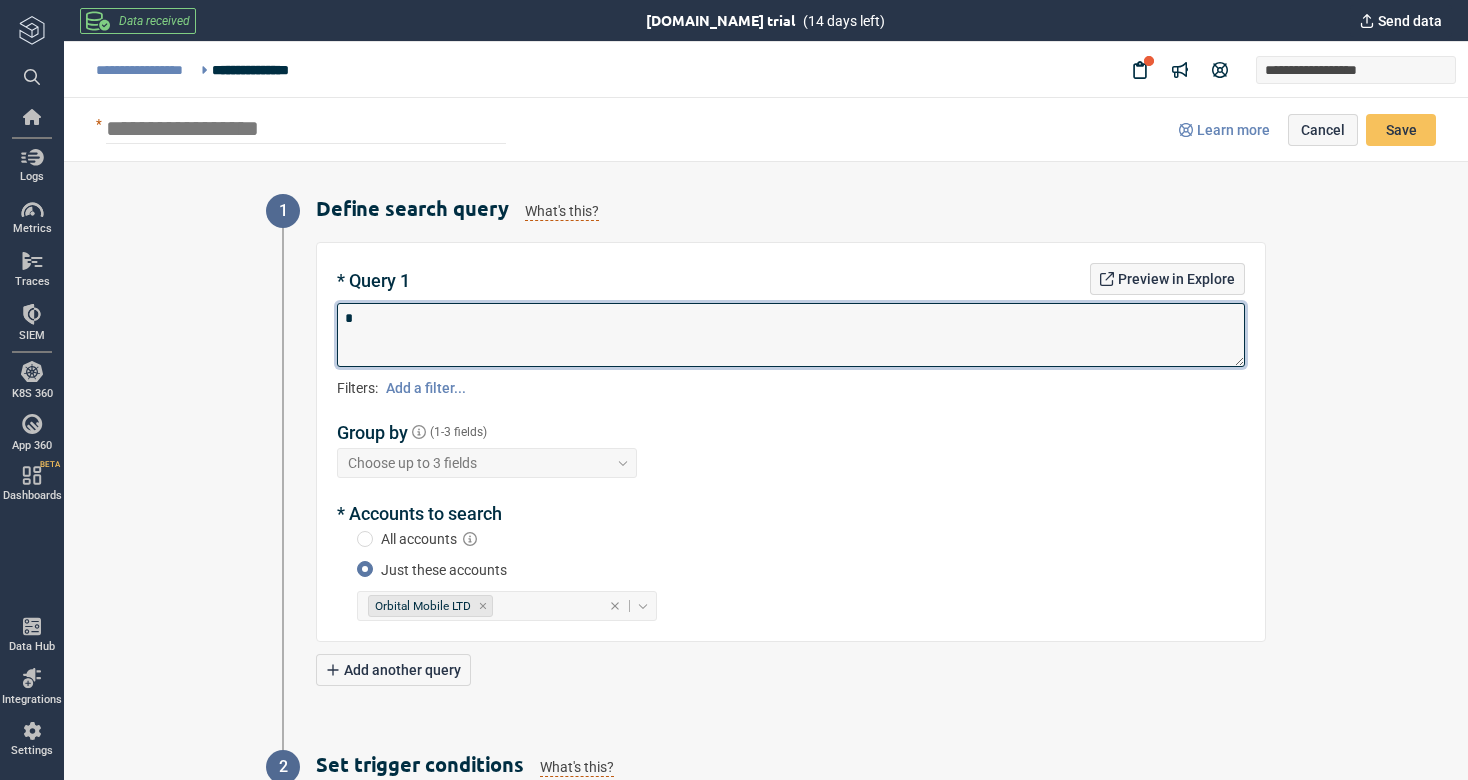 type on "*" 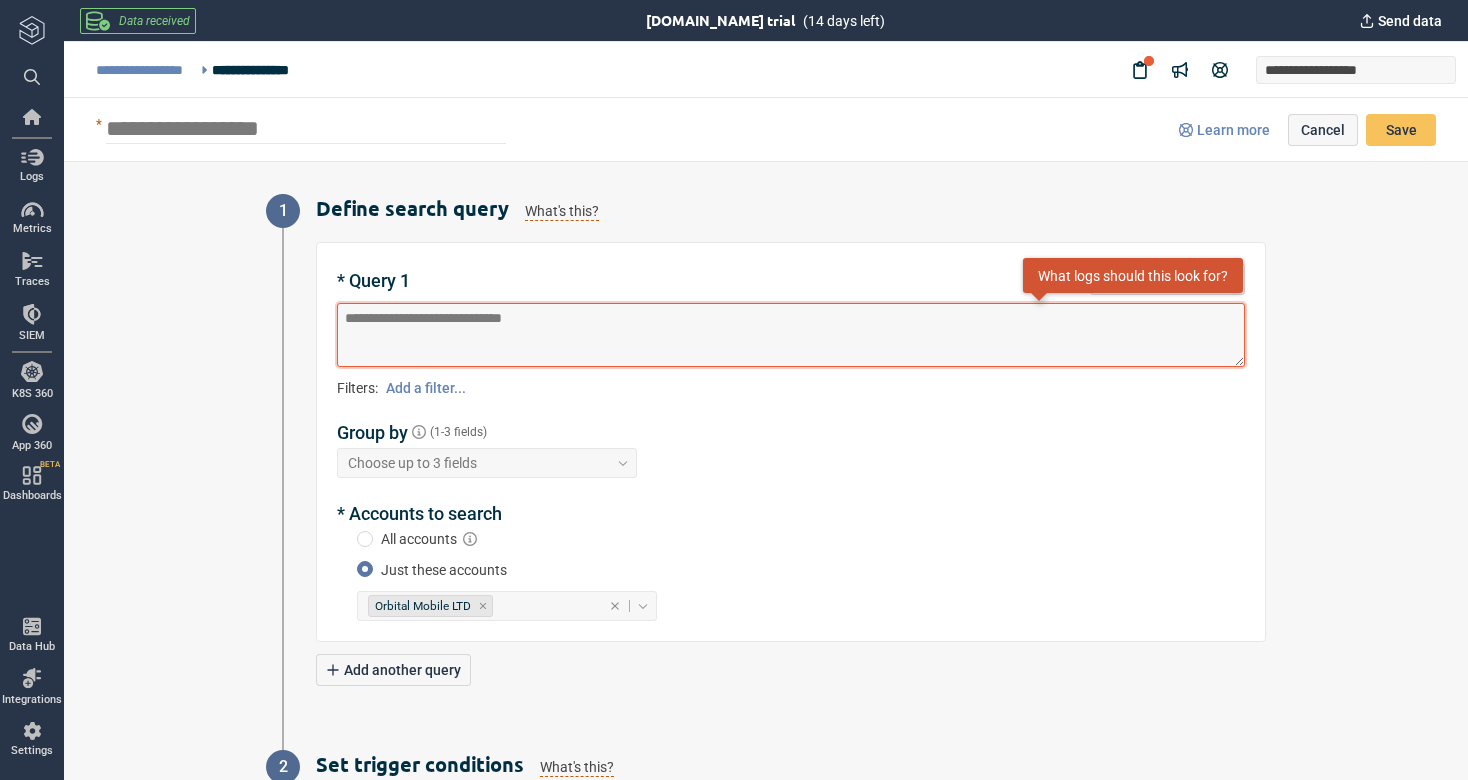 paste on "**********" 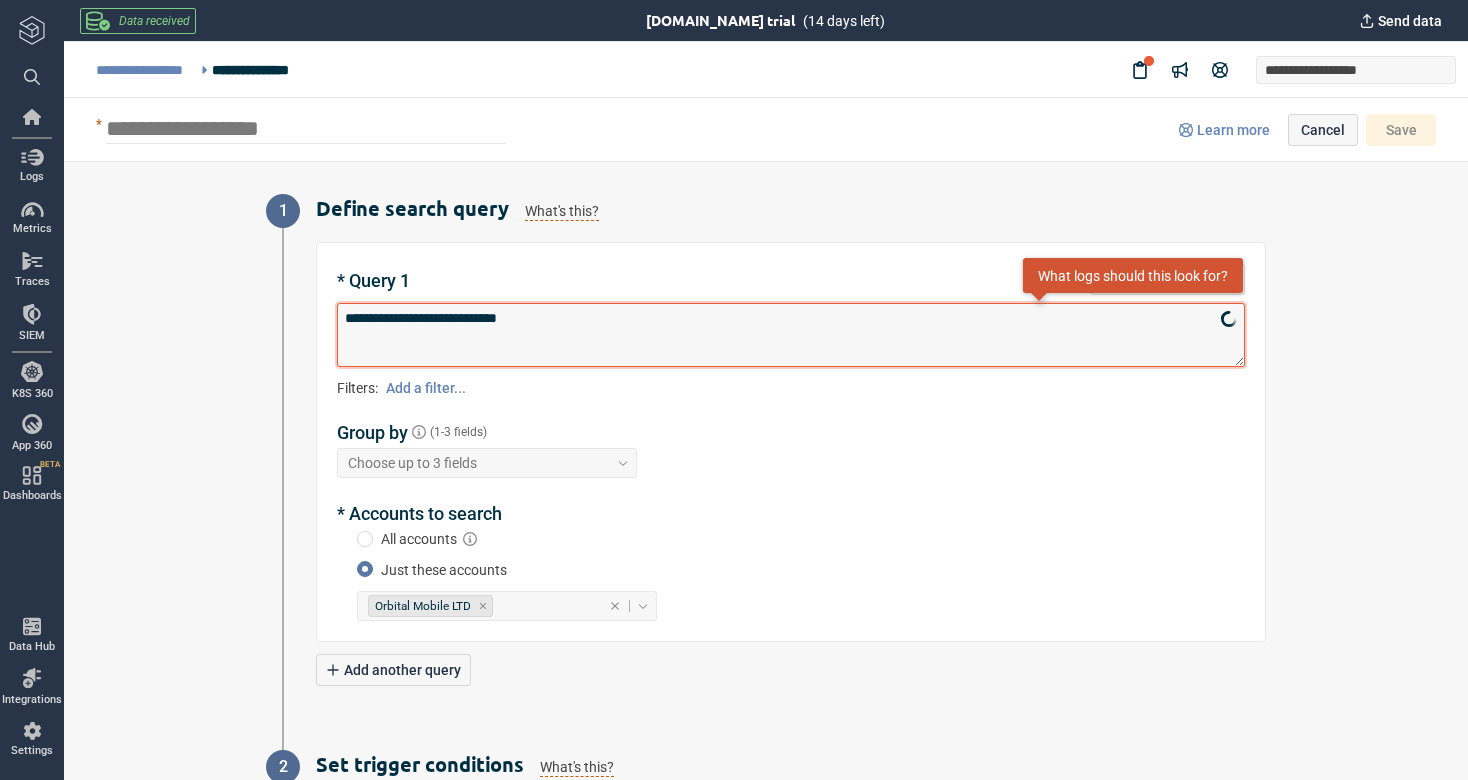 type on "*" 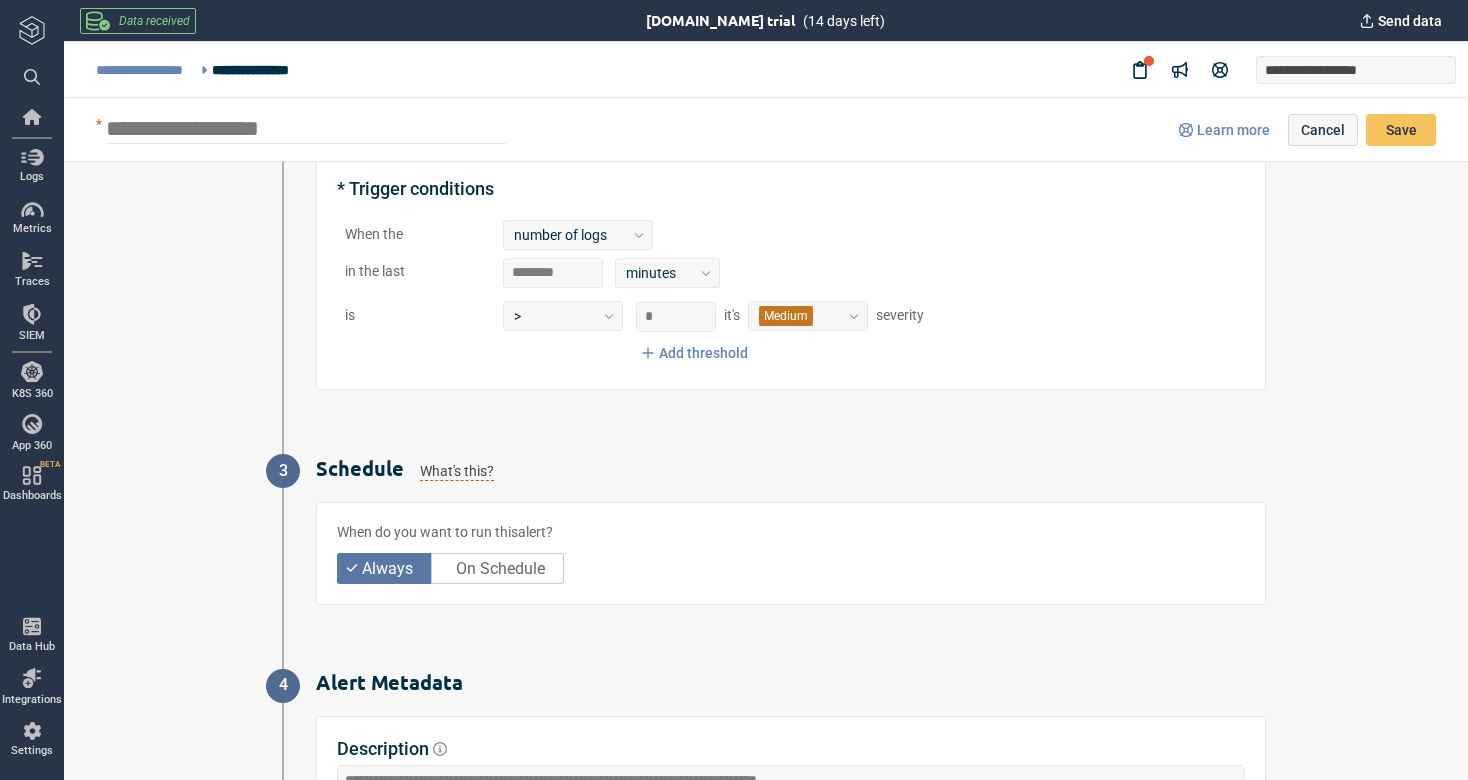 scroll, scrollTop: 646, scrollLeft: 0, axis: vertical 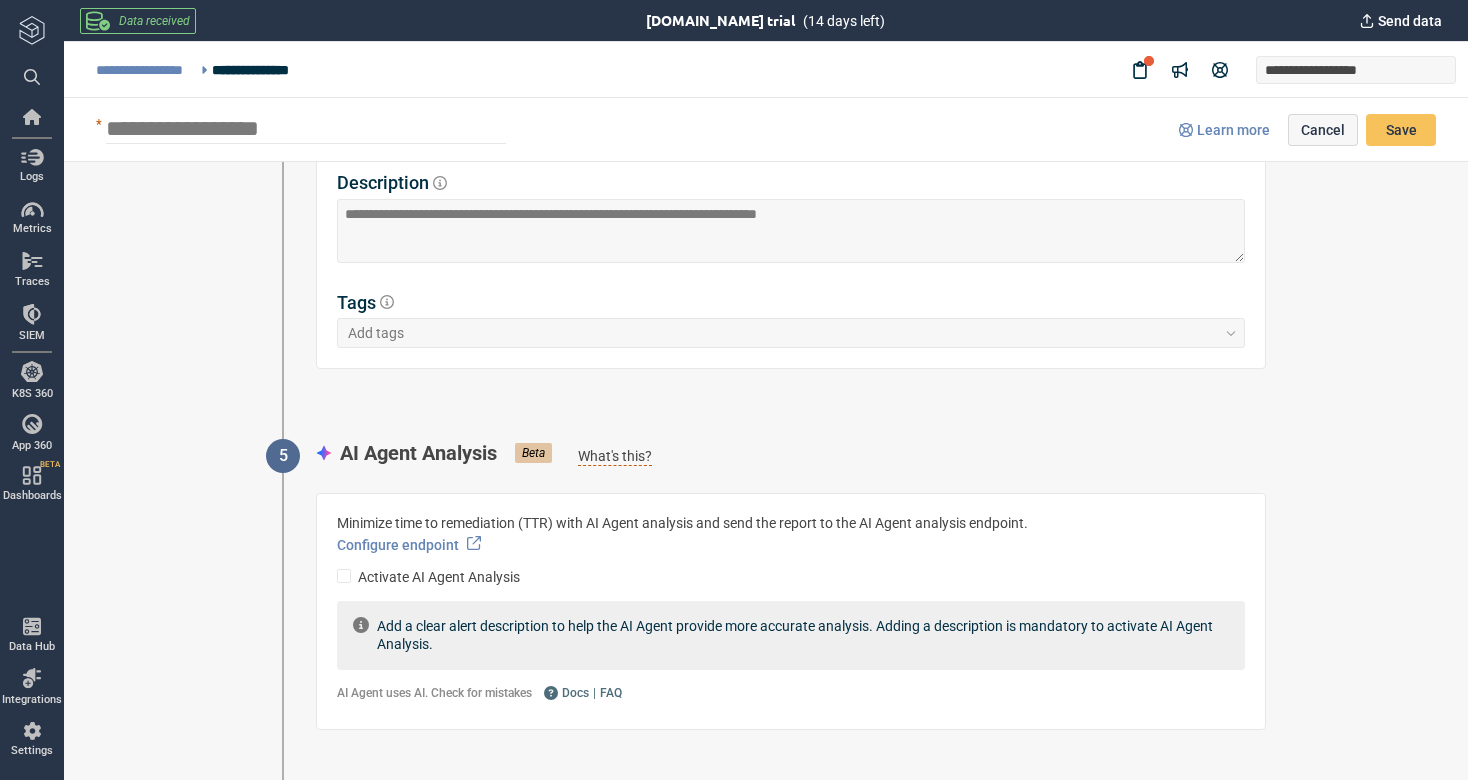type on "**********" 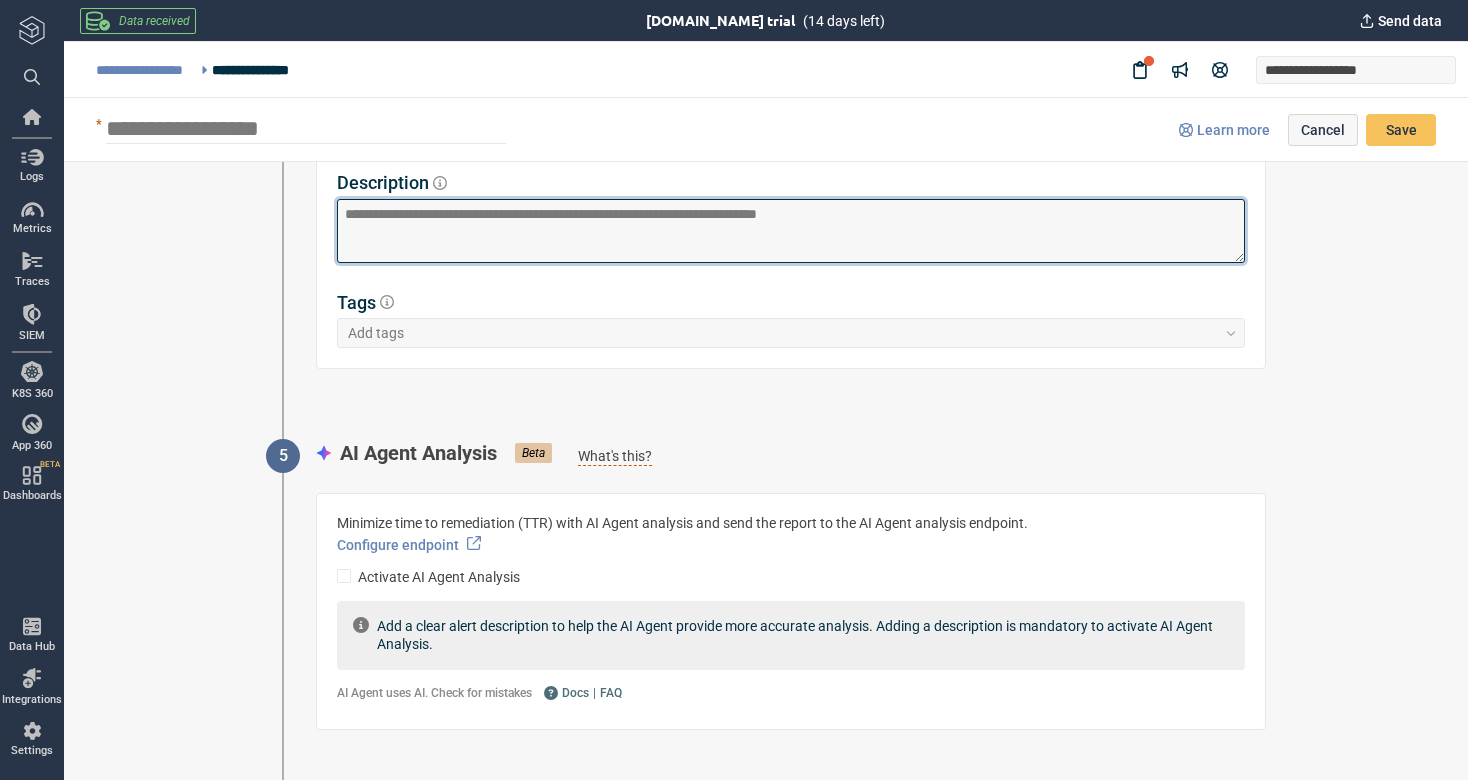 click at bounding box center [791, 231] 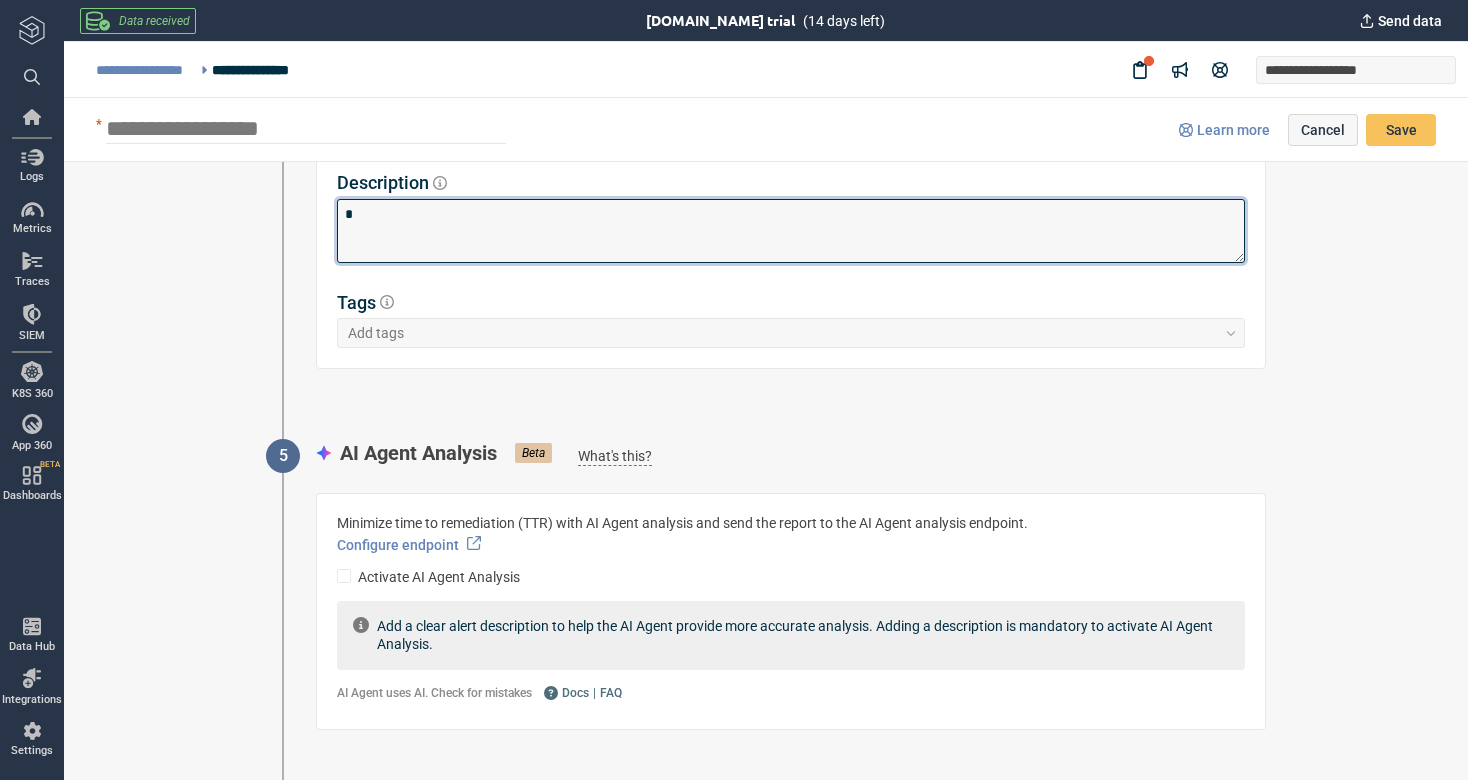 type on "*" 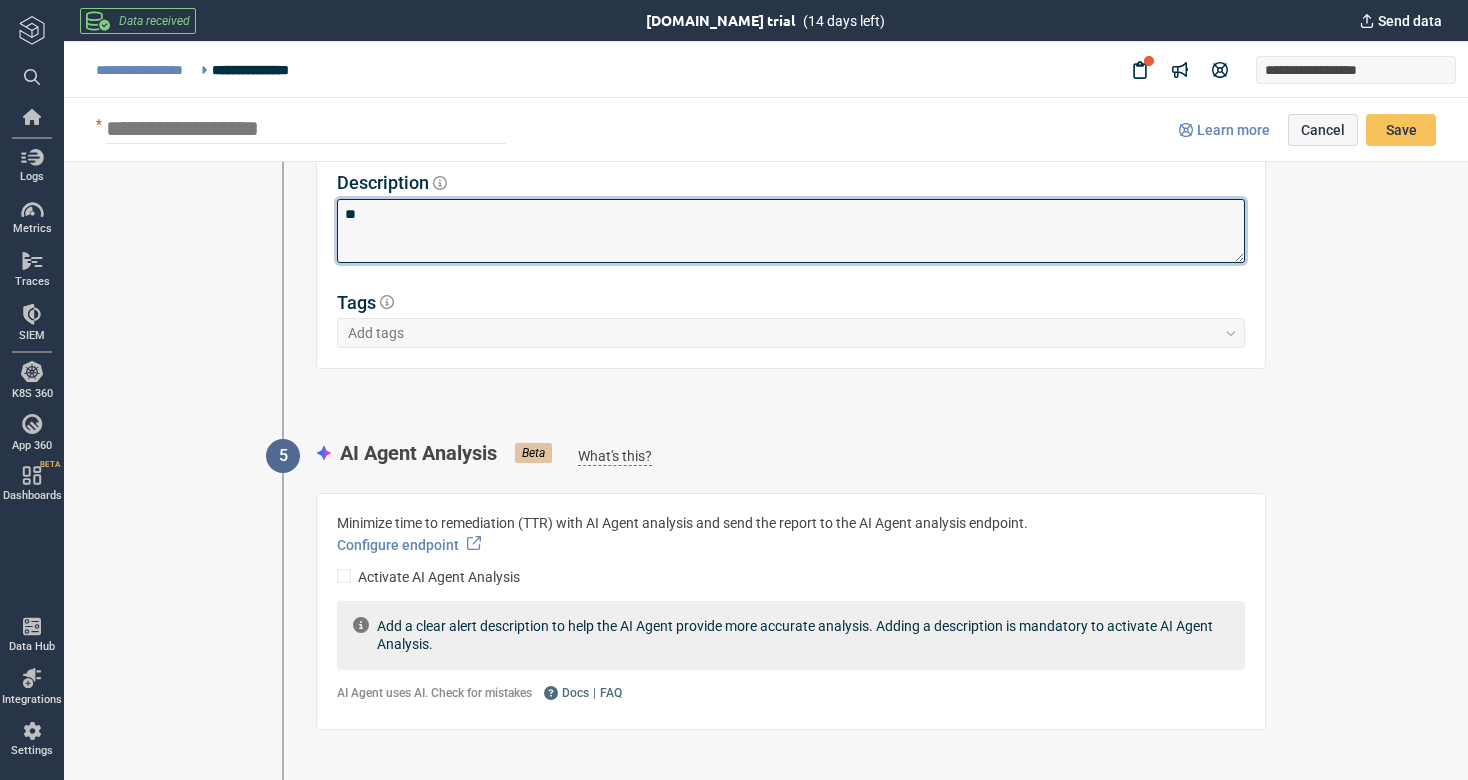 type on "*" 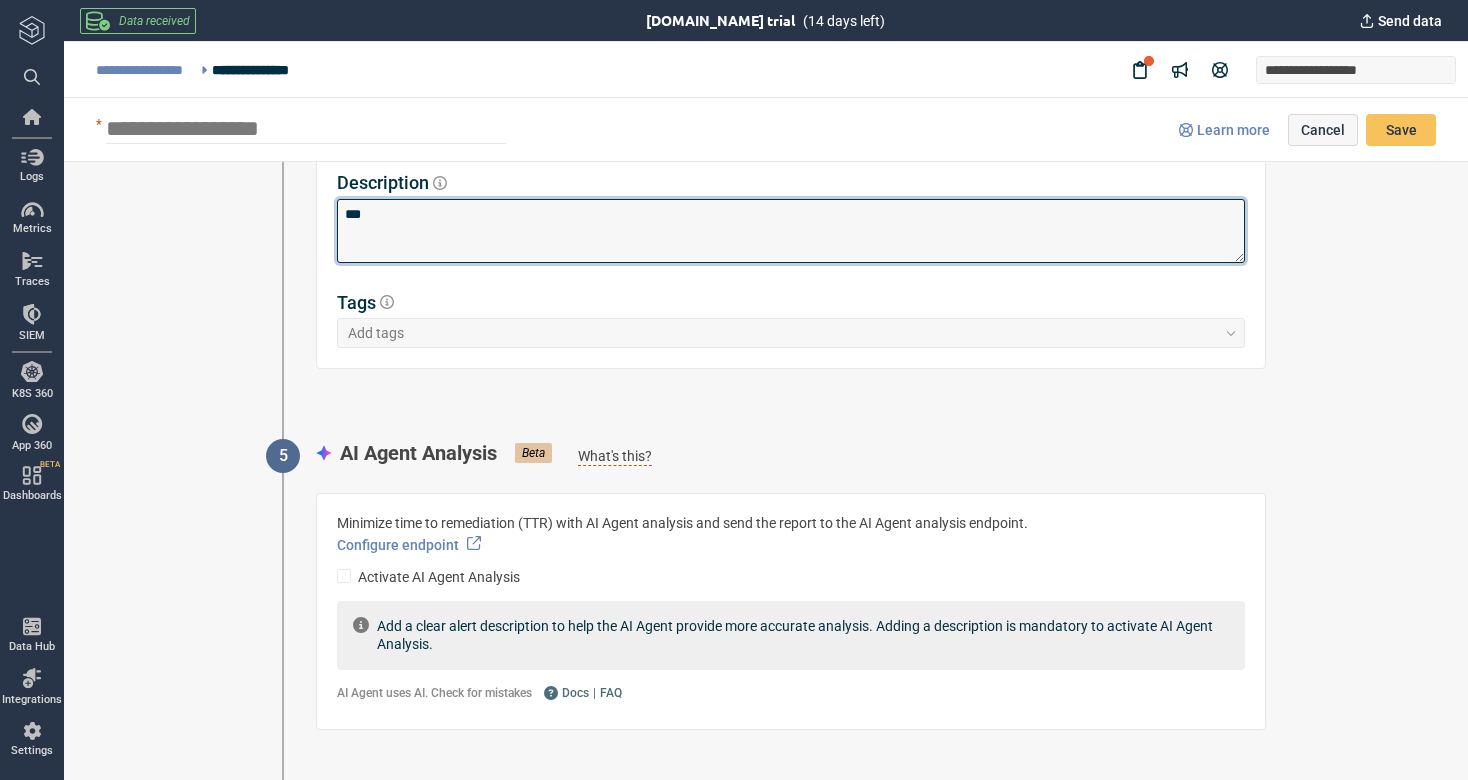type on "*" 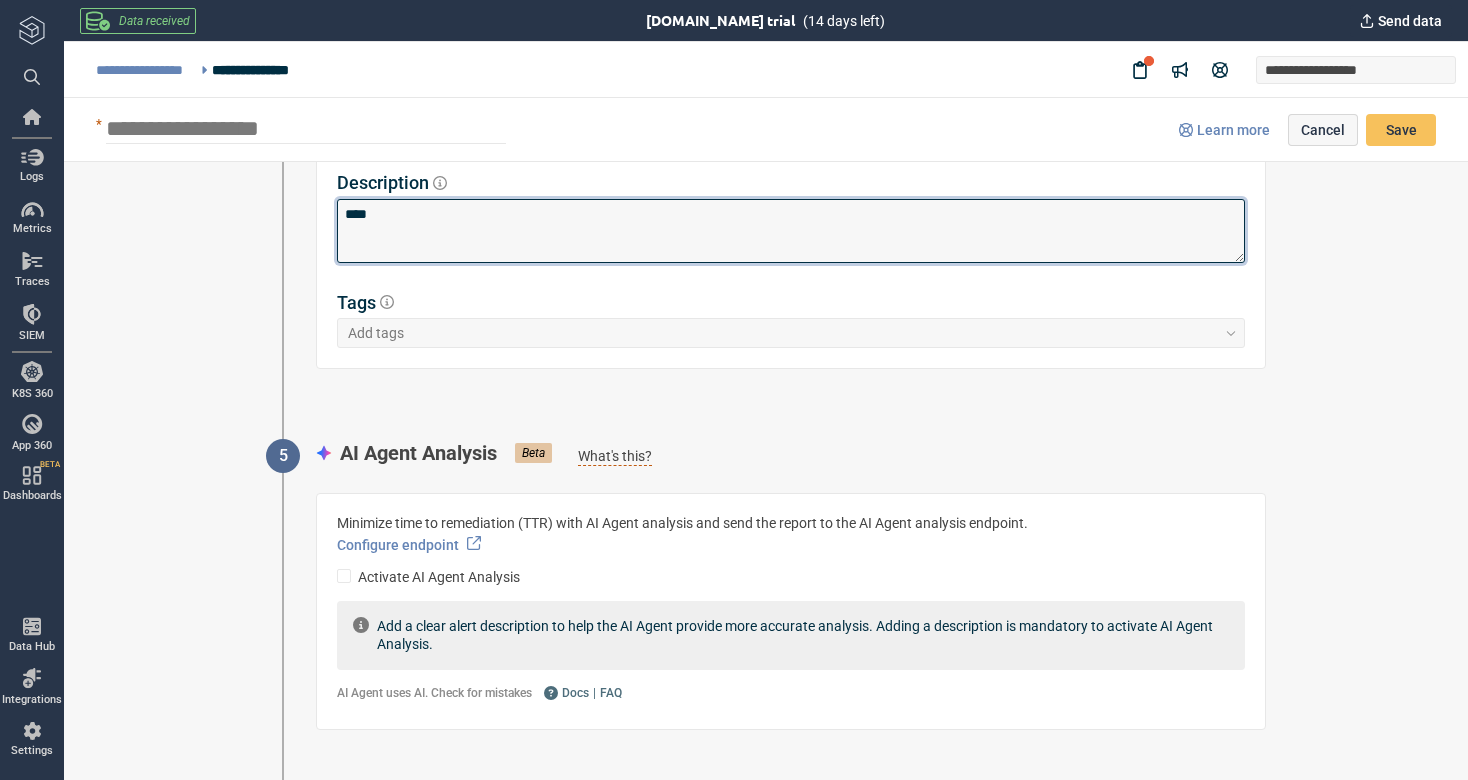type on "*" 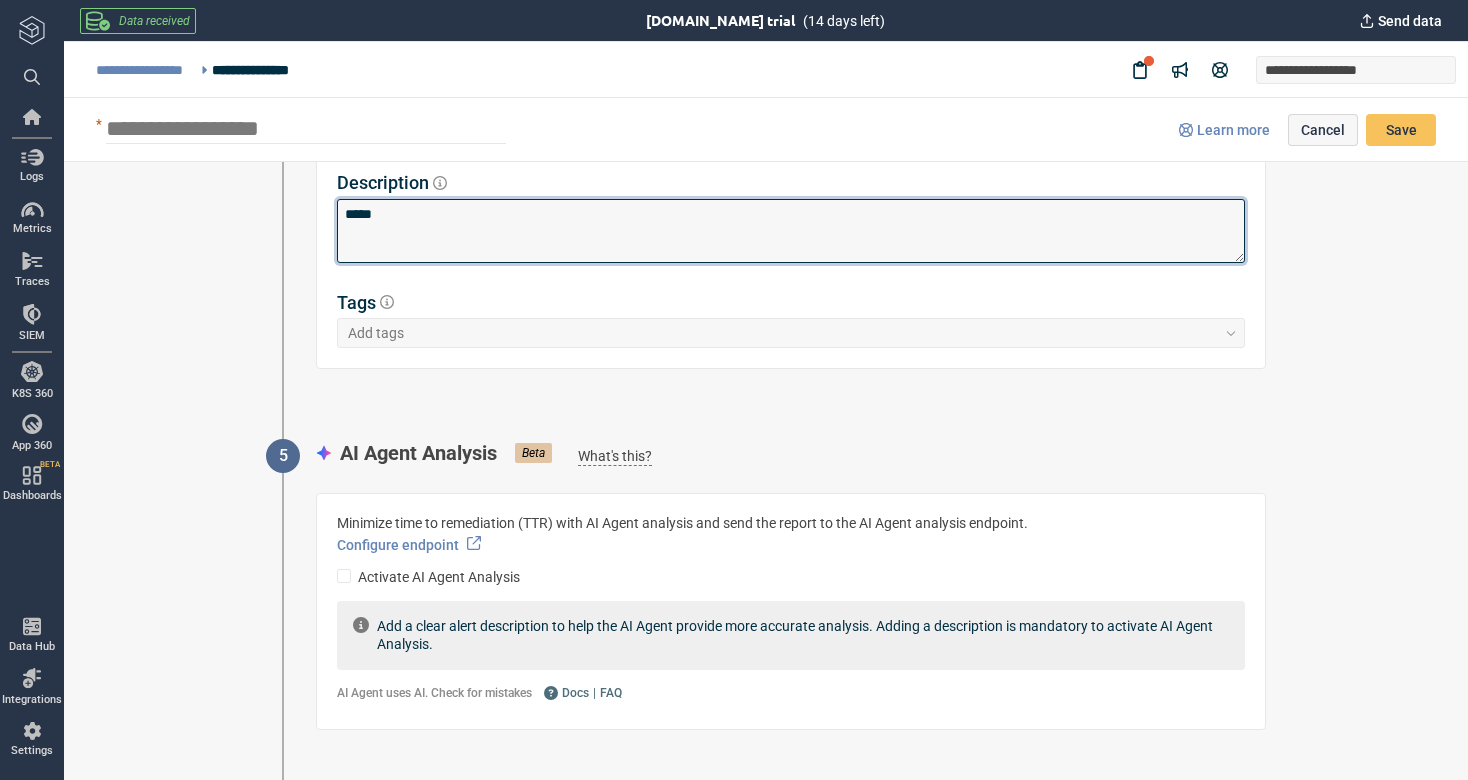 type on "*" 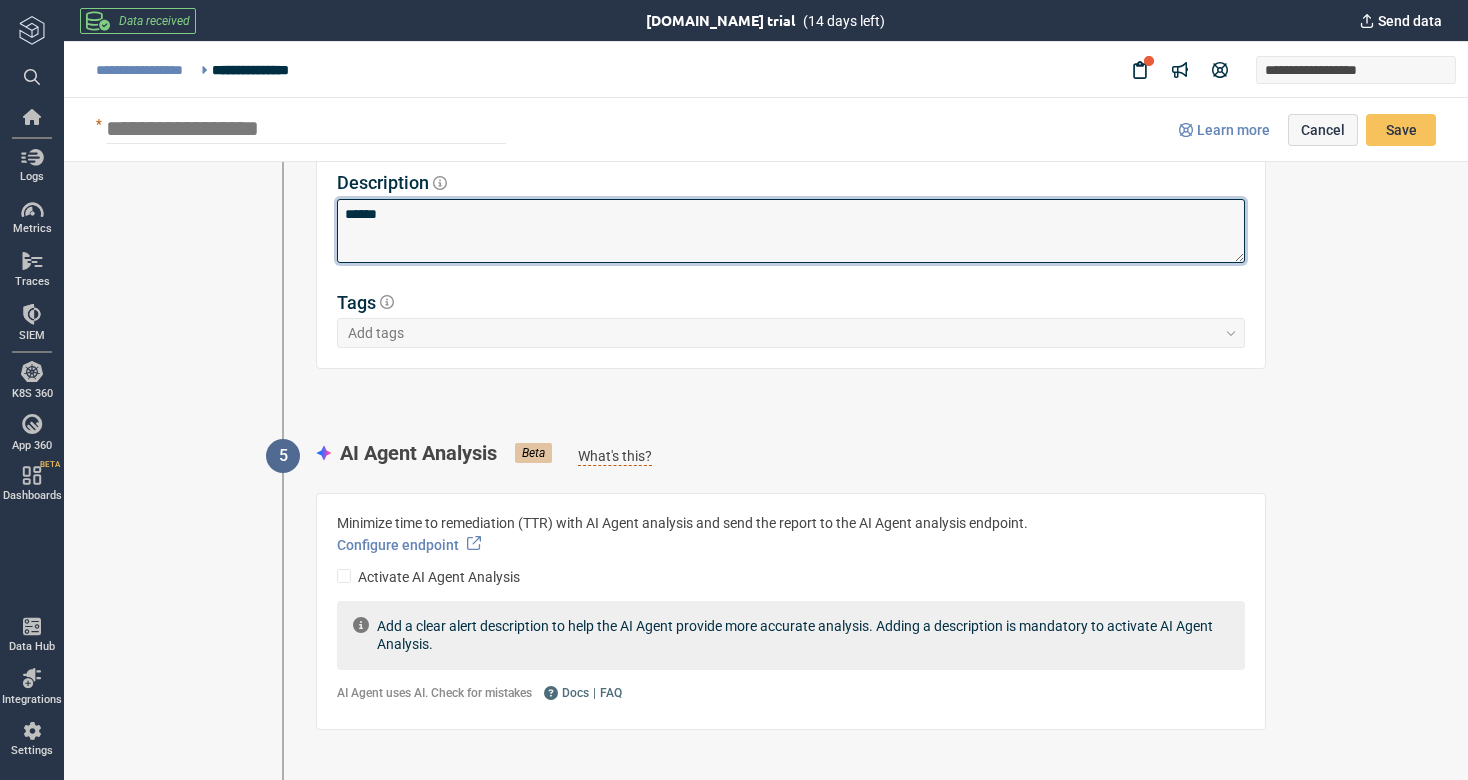 type on "*" 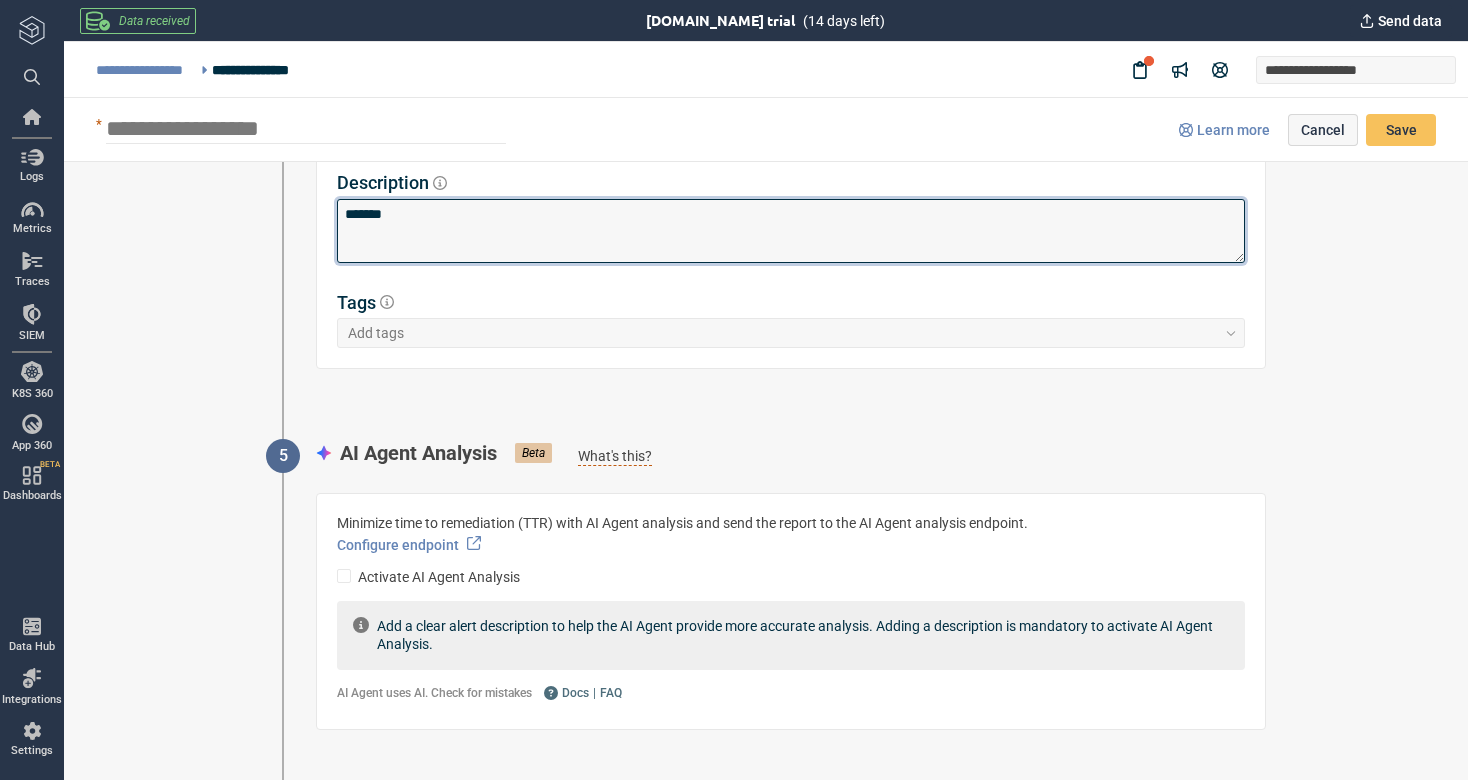 type on "*" 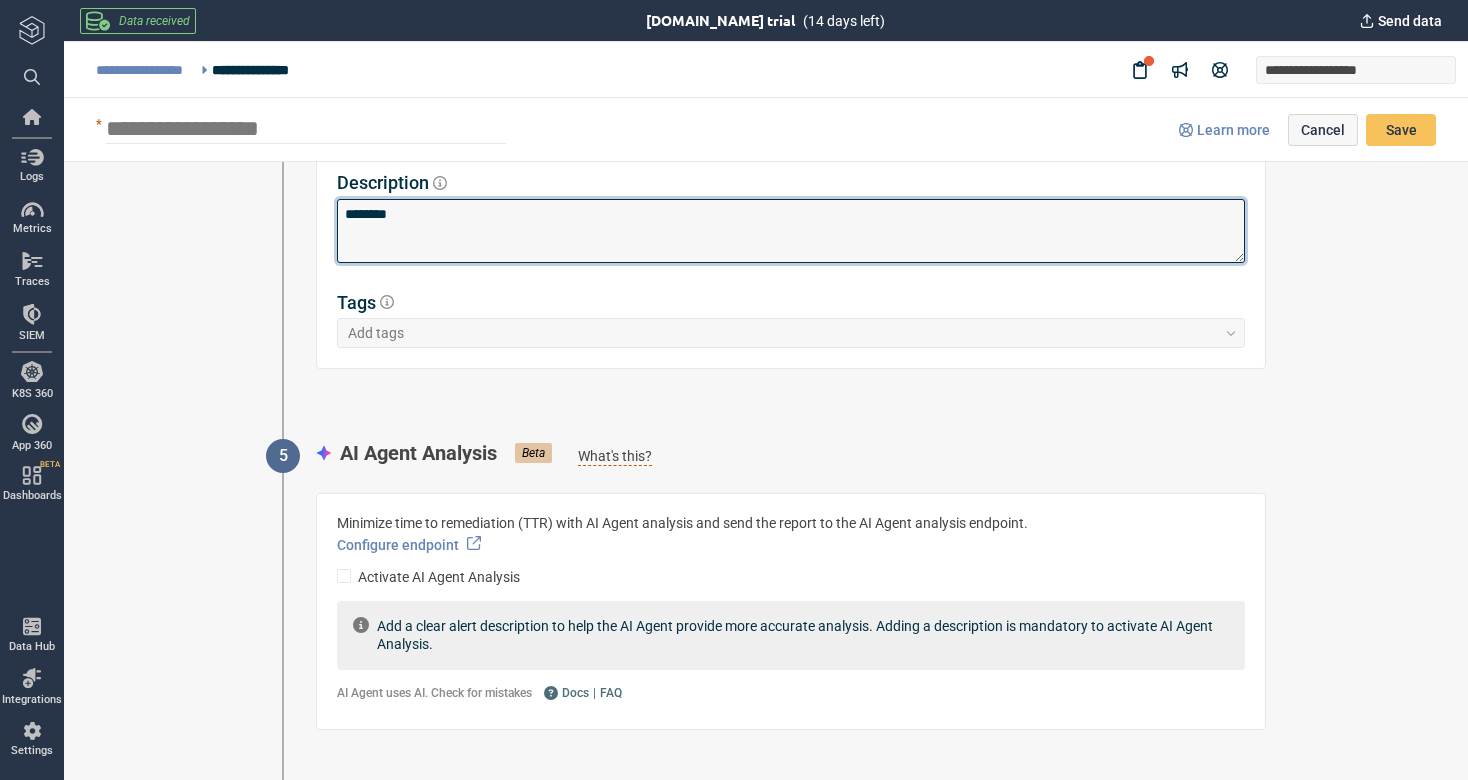 type on "*" 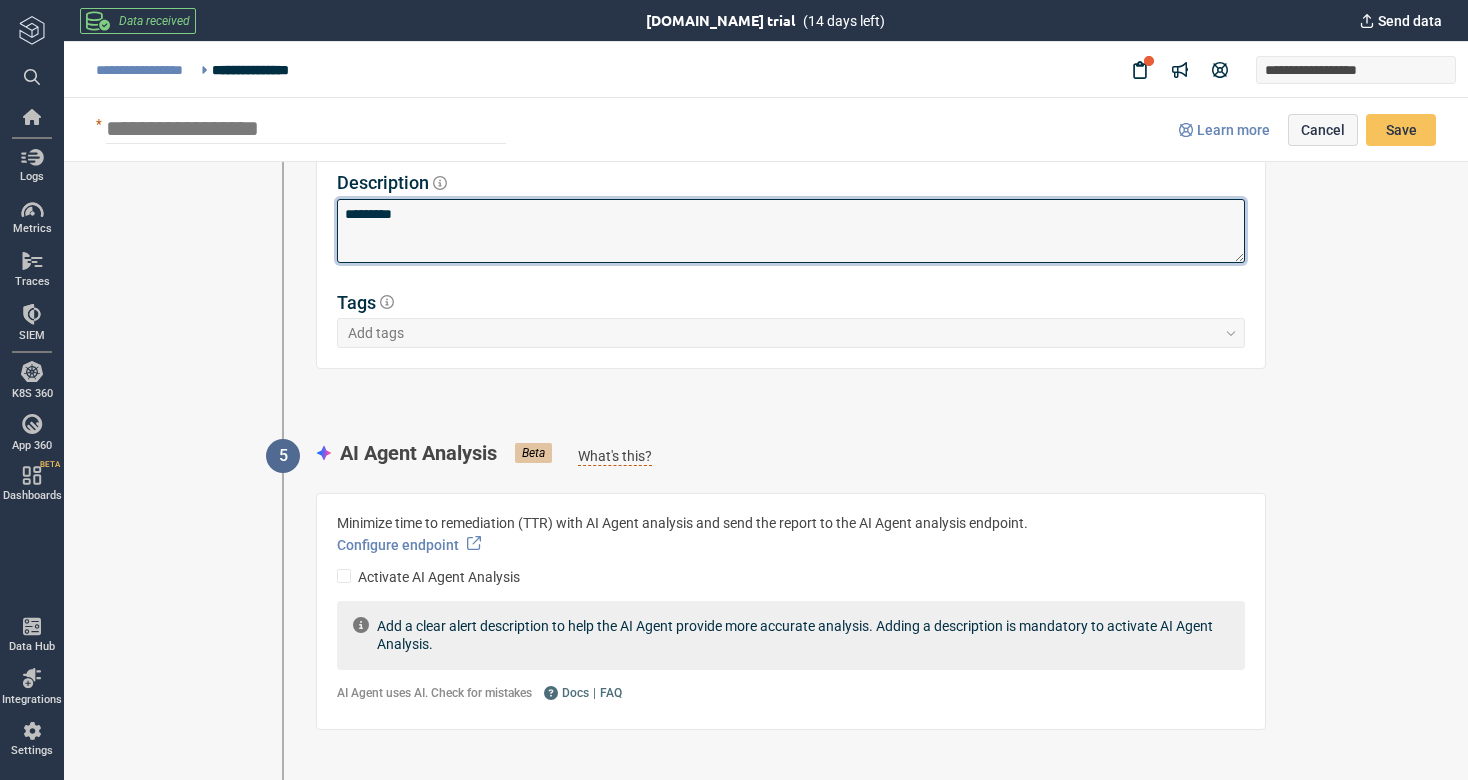type on "*" 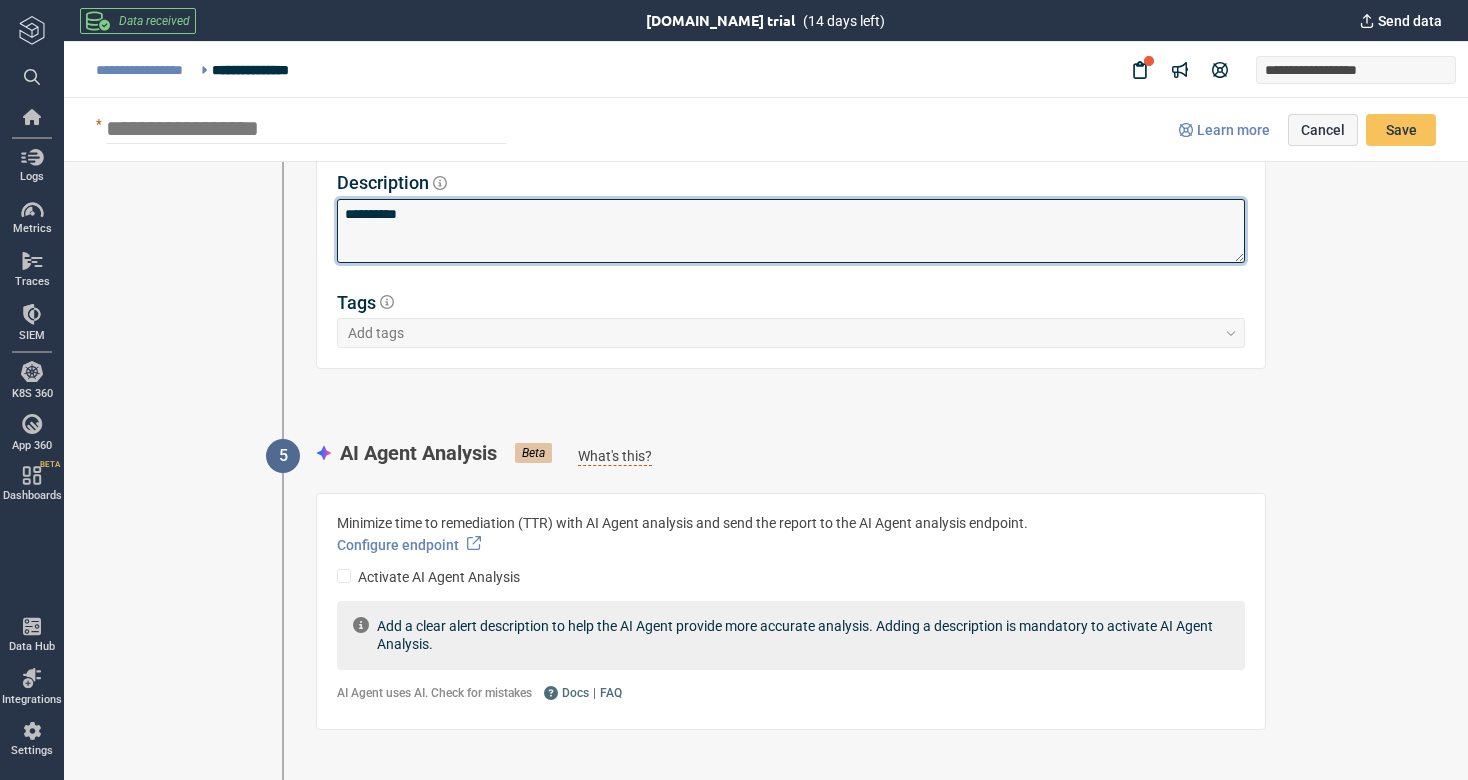 type on "*" 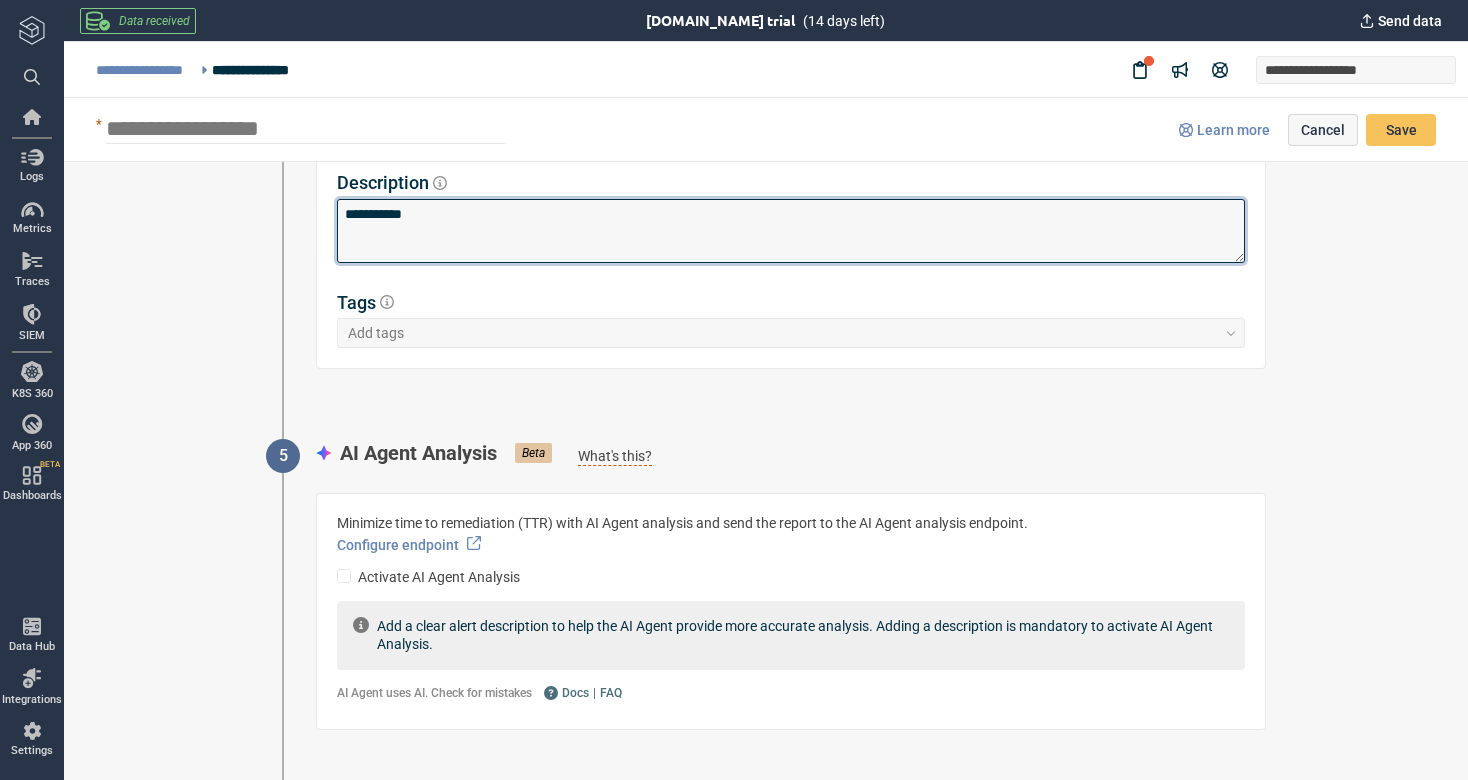 type on "*" 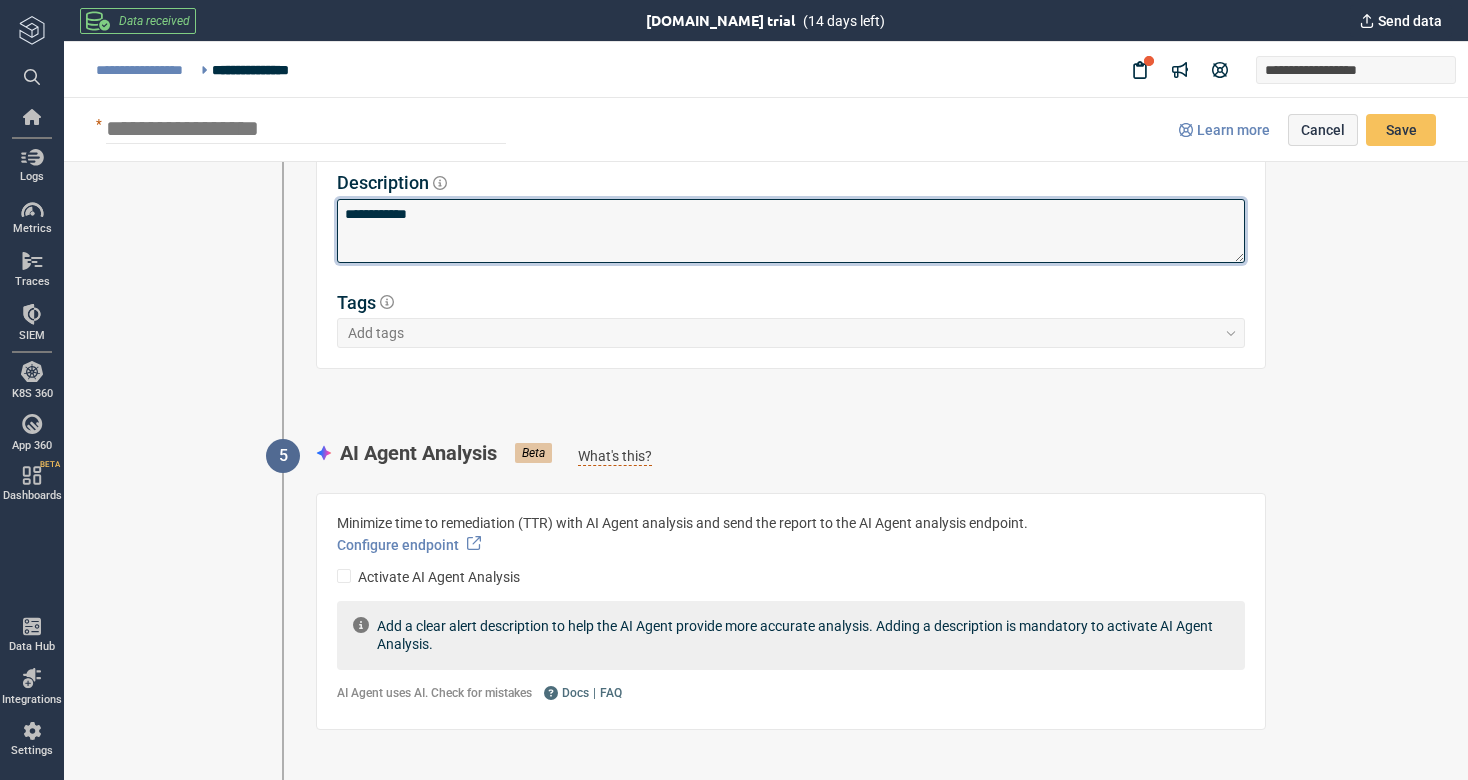 type on "*" 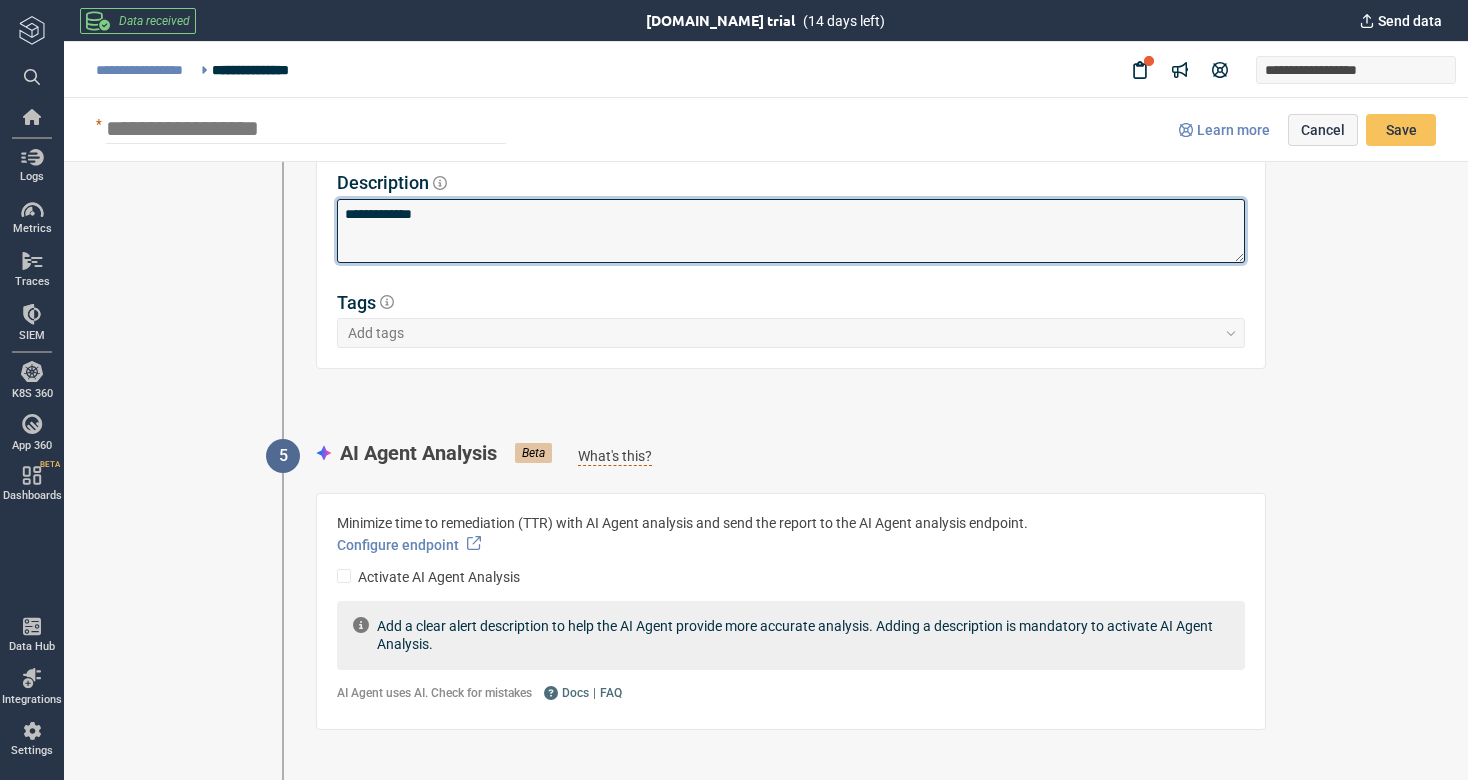 type on "*" 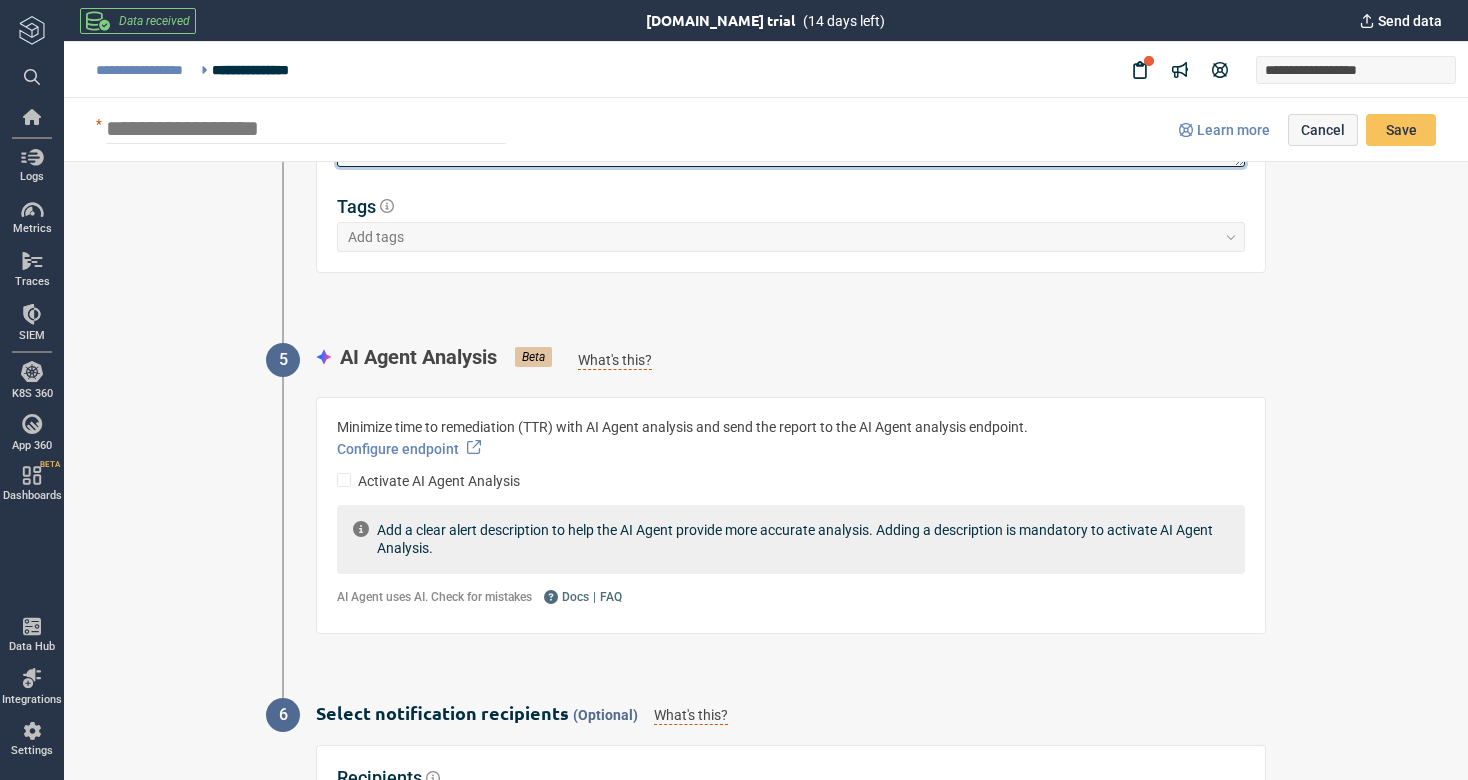 scroll, scrollTop: 1312, scrollLeft: 0, axis: vertical 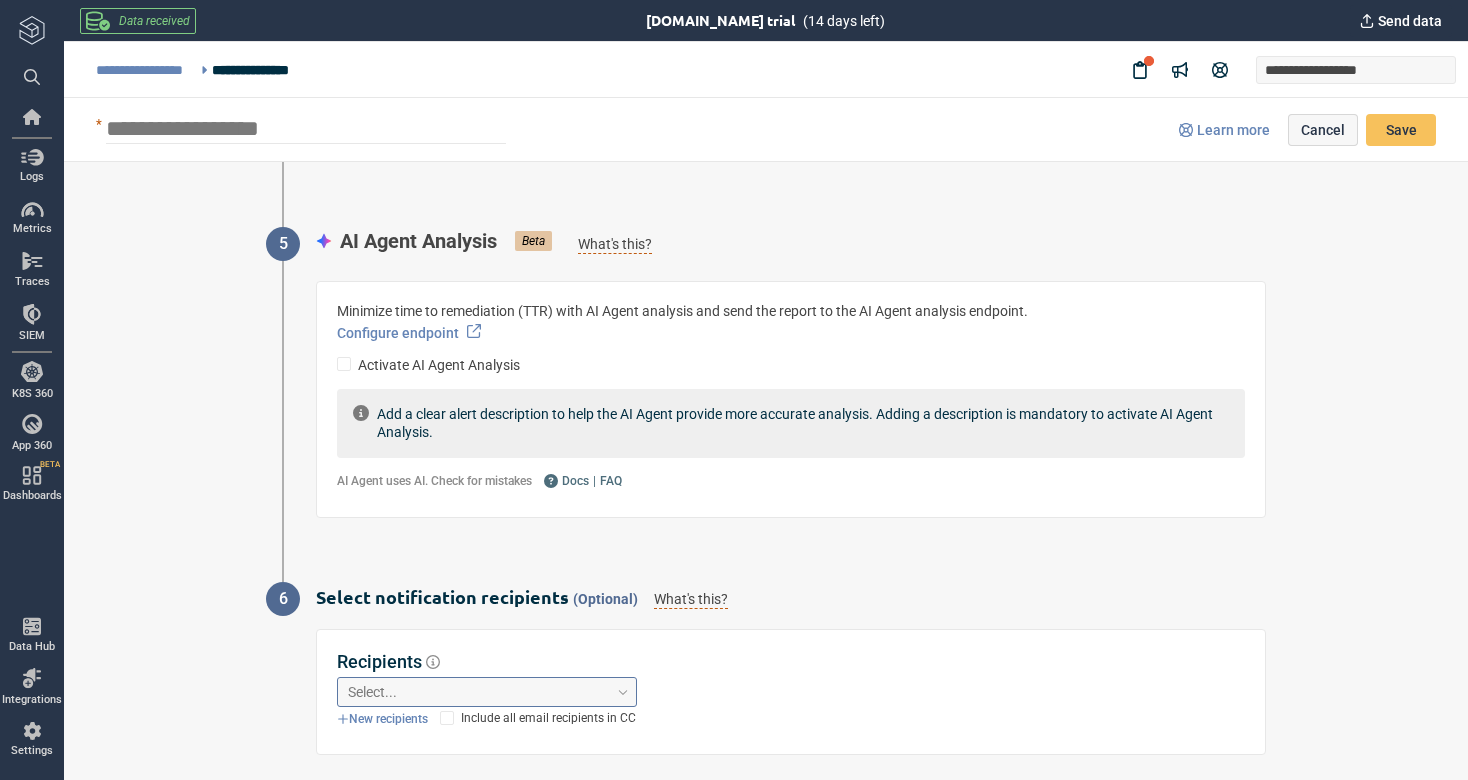 type on "**********" 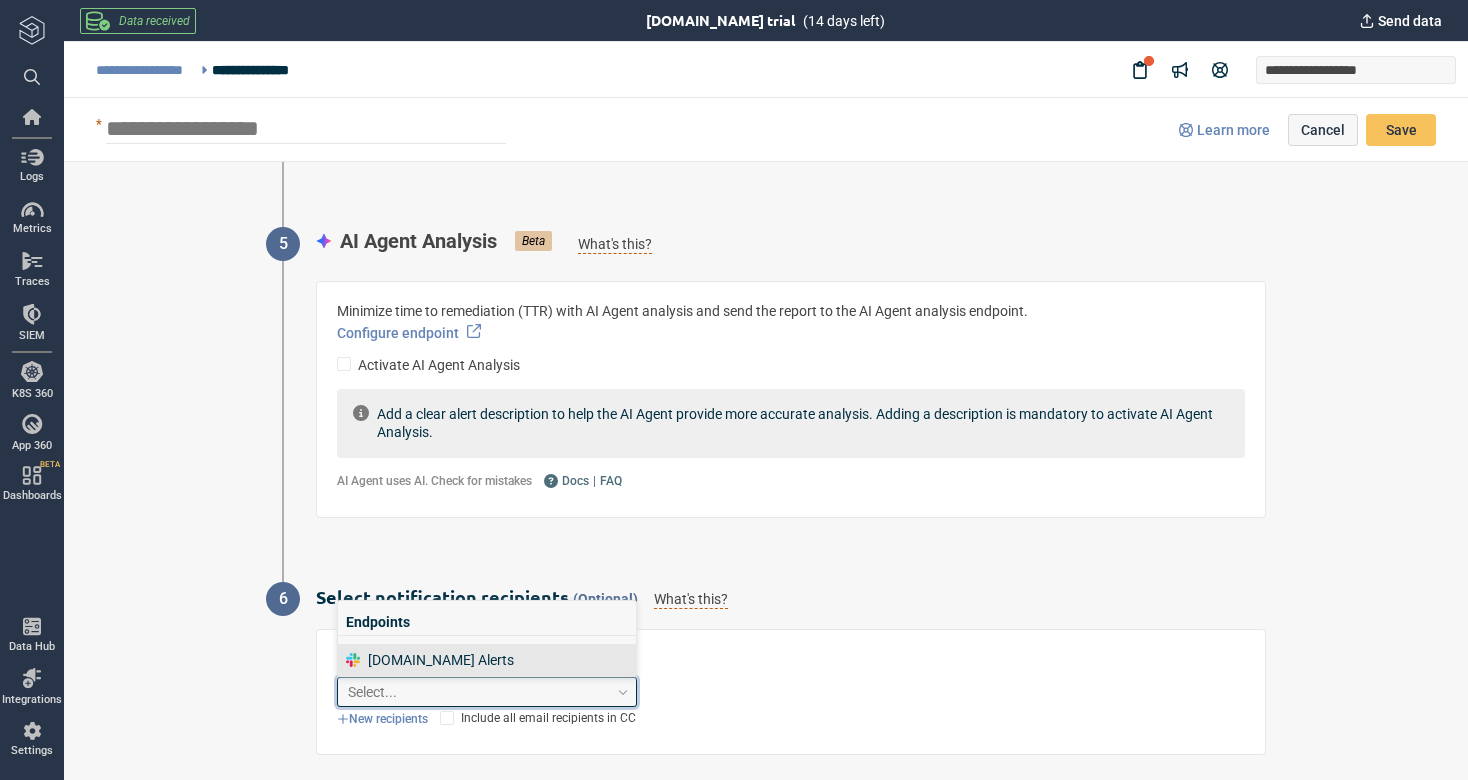 click on "[DOMAIN_NAME] Alerts" at bounding box center (487, 660) 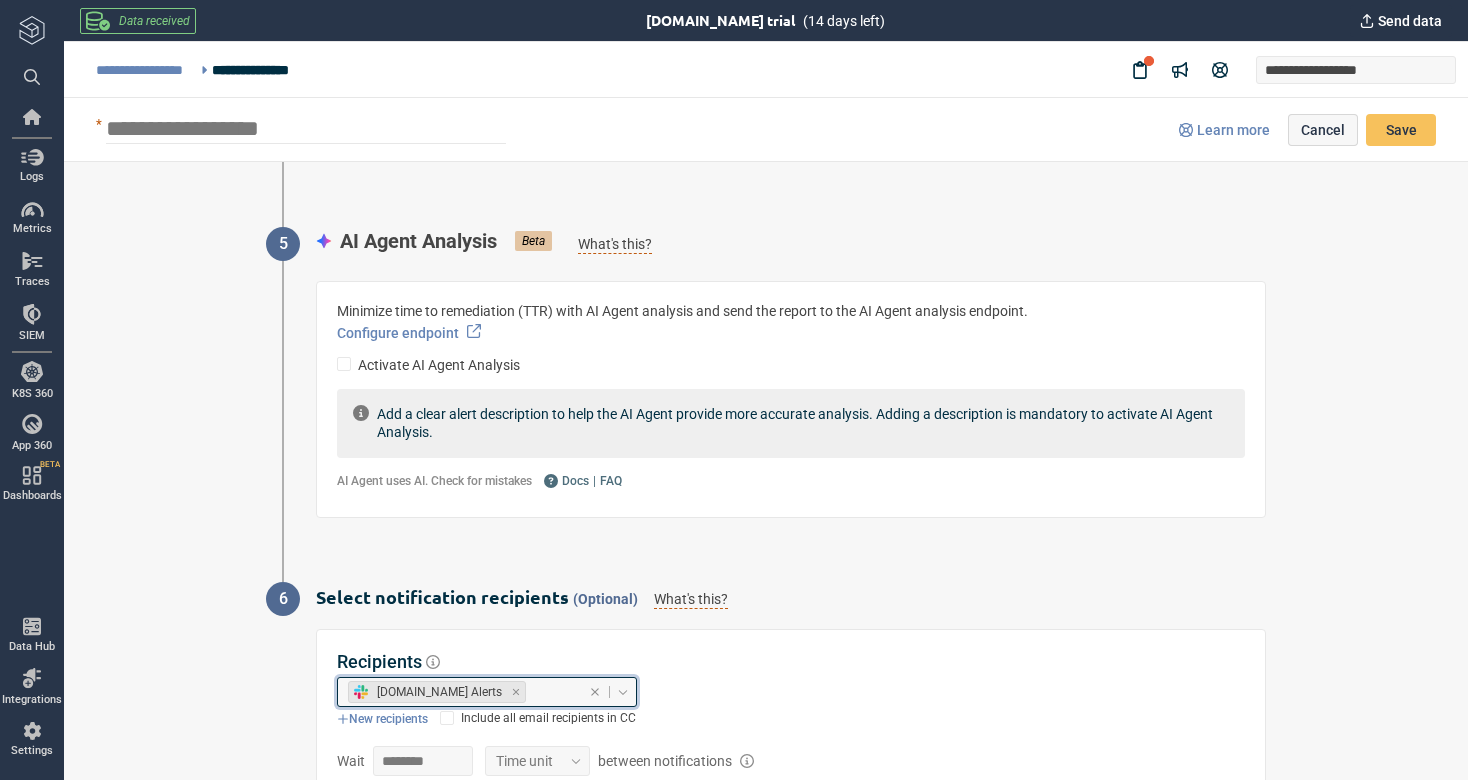 type on "*" 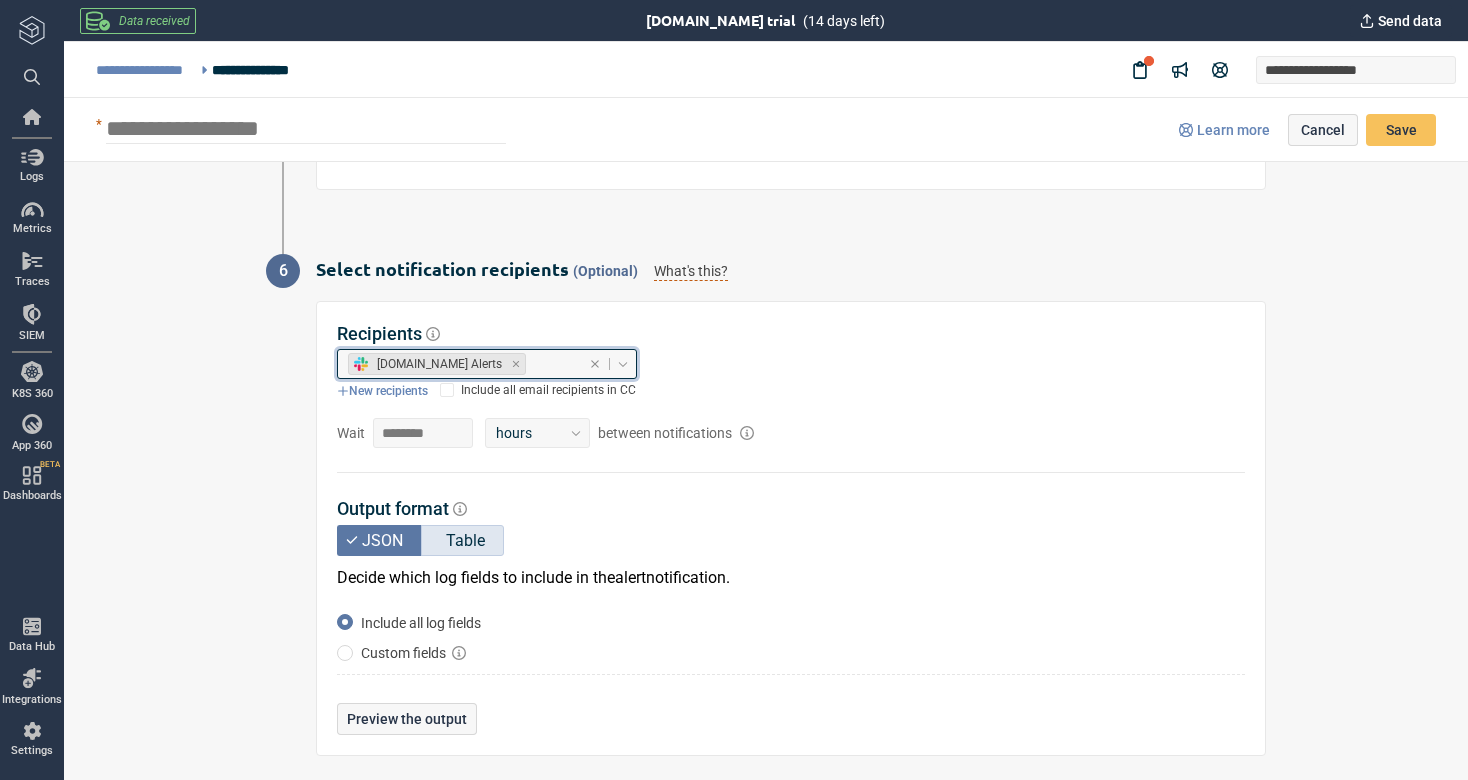 scroll, scrollTop: 1747, scrollLeft: 0, axis: vertical 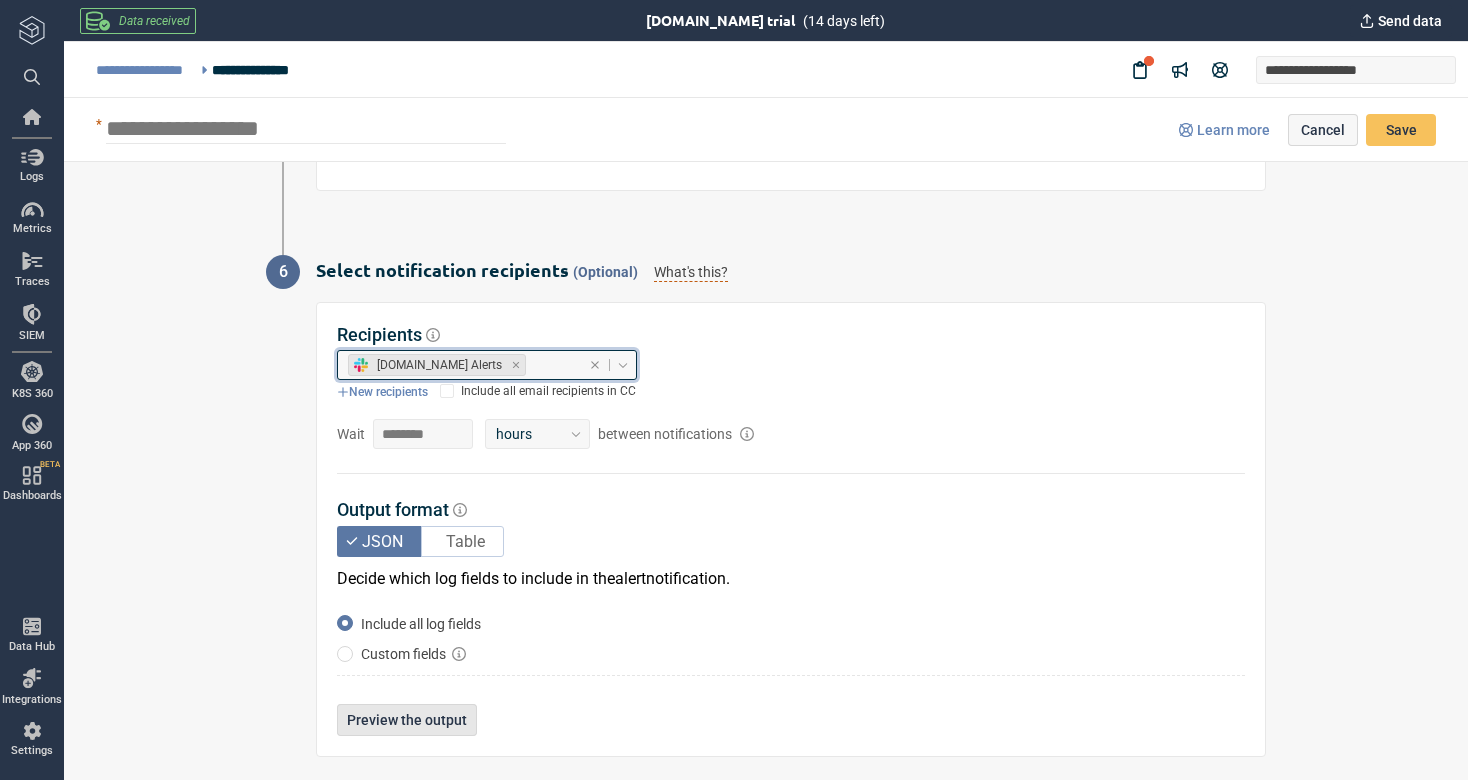 click on "Preview the output" at bounding box center (407, 720) 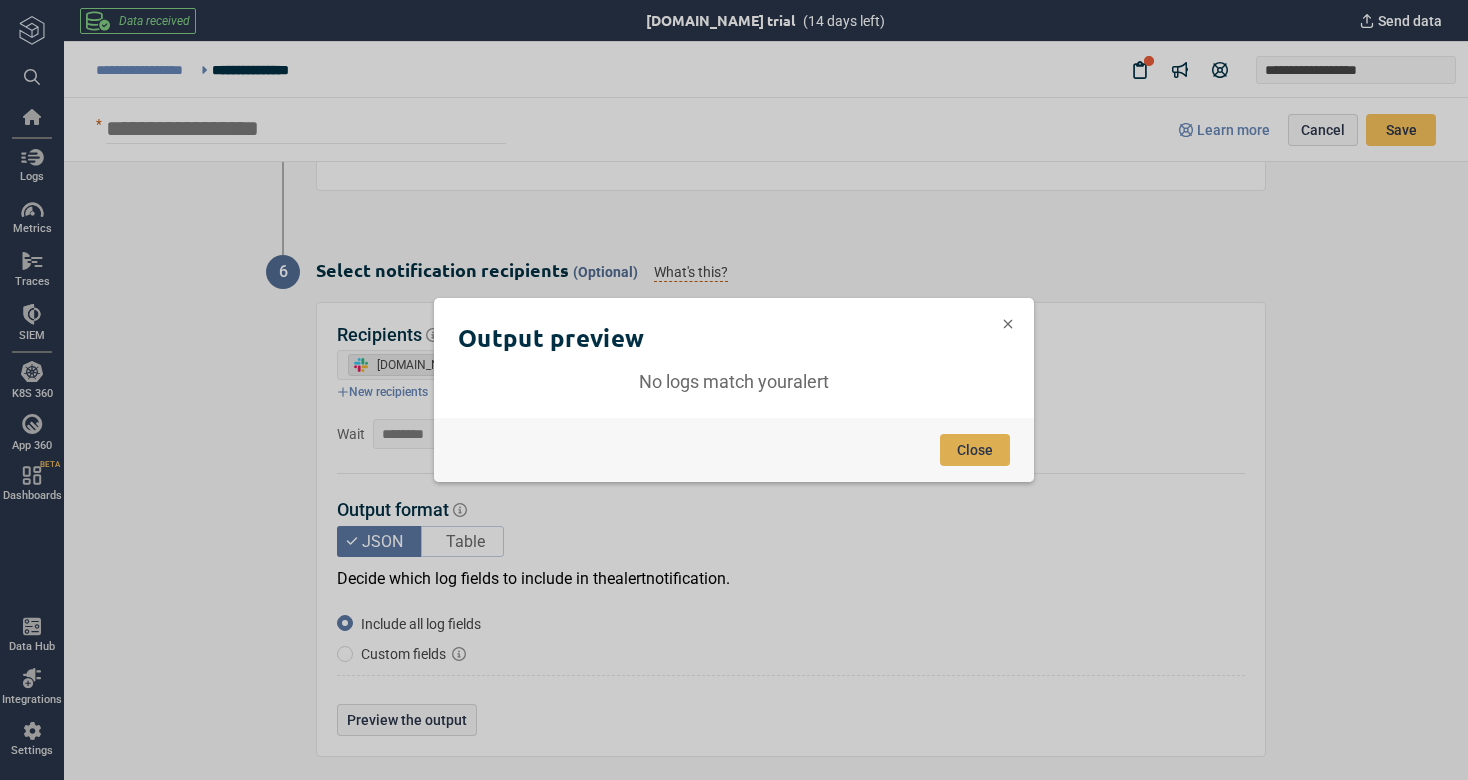 click on "Close" at bounding box center [975, 450] 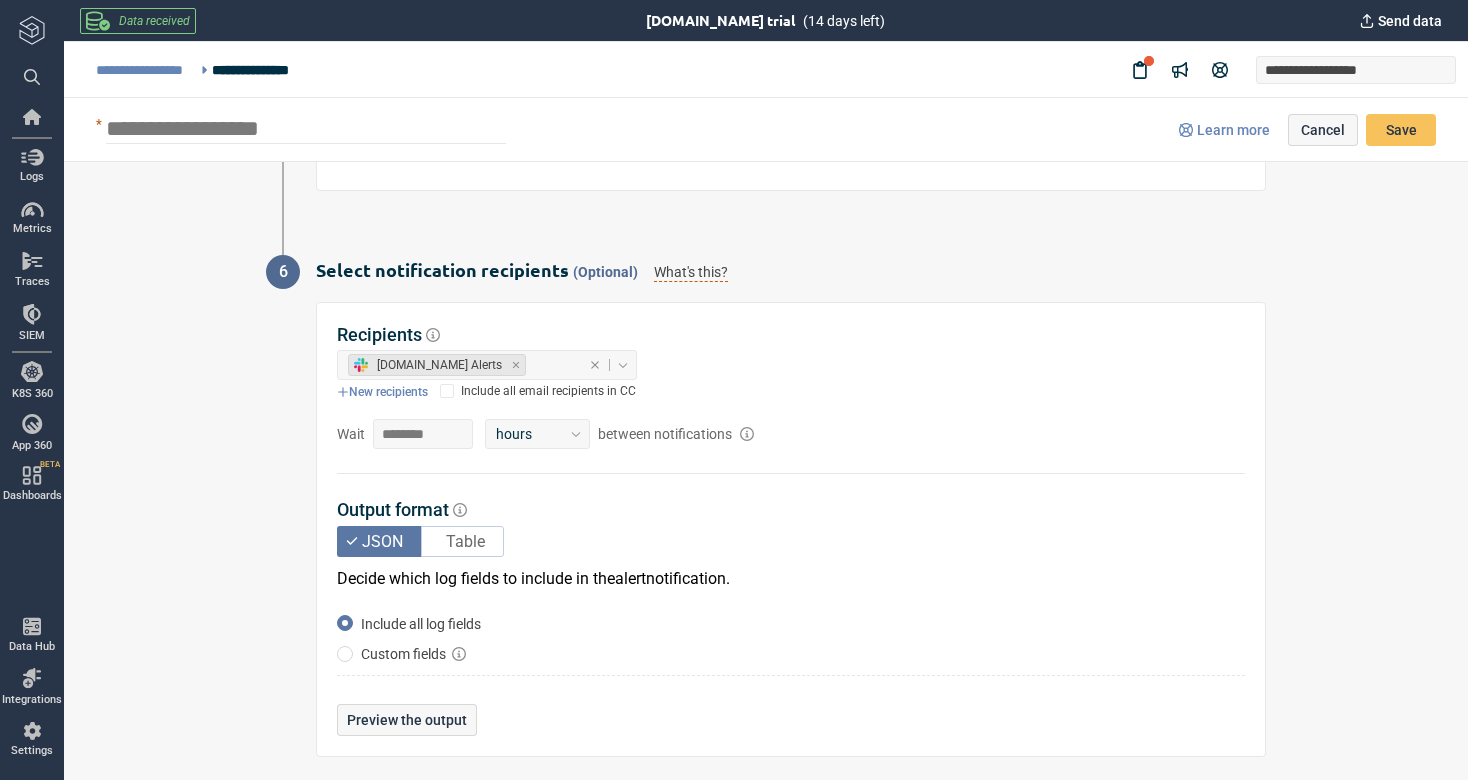 click on "Custom fields" at bounding box center [403, 654] 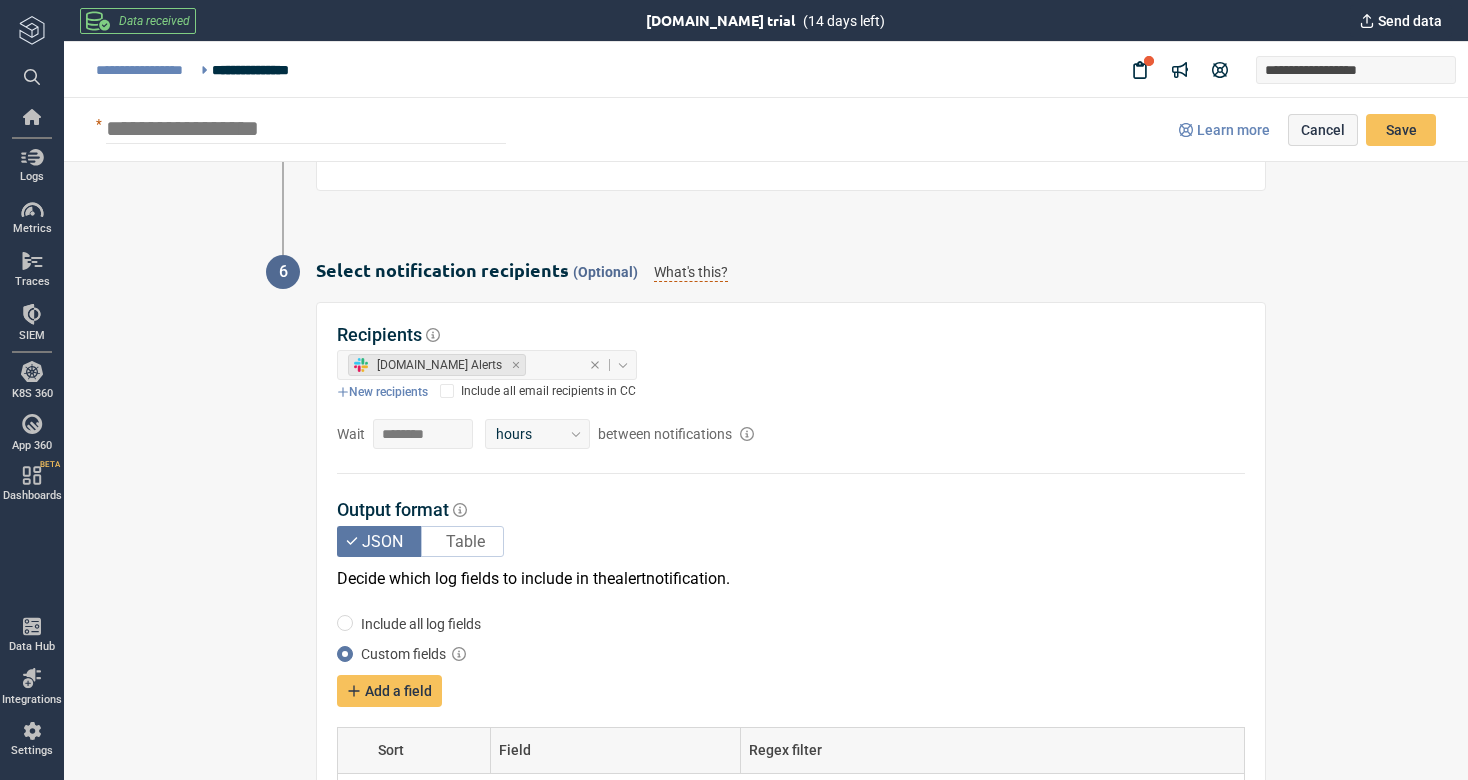 type on "*" 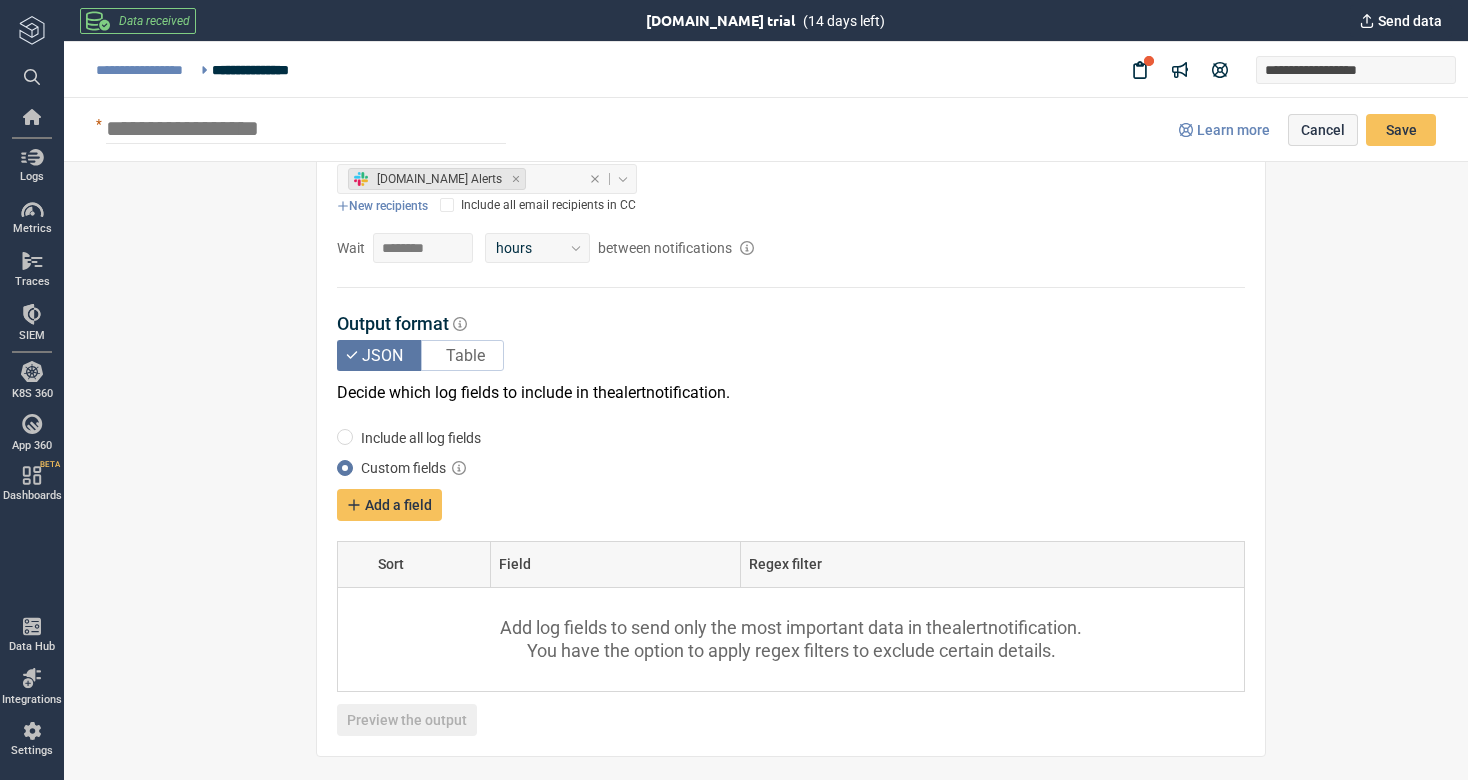 scroll, scrollTop: 1932, scrollLeft: 0, axis: vertical 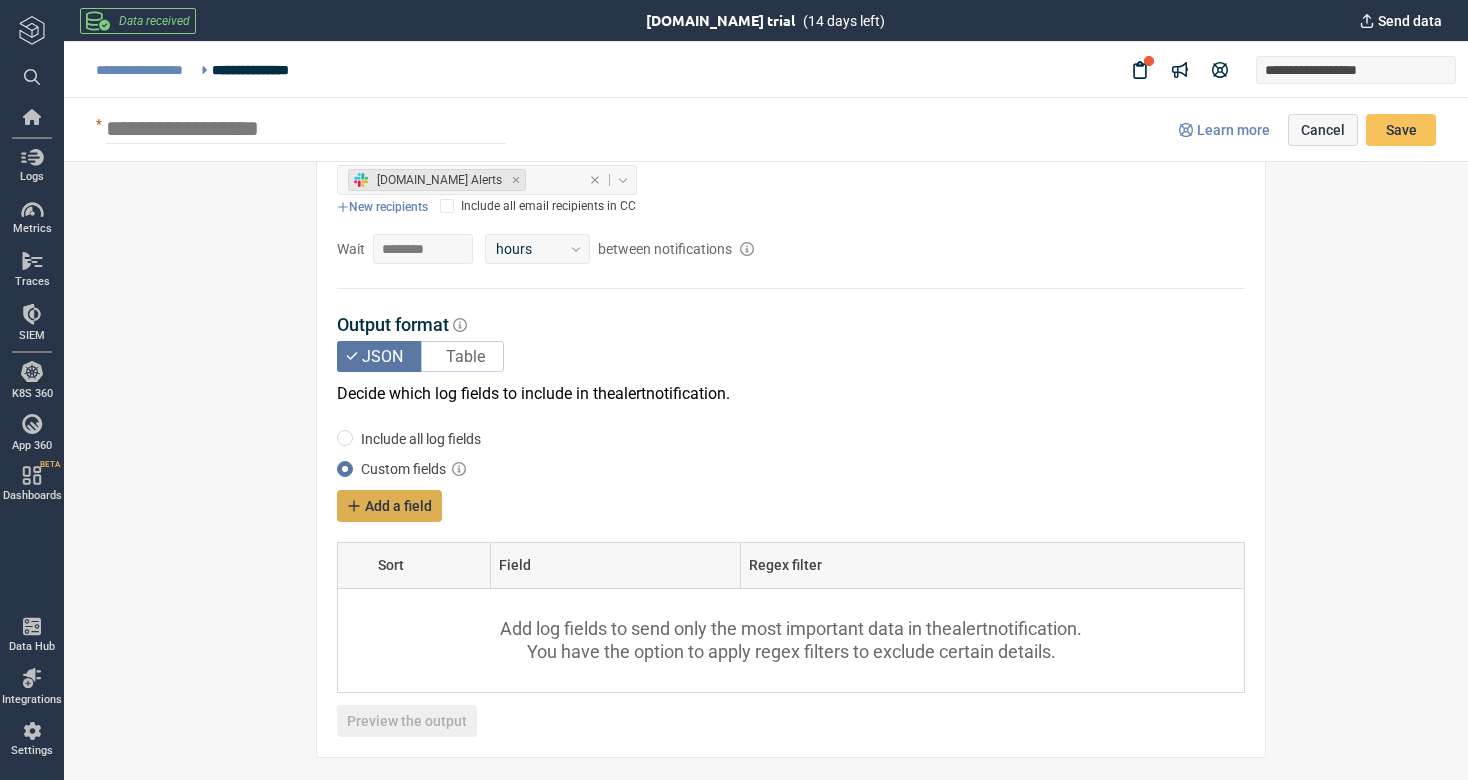 click on "Add a field" at bounding box center [398, 506] 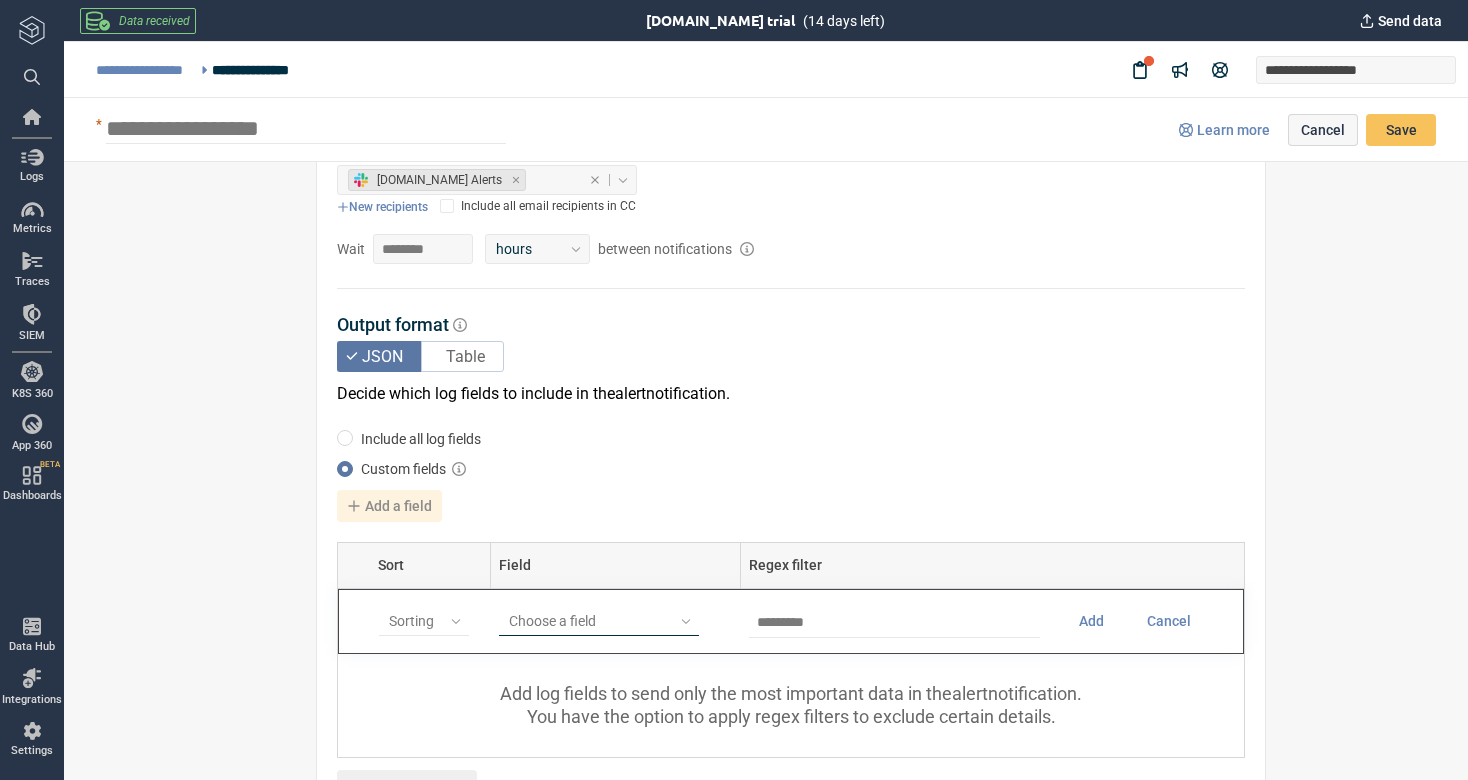 paste on "**********" 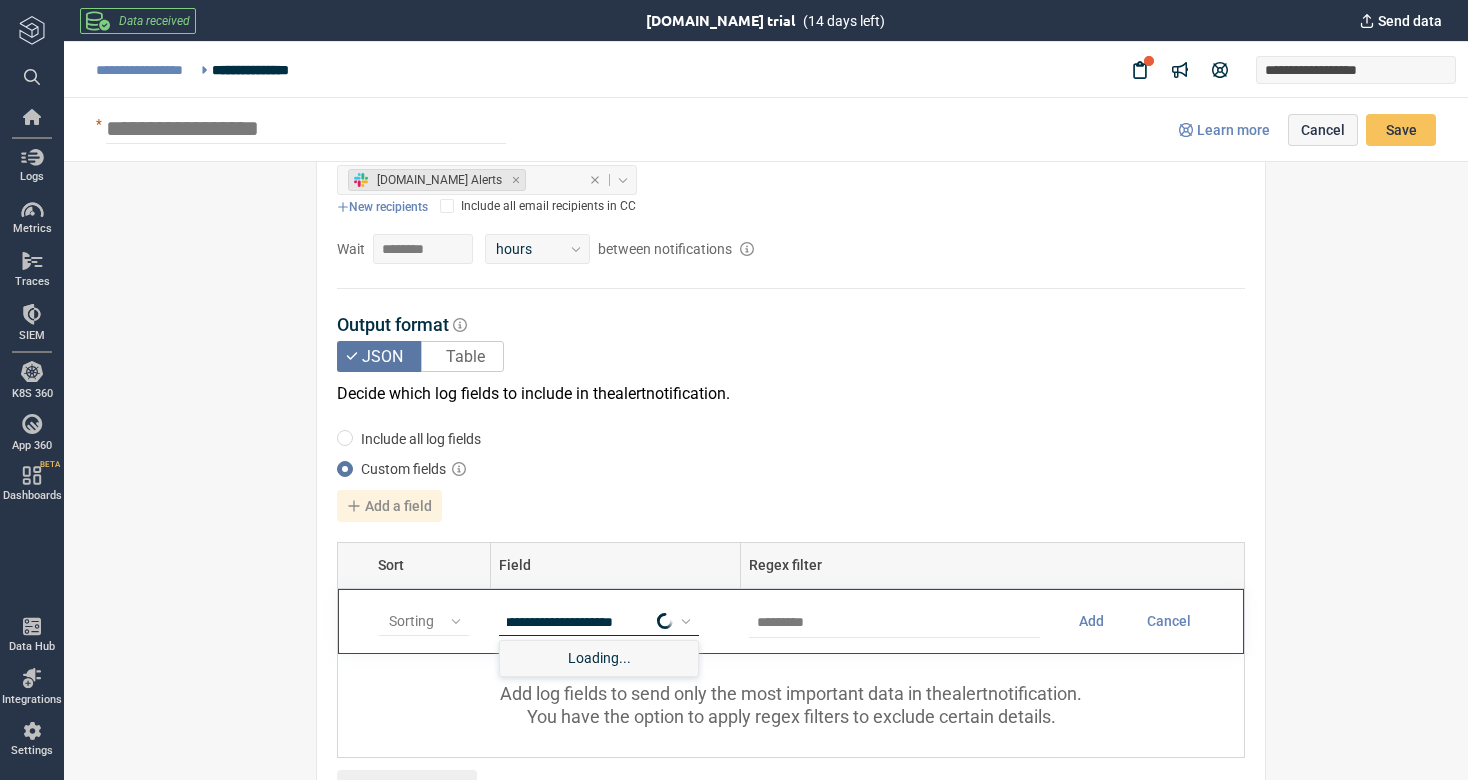 scroll, scrollTop: 0, scrollLeft: 0, axis: both 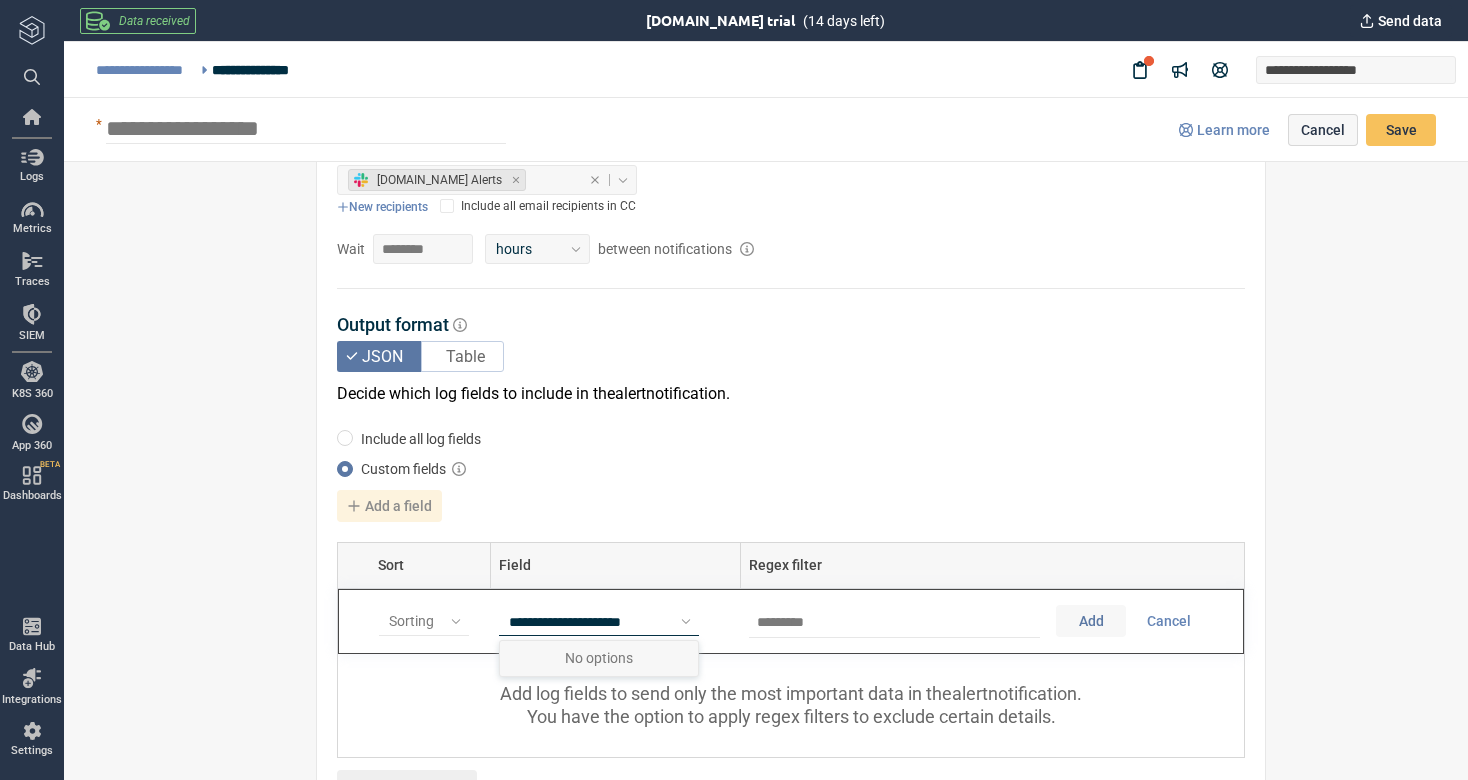 type on "**********" 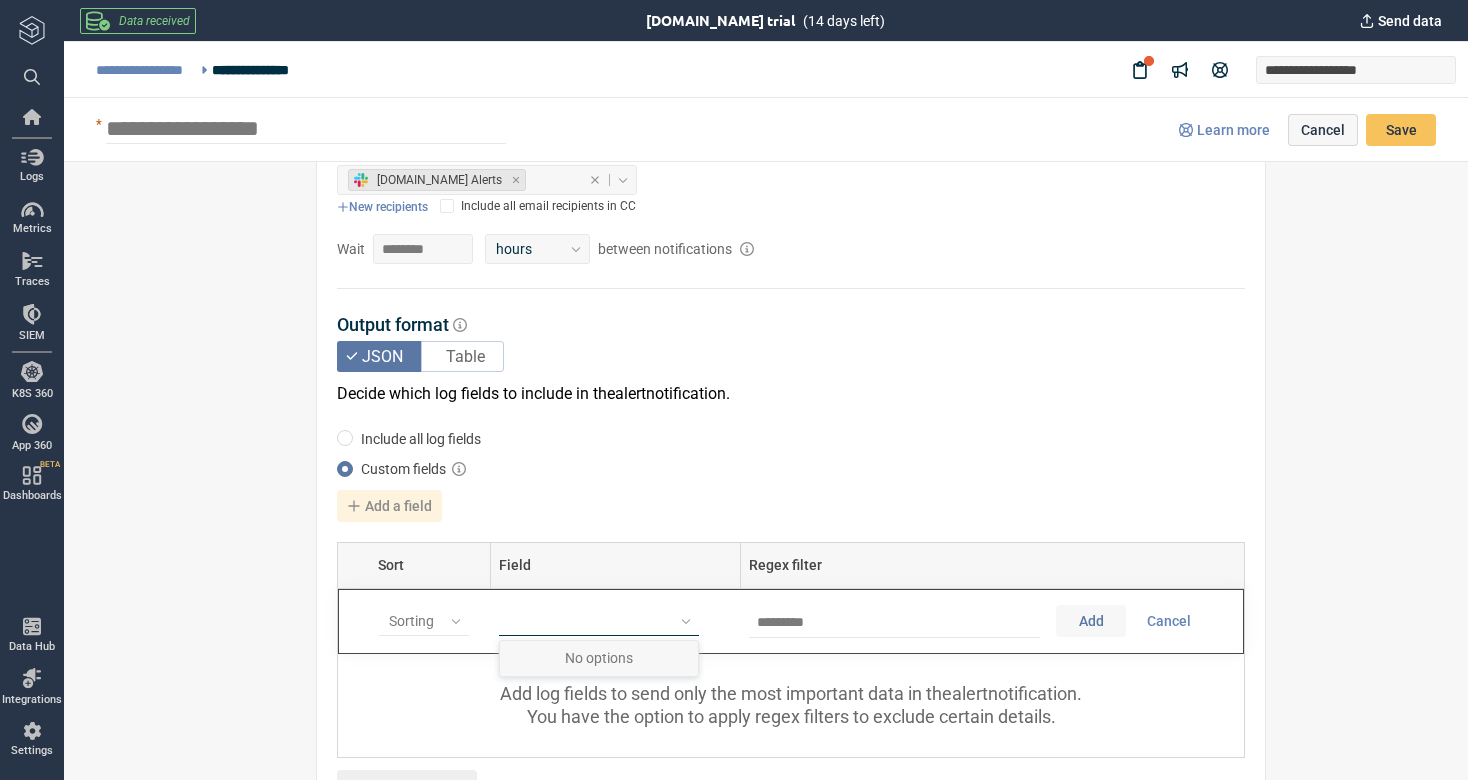 click on "Add" at bounding box center [1091, 621] 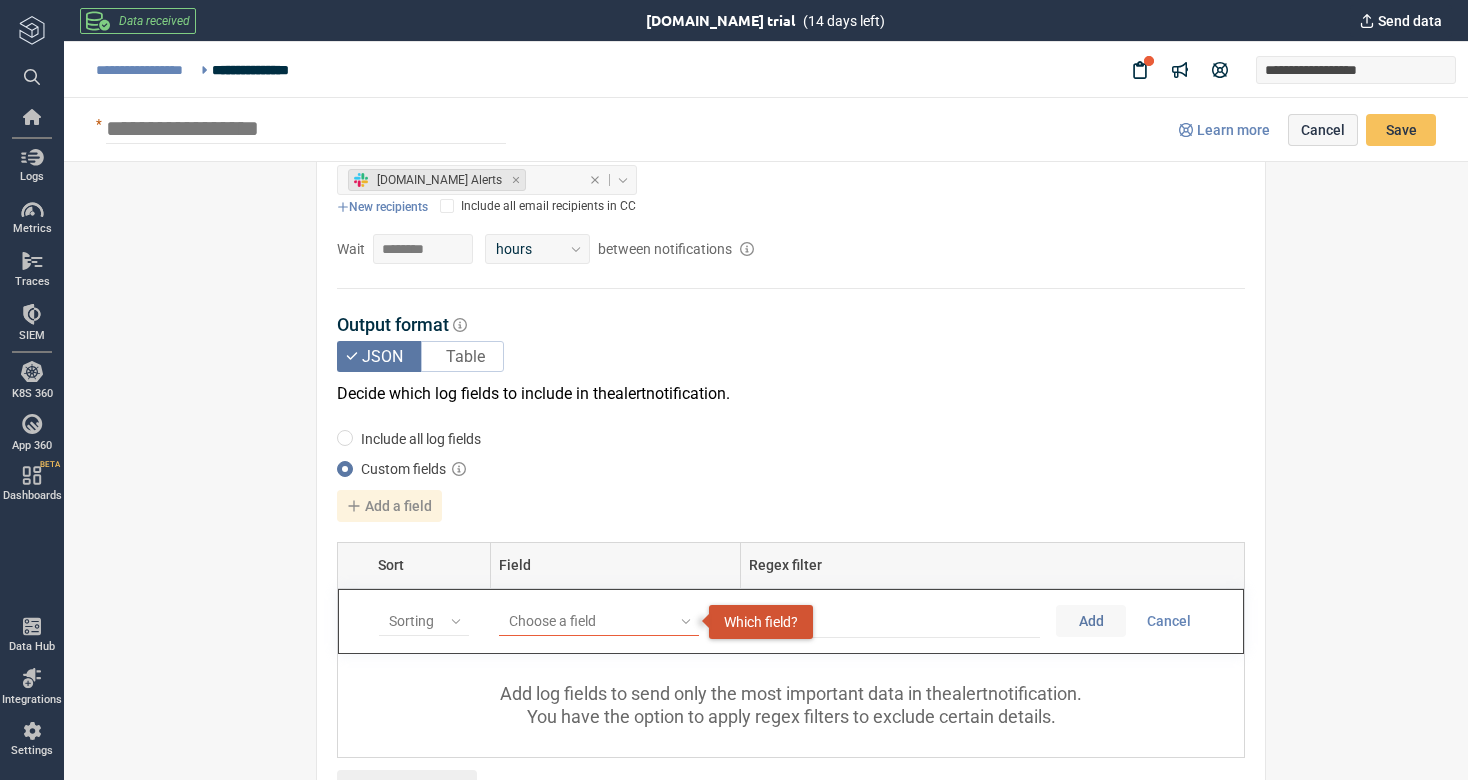 click on "Choose a field" at bounding box center [590, 621] 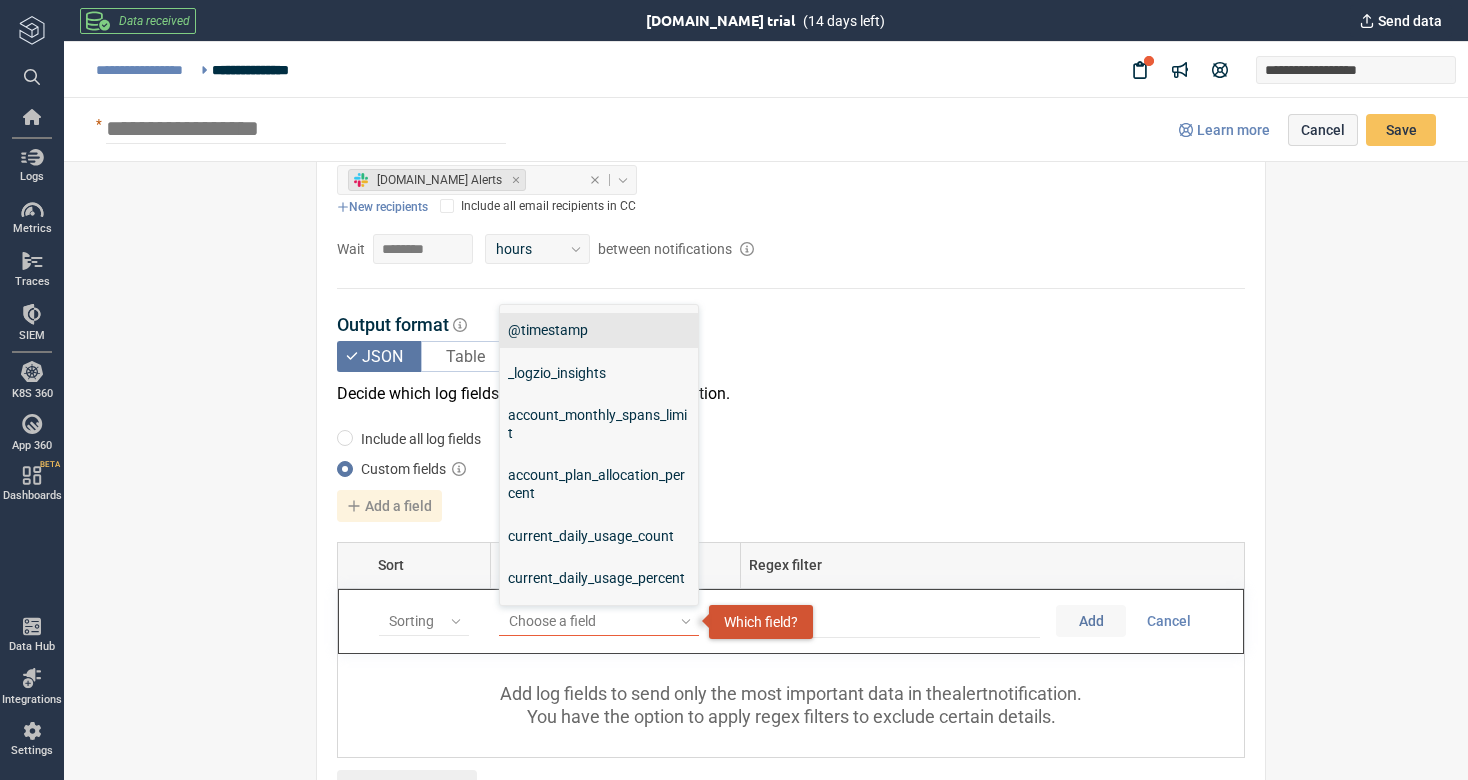 click on "@timestamp" at bounding box center (599, 330) 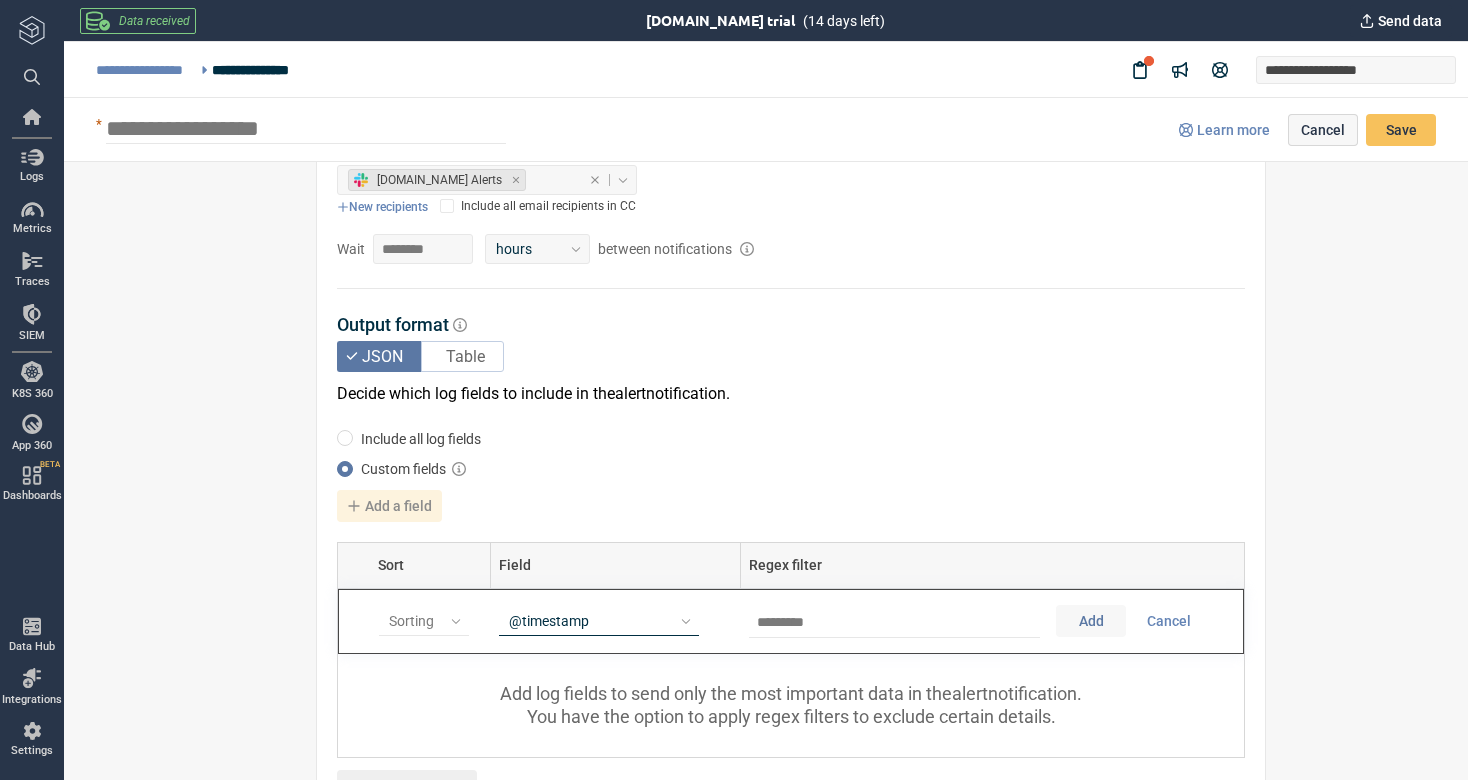 click on "Add" at bounding box center (1091, 621) 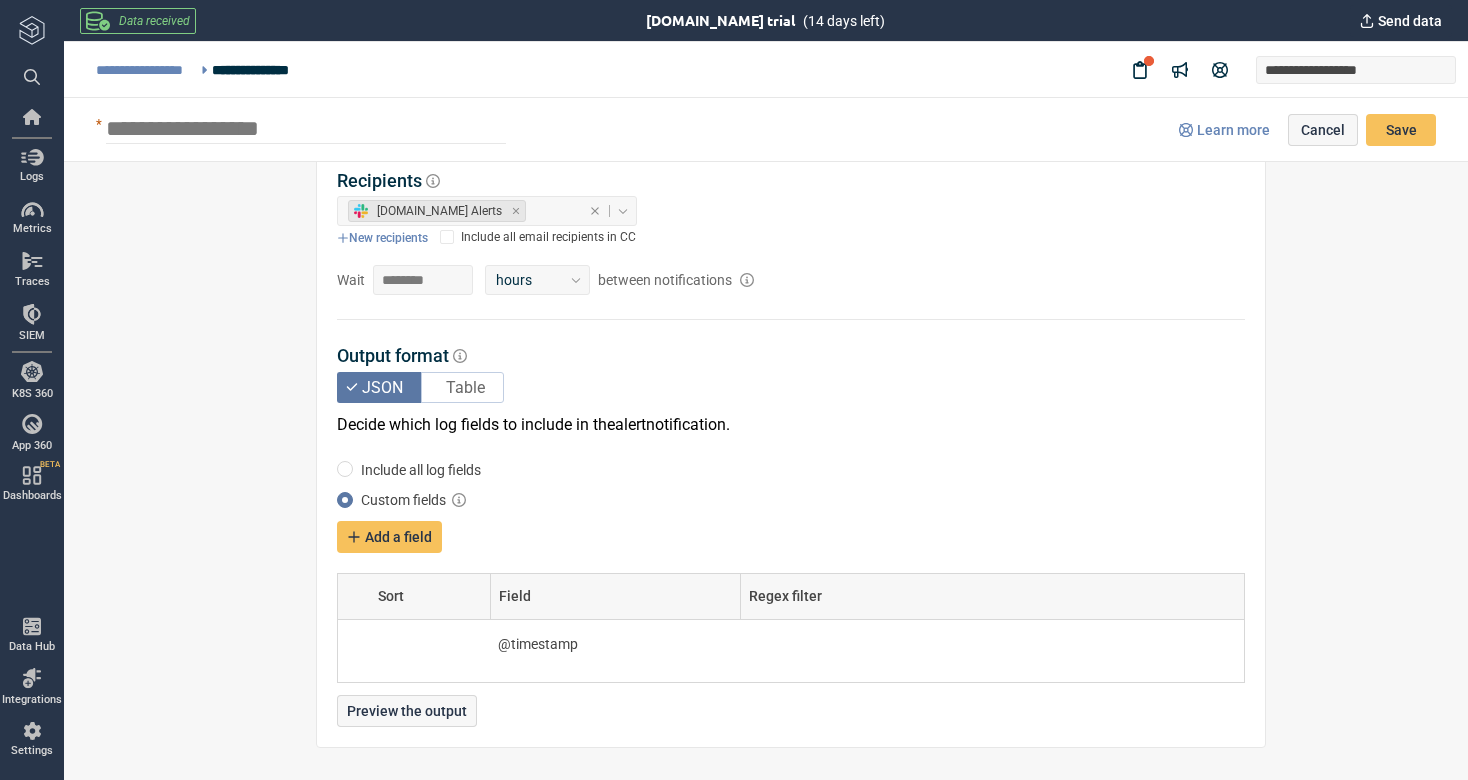 scroll, scrollTop: 1892, scrollLeft: 0, axis: vertical 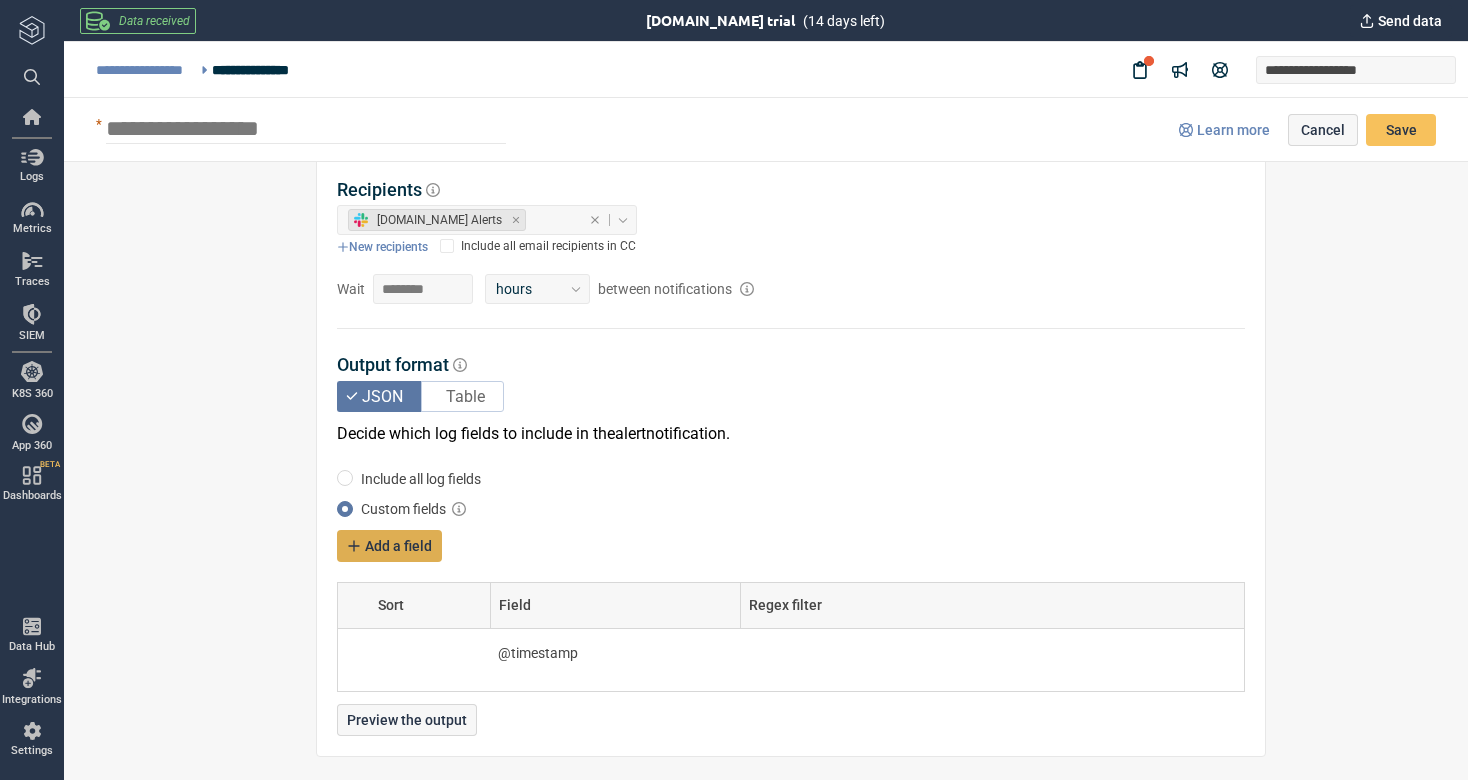 click on "Add a field" at bounding box center (398, 546) 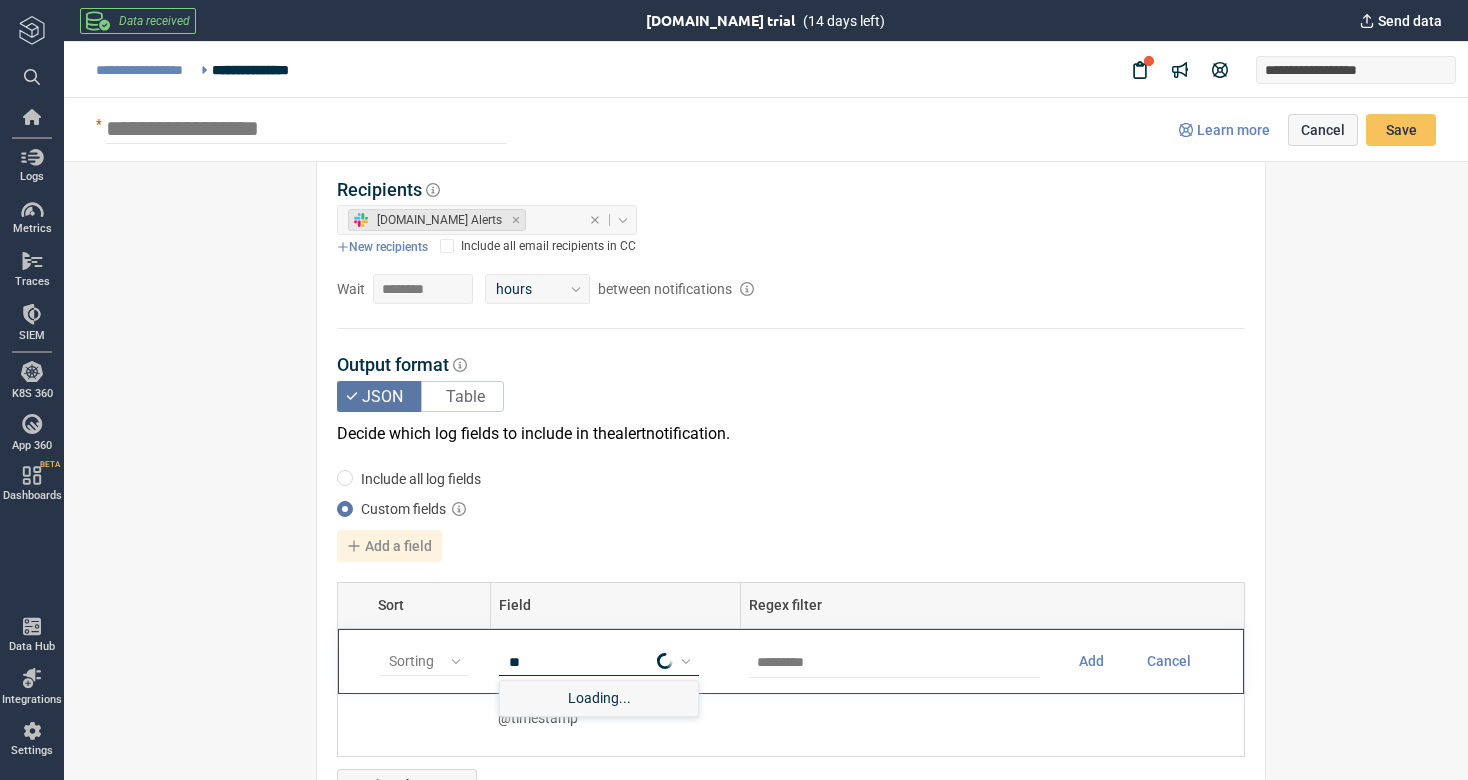 type on "*" 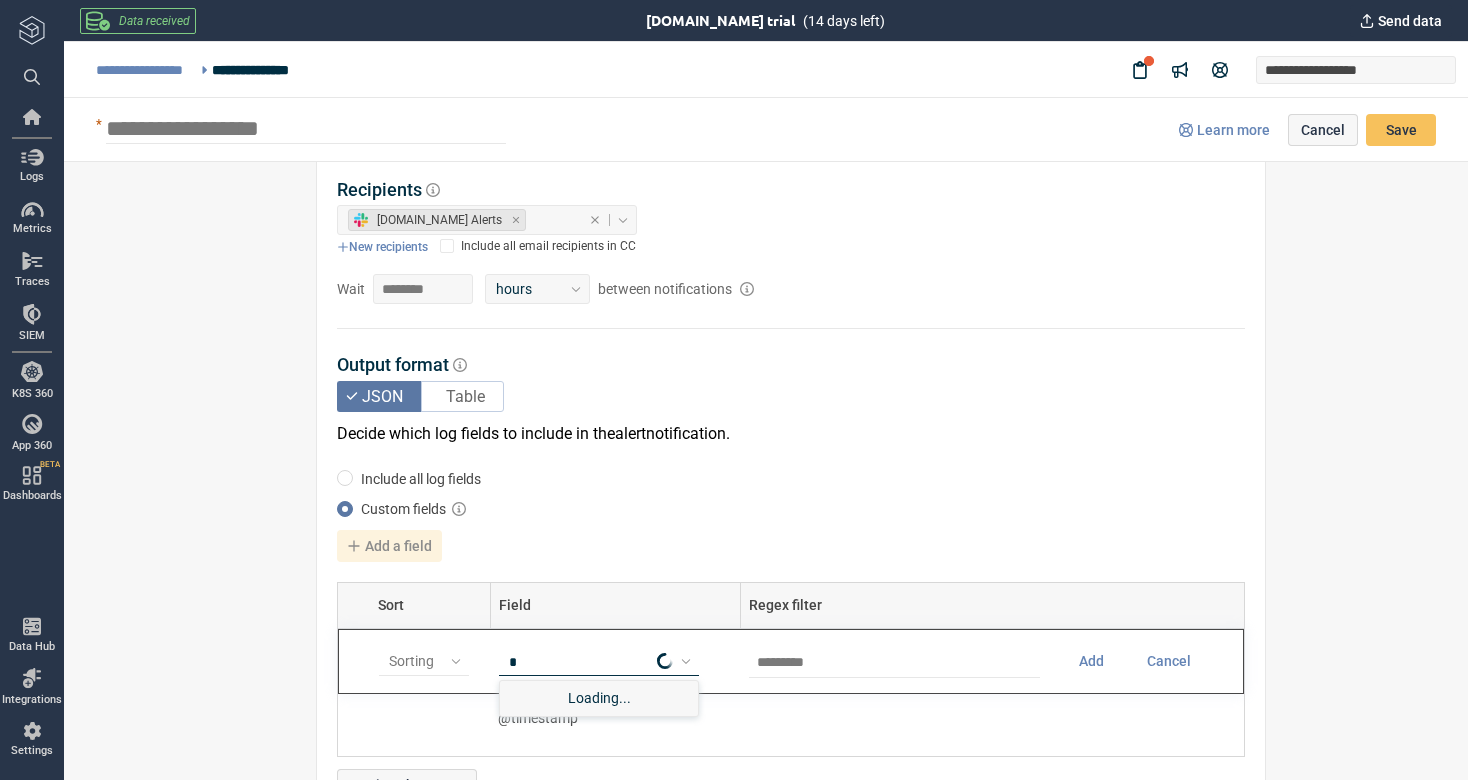 type 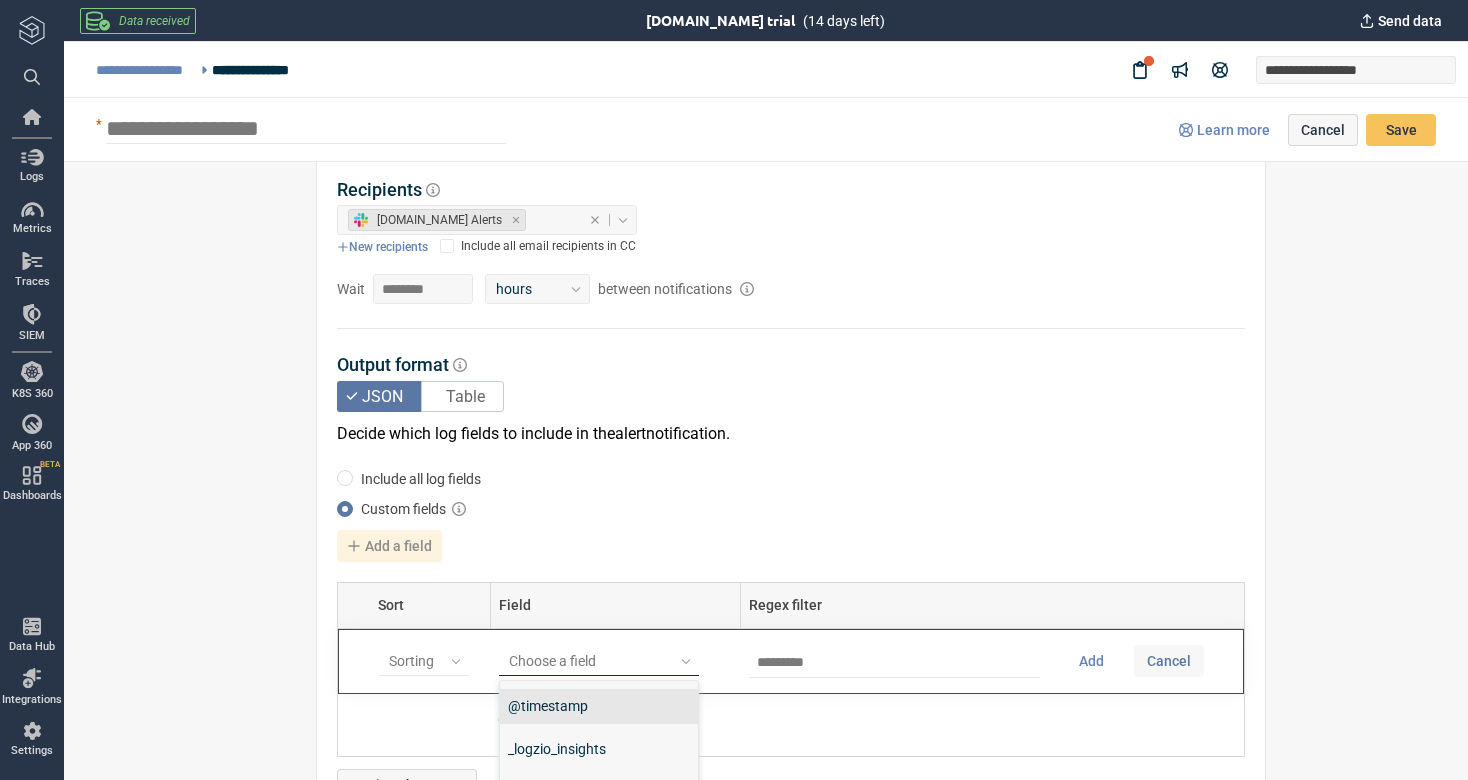 click on "Cancel" at bounding box center [1169, 661] 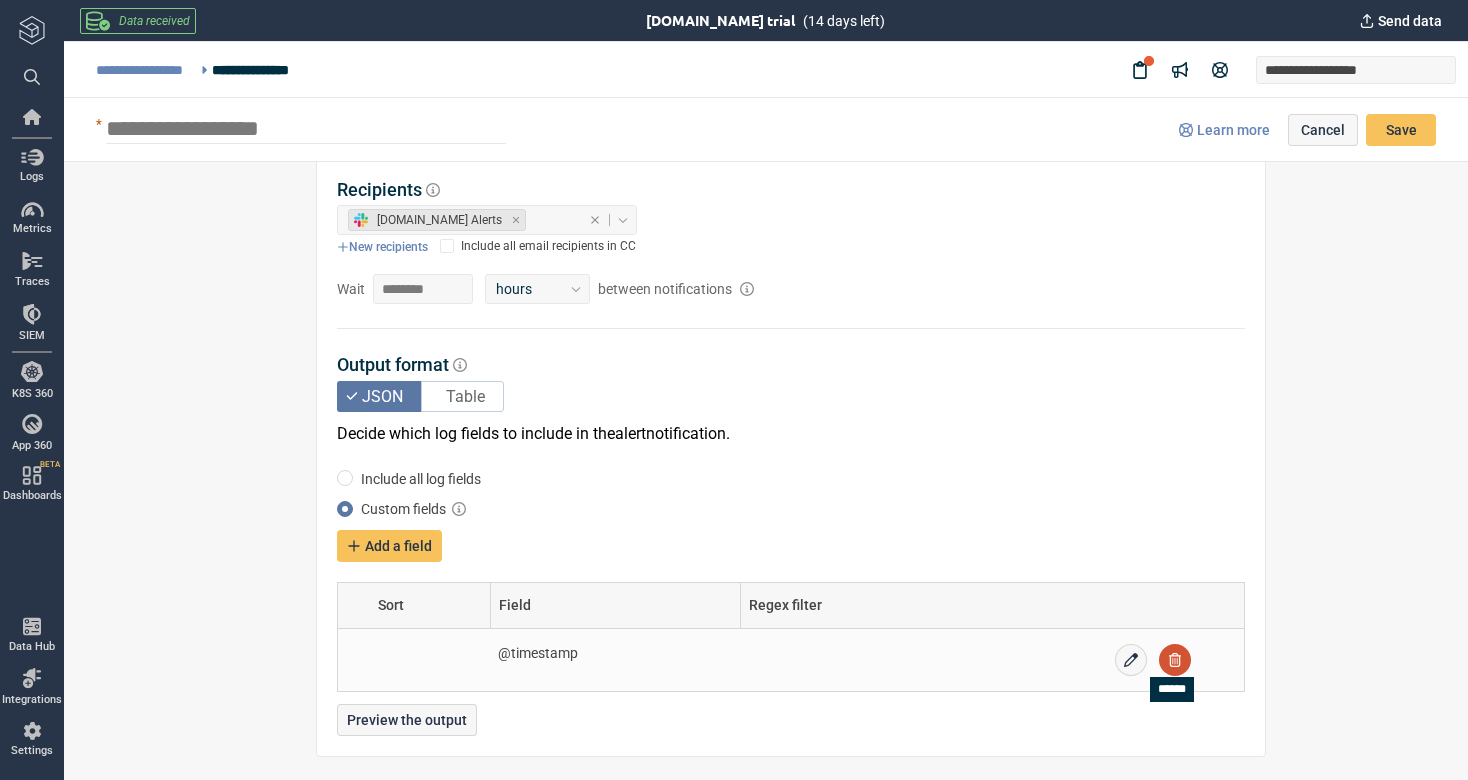click 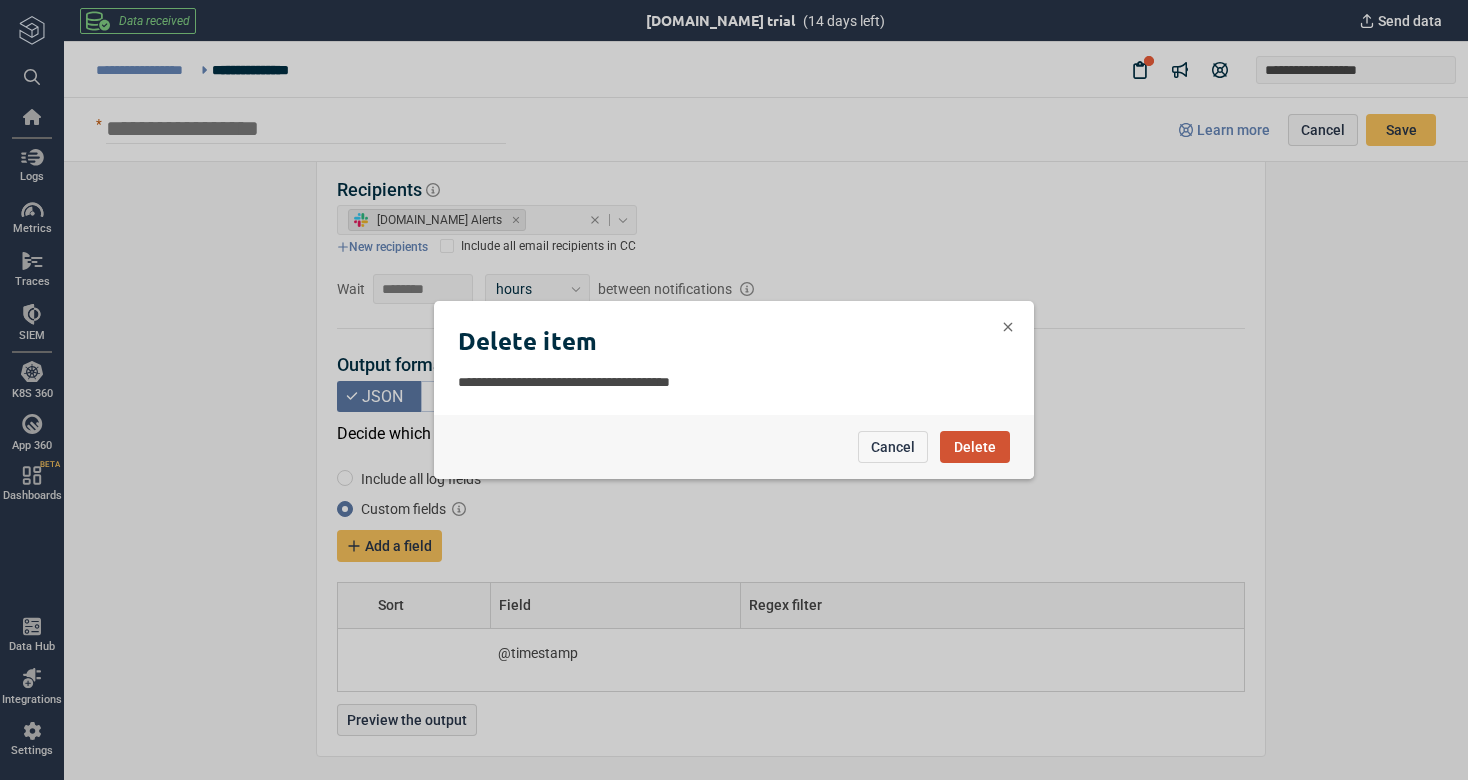 click on "Delete" at bounding box center (975, 447) 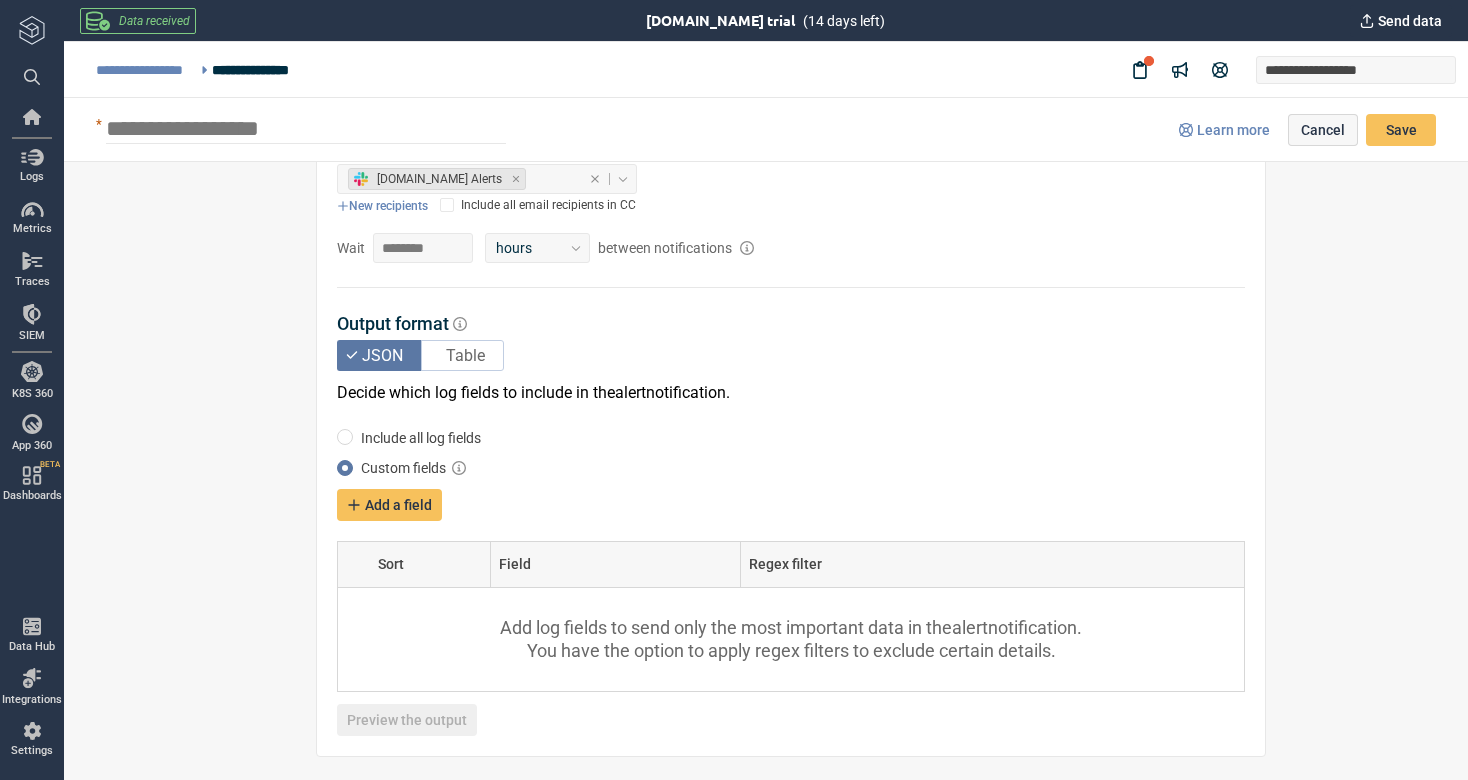 scroll, scrollTop: 1932, scrollLeft: 0, axis: vertical 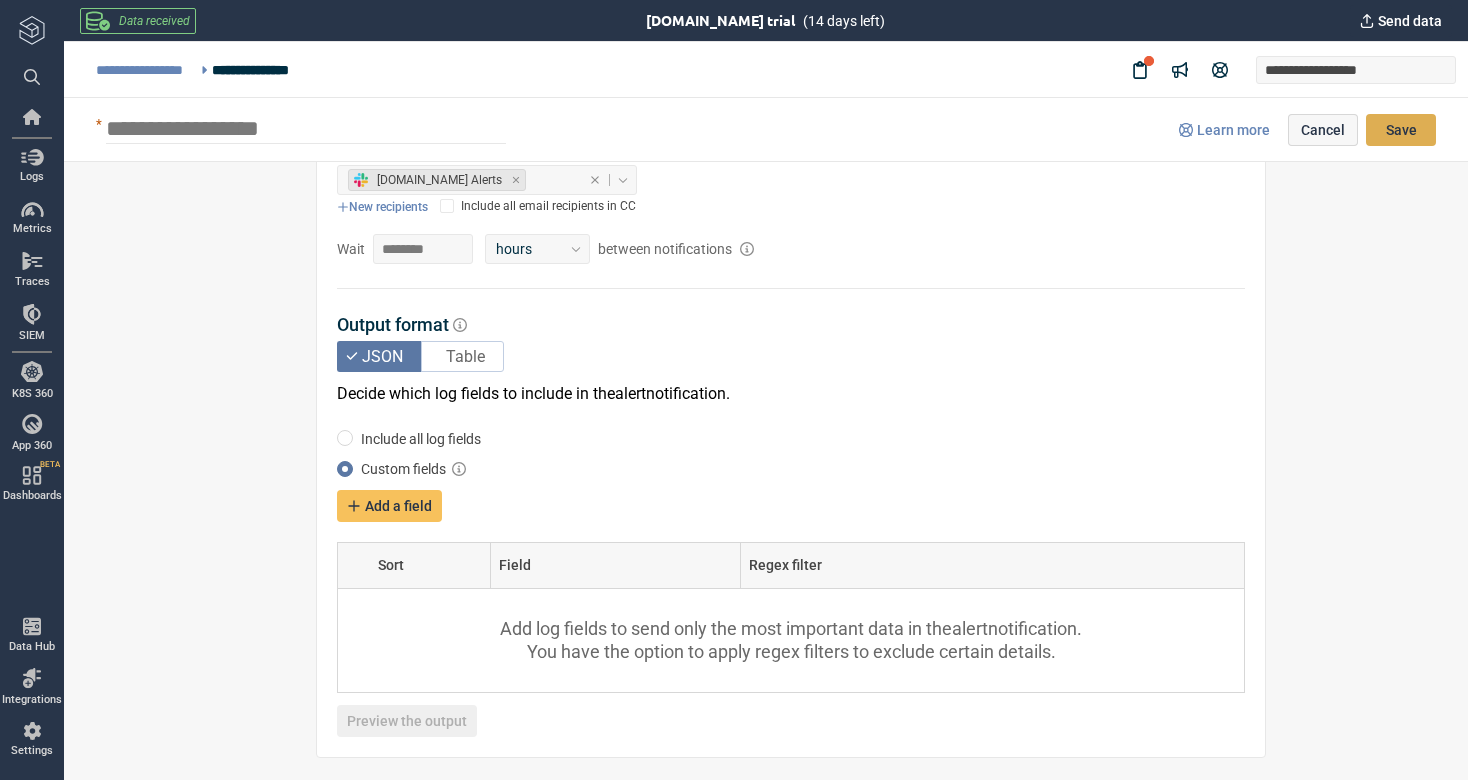 click on "Save" at bounding box center [1401, 130] 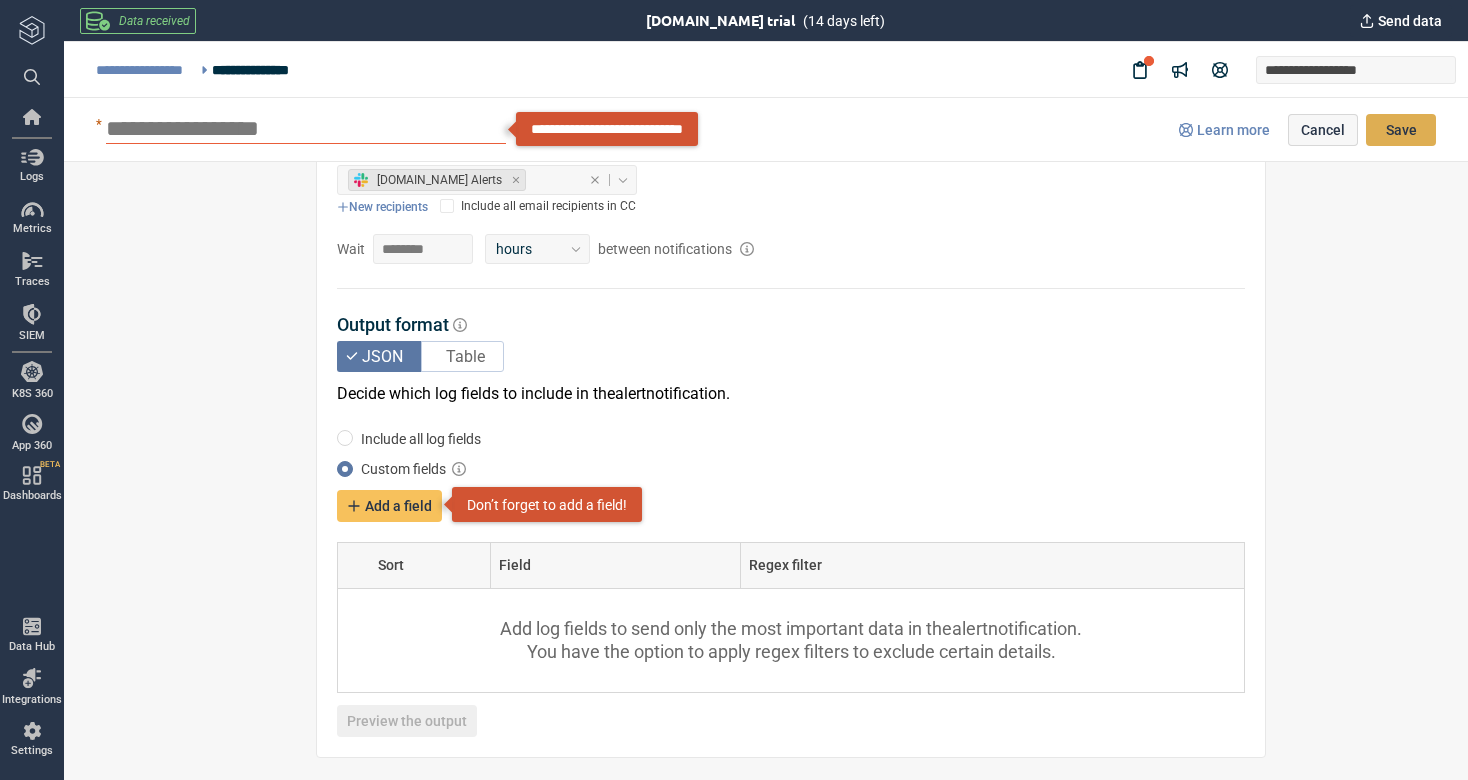 click on "Include all log fields" at bounding box center [791, 438] 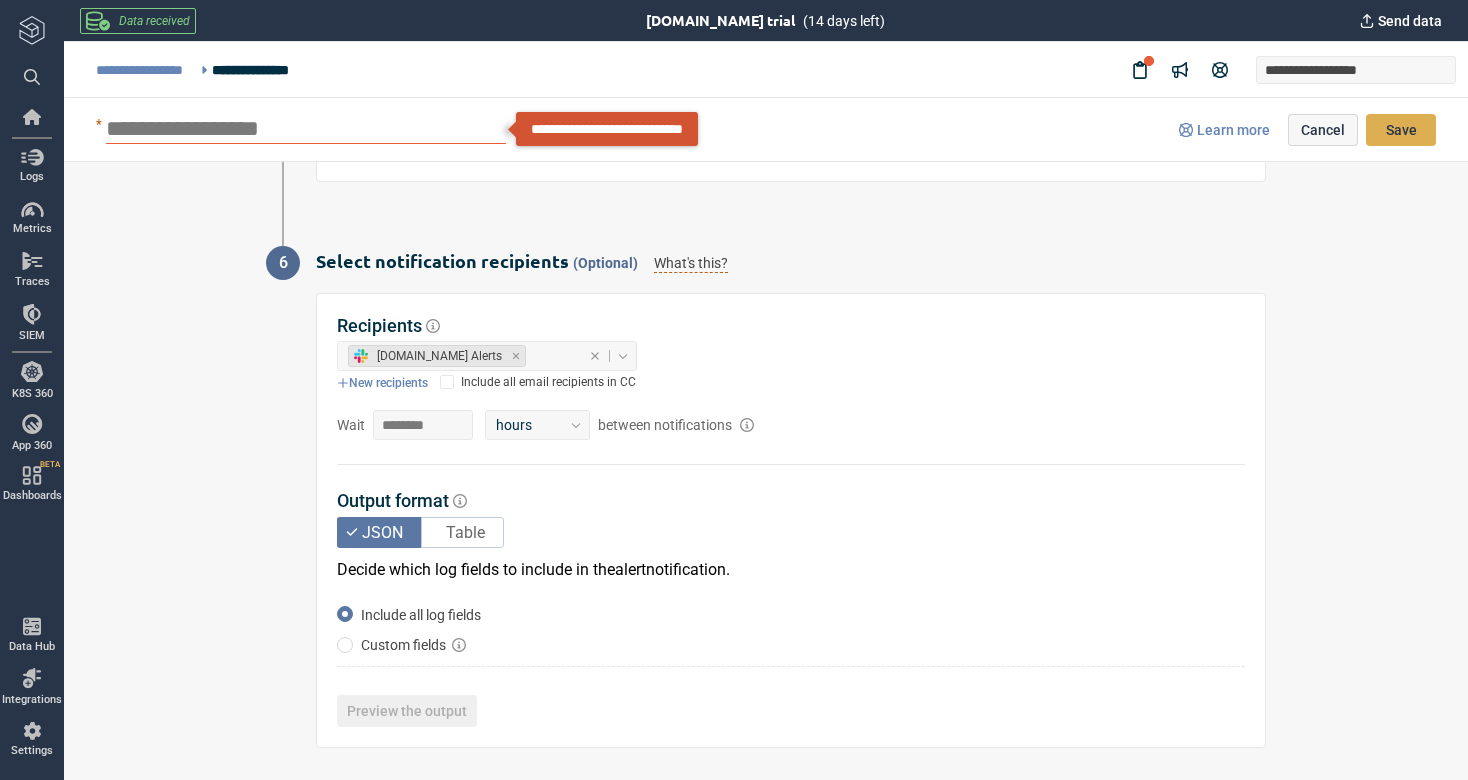 scroll, scrollTop: 1747, scrollLeft: 0, axis: vertical 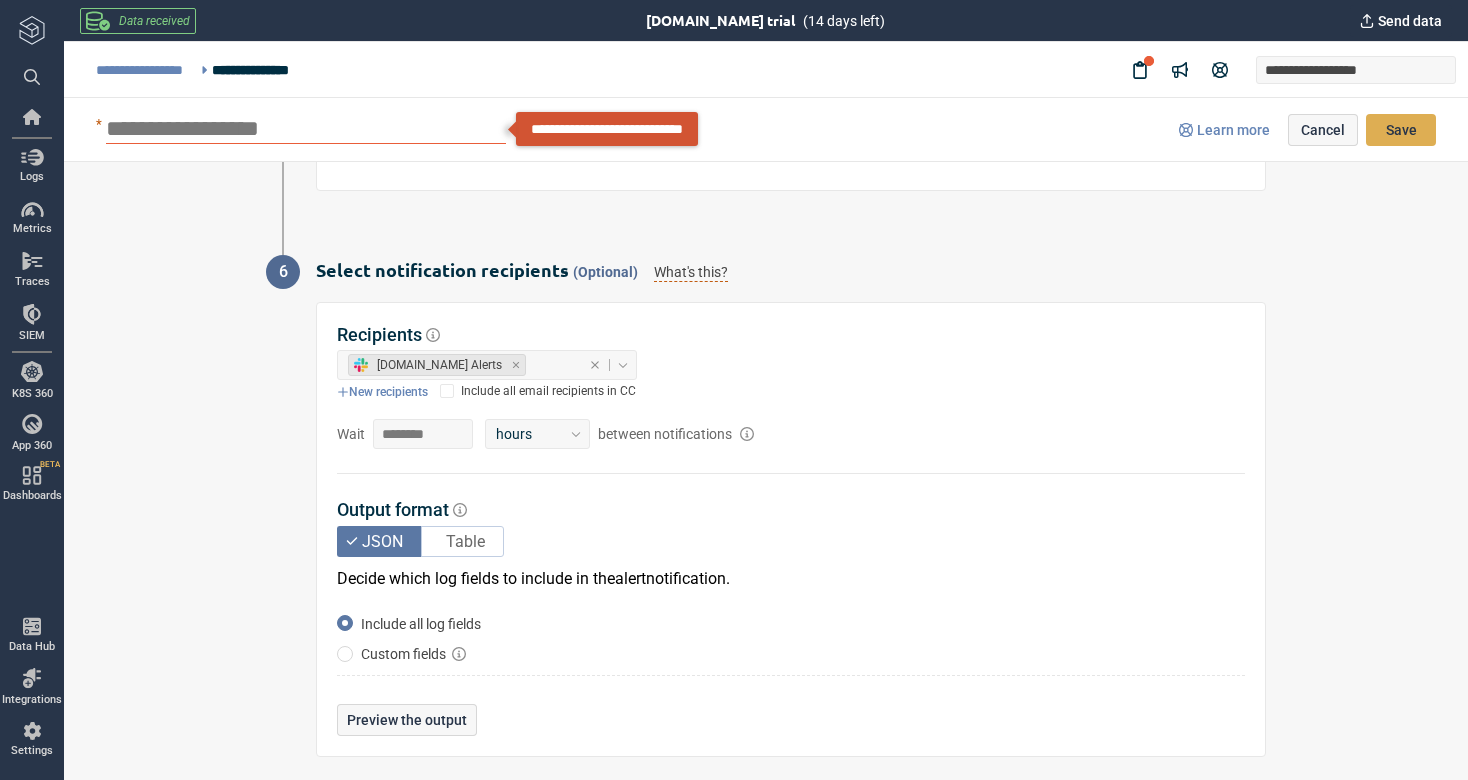 click on "Include all log fields" at bounding box center [421, 624] 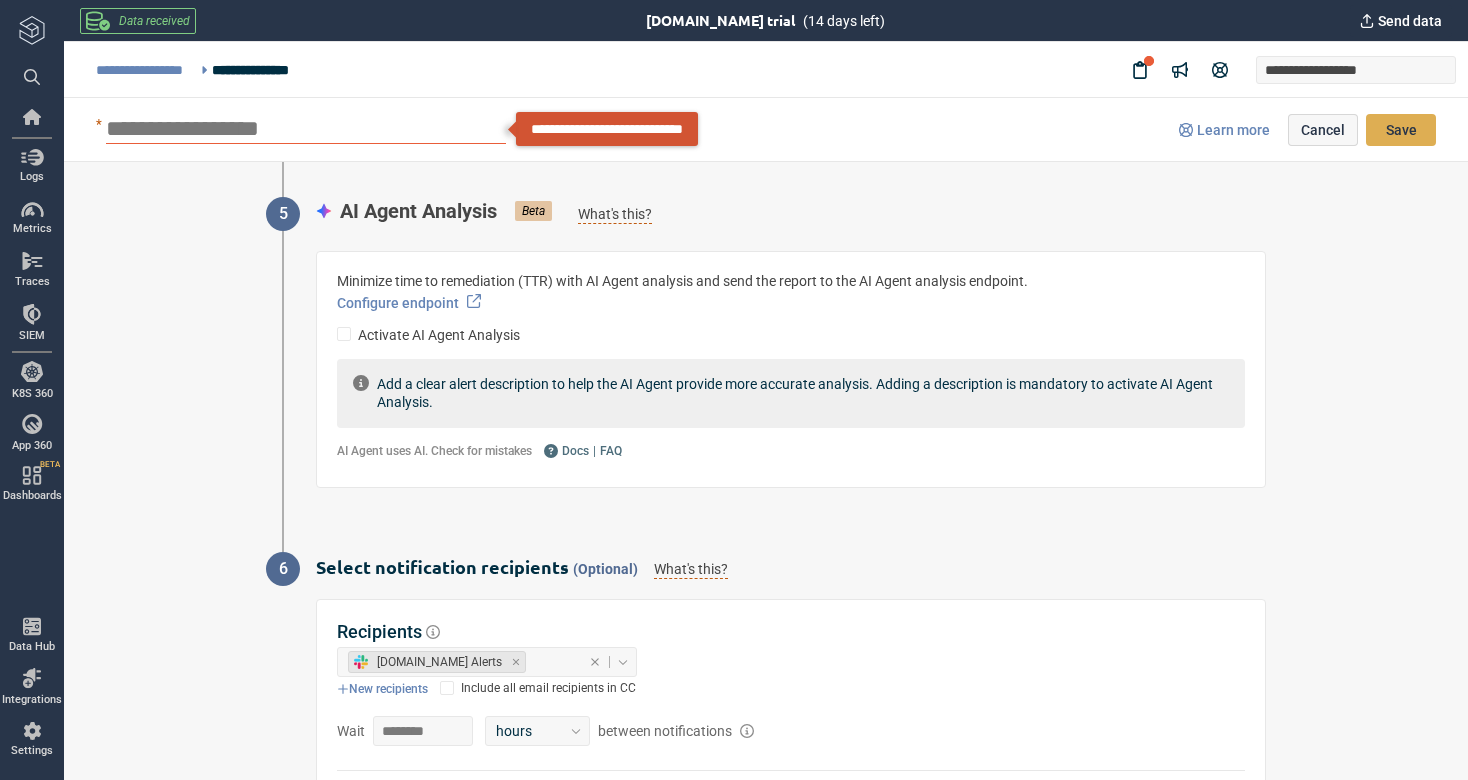 scroll, scrollTop: 1413, scrollLeft: 0, axis: vertical 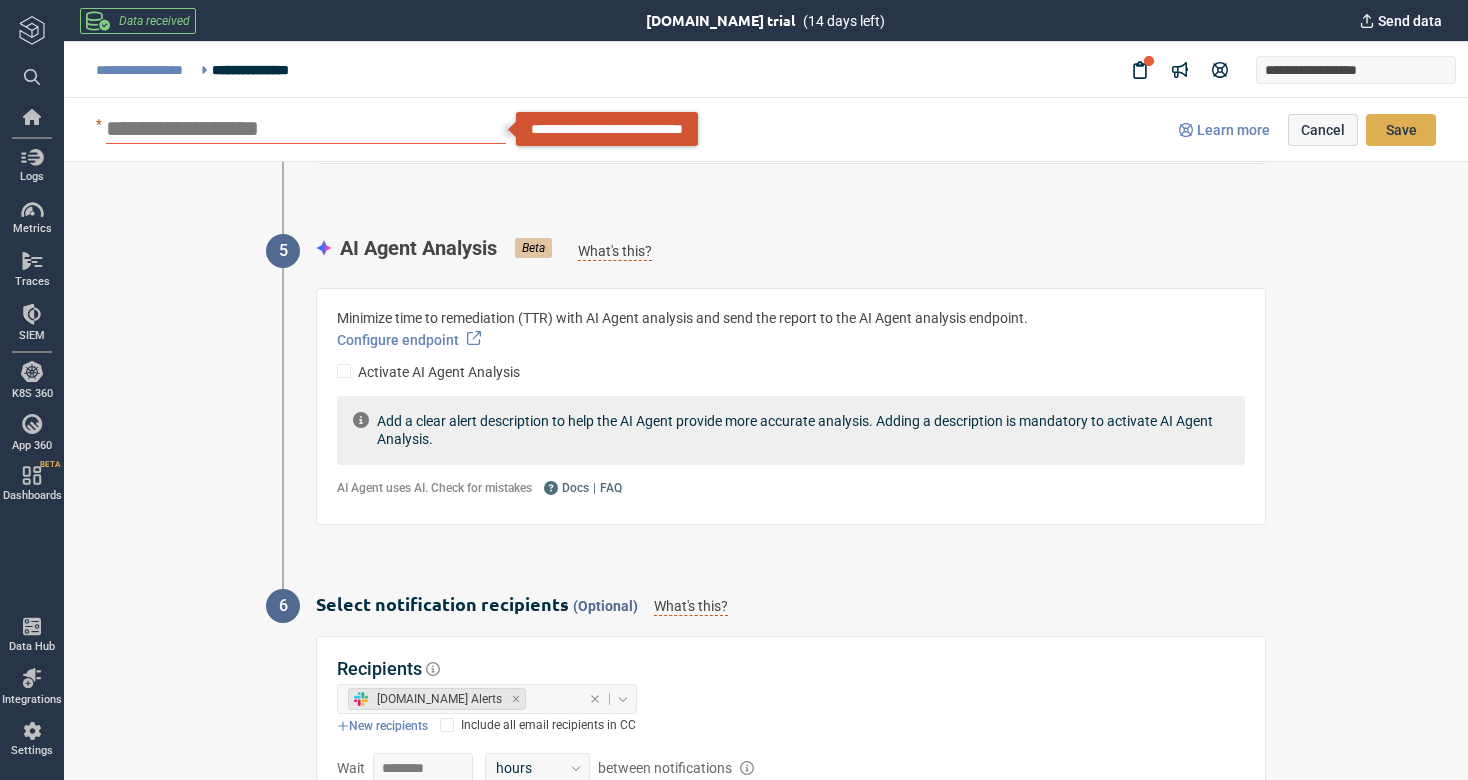 click at bounding box center (306, 129) 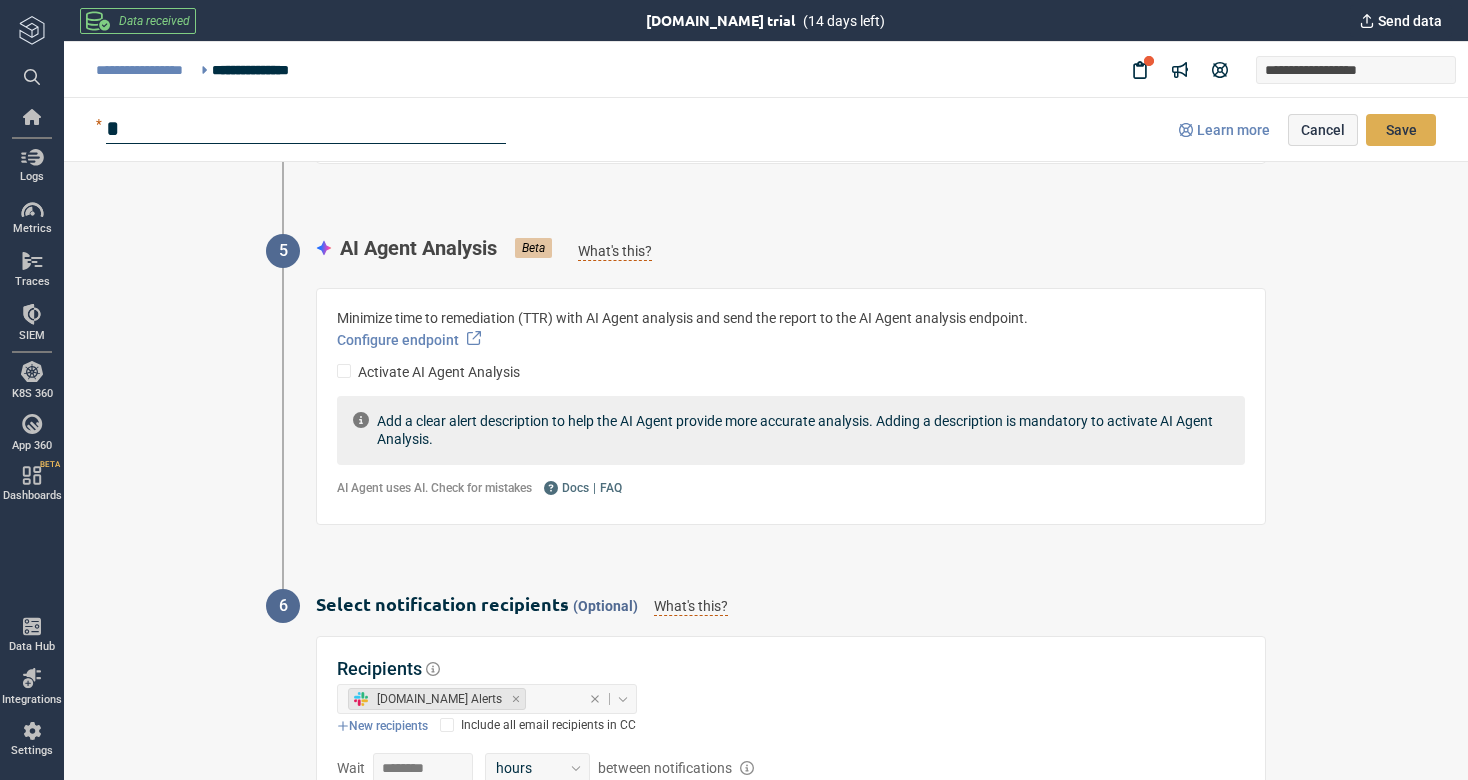 type on "*" 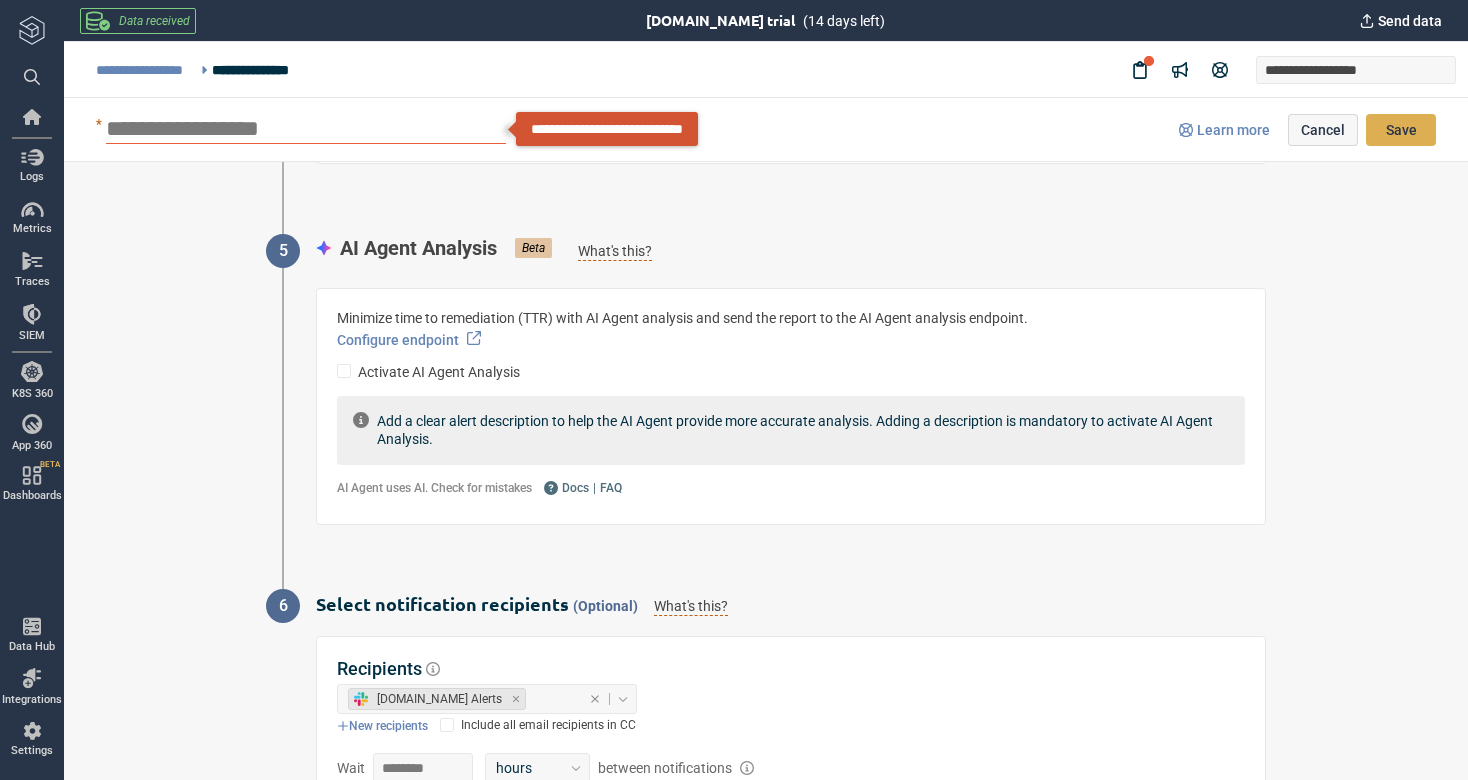 type on "*" 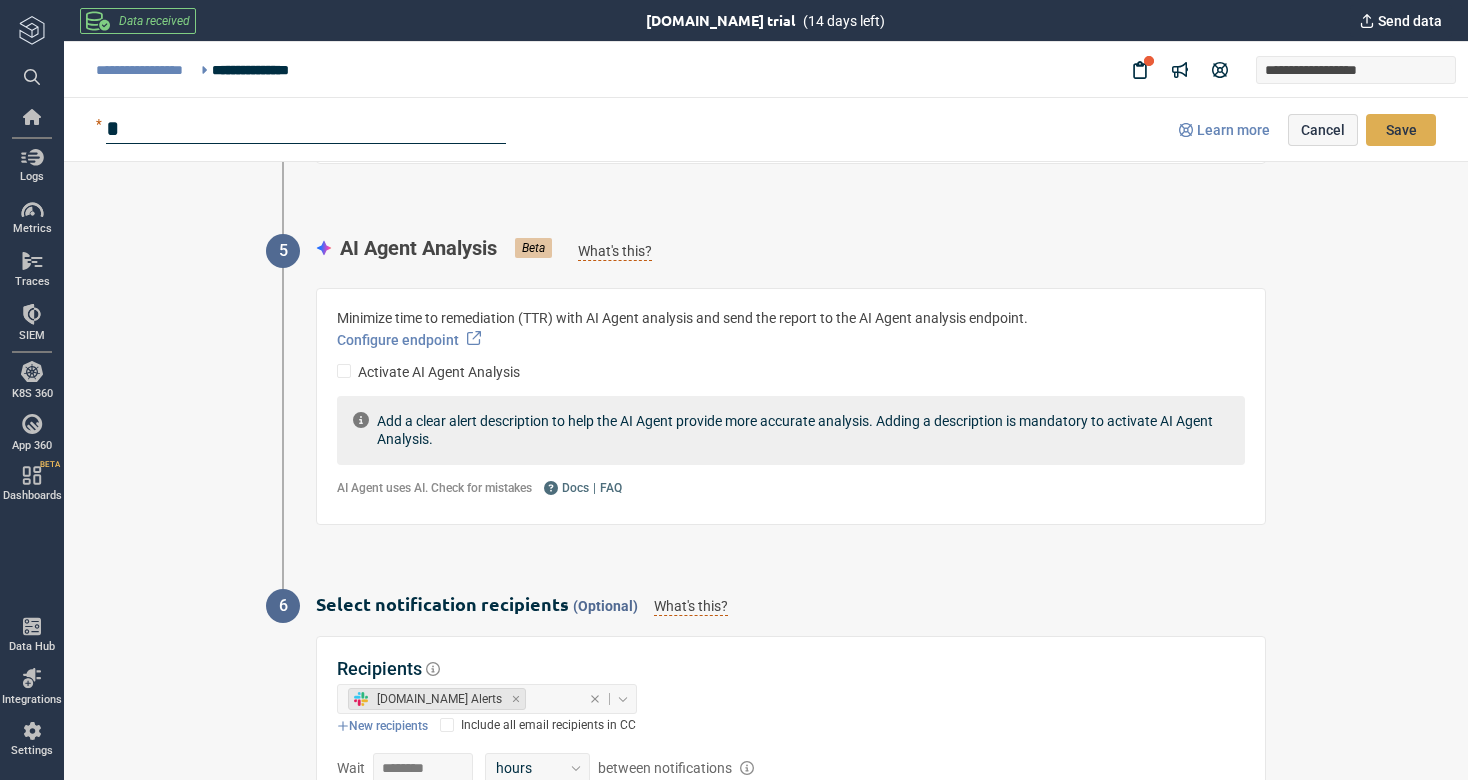 type on "*" 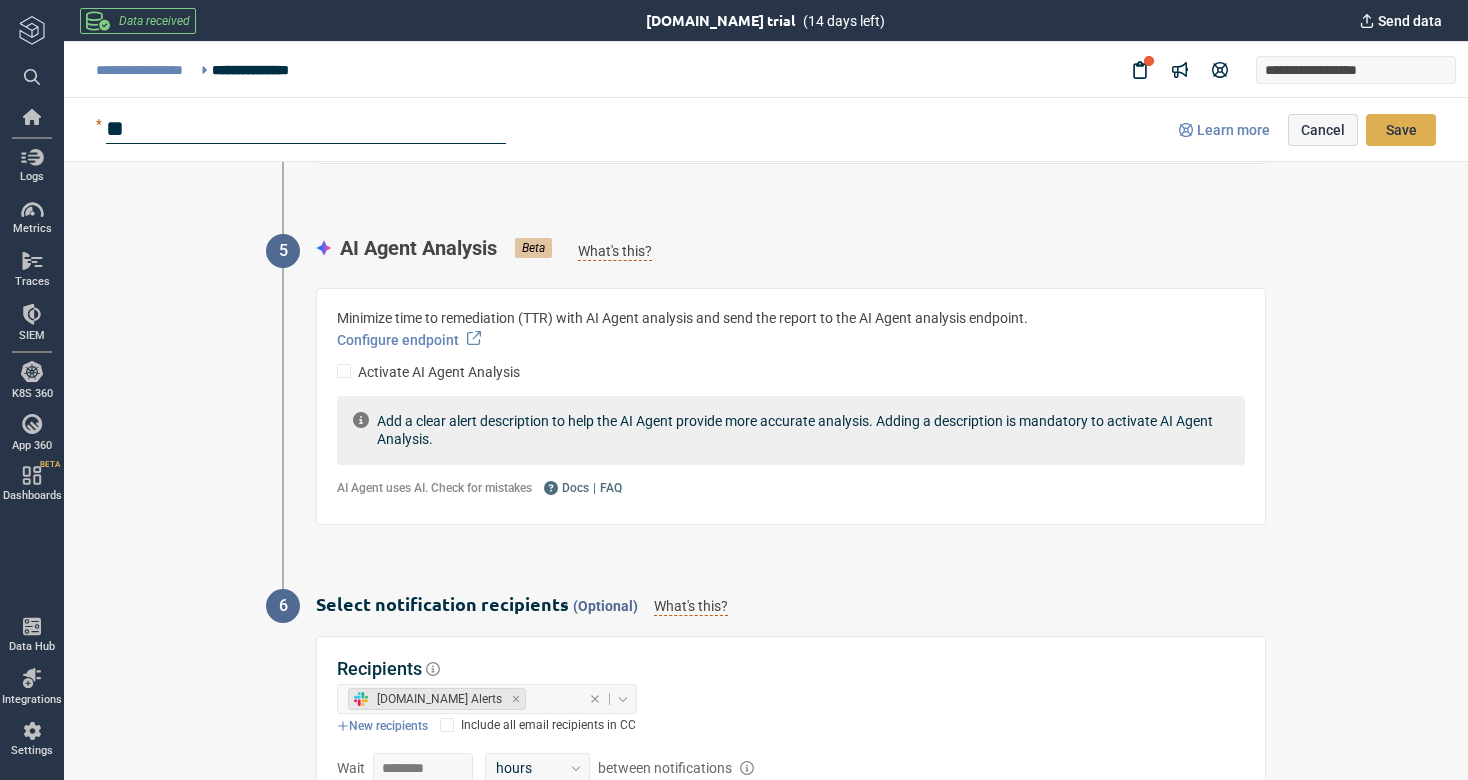 type on "*" 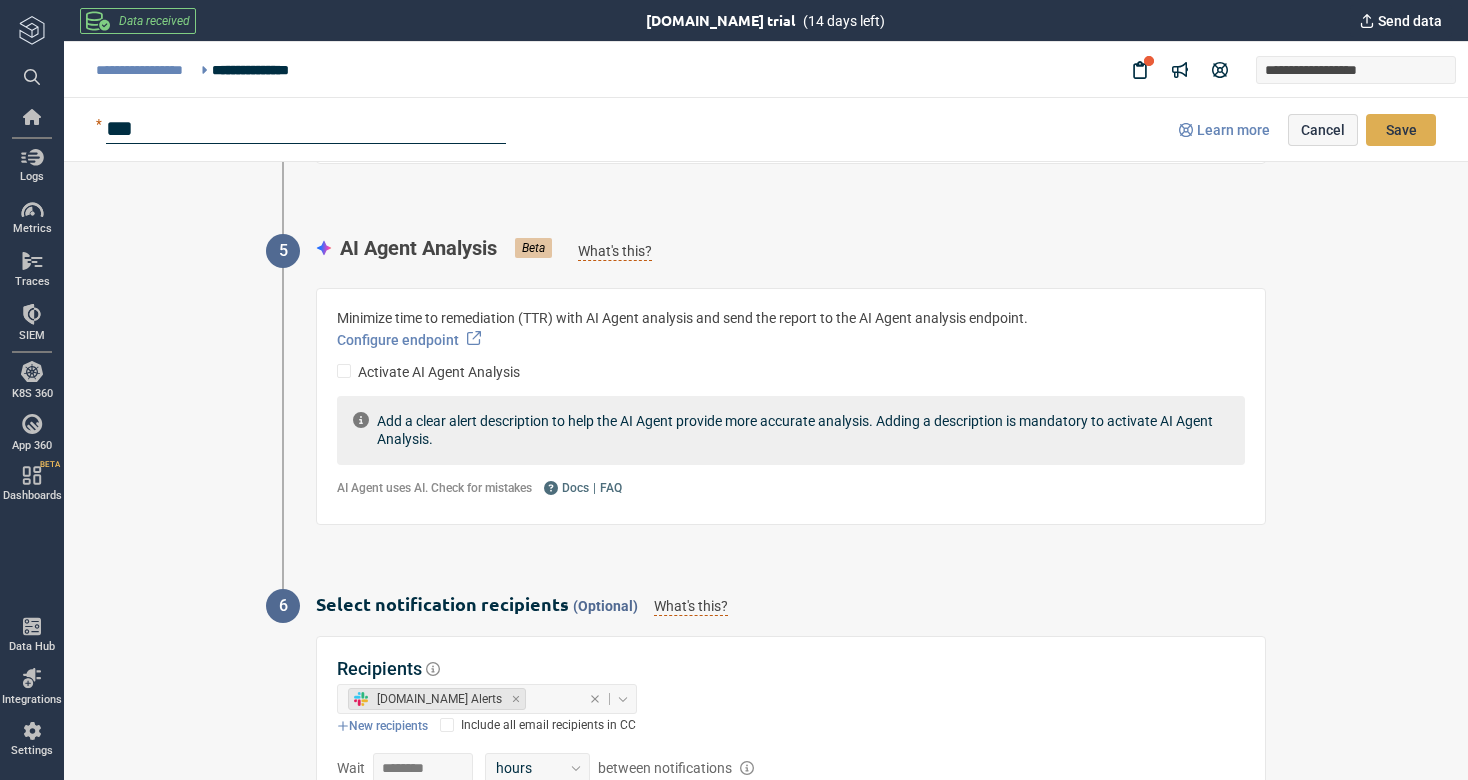 type on "*" 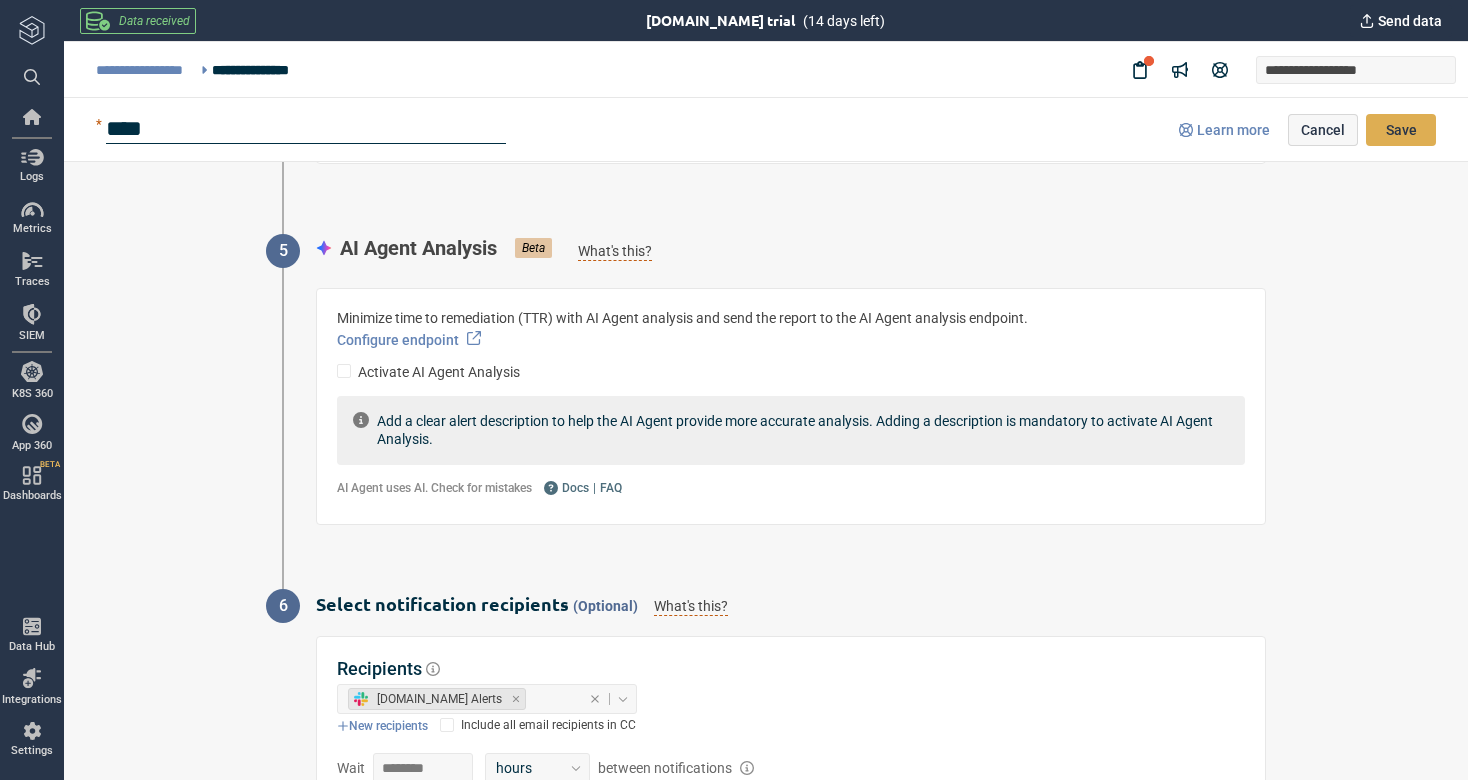 type on "*" 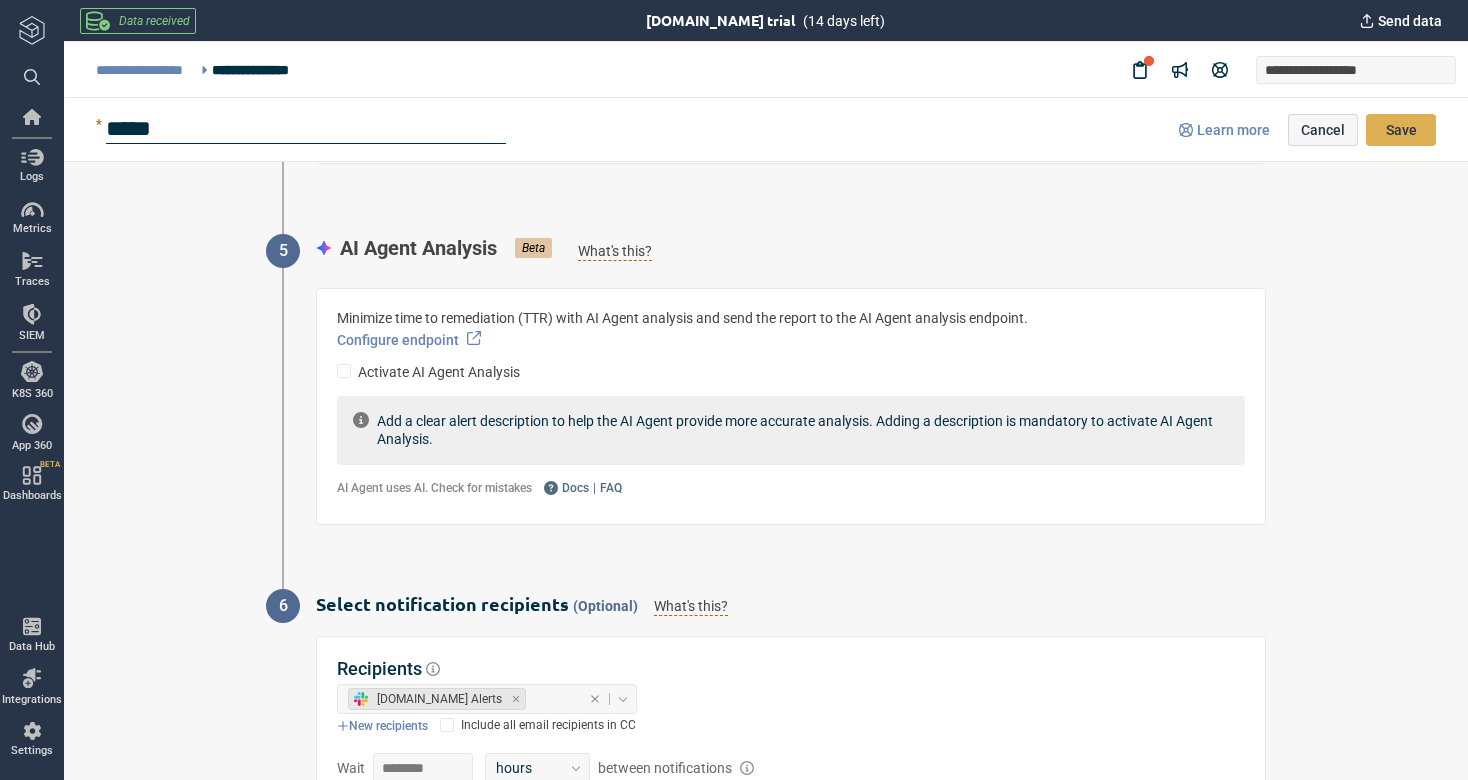 type on "*" 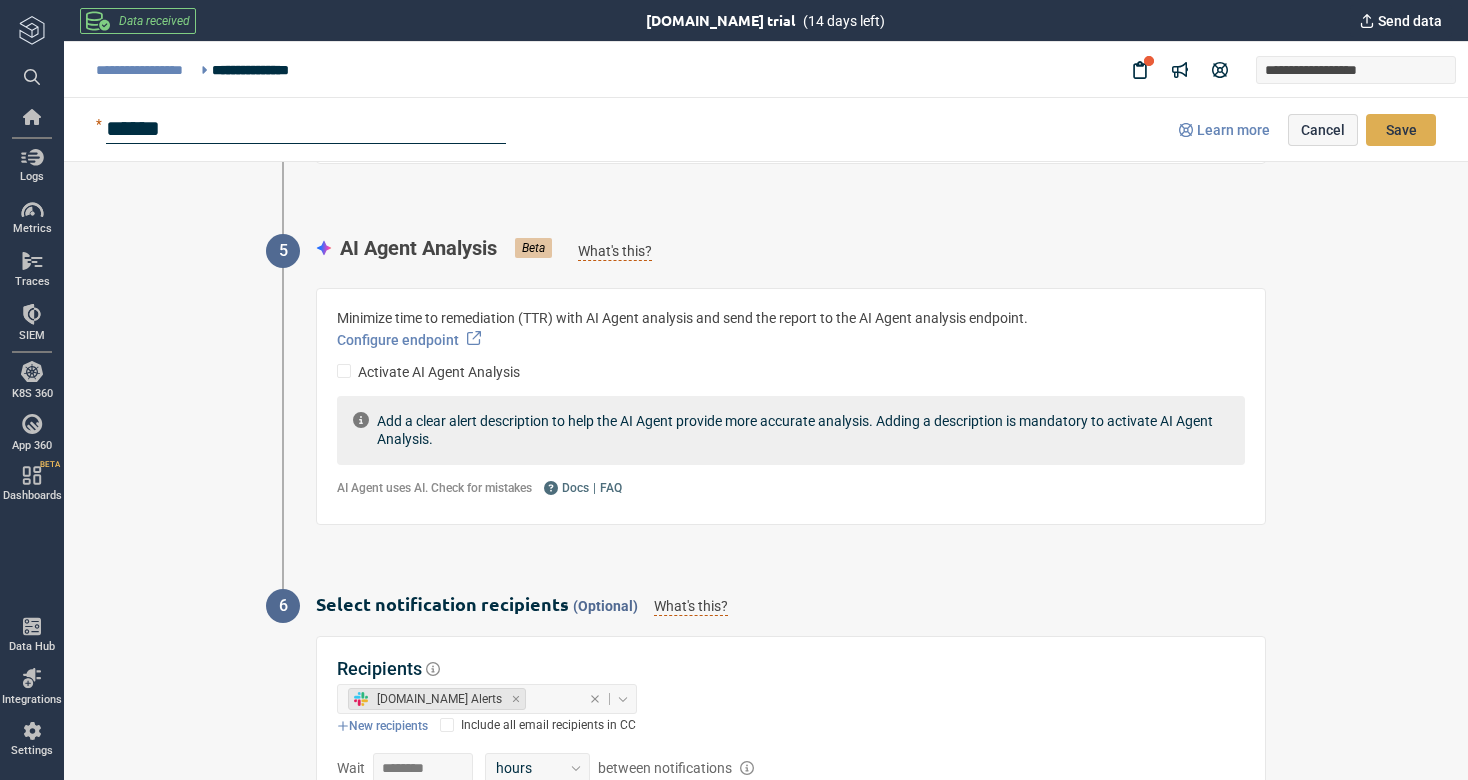 click on "******" at bounding box center [306, 129] 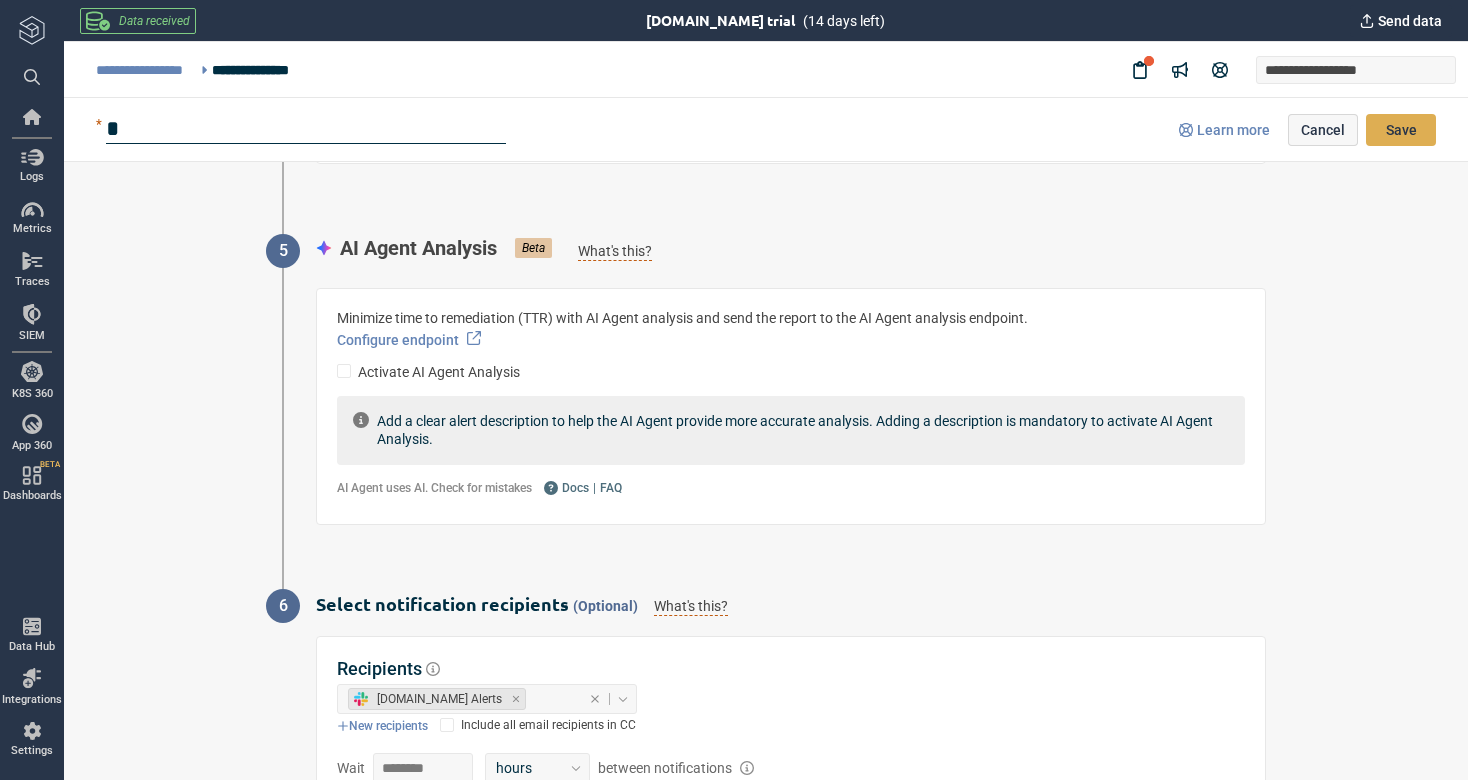 type on "*" 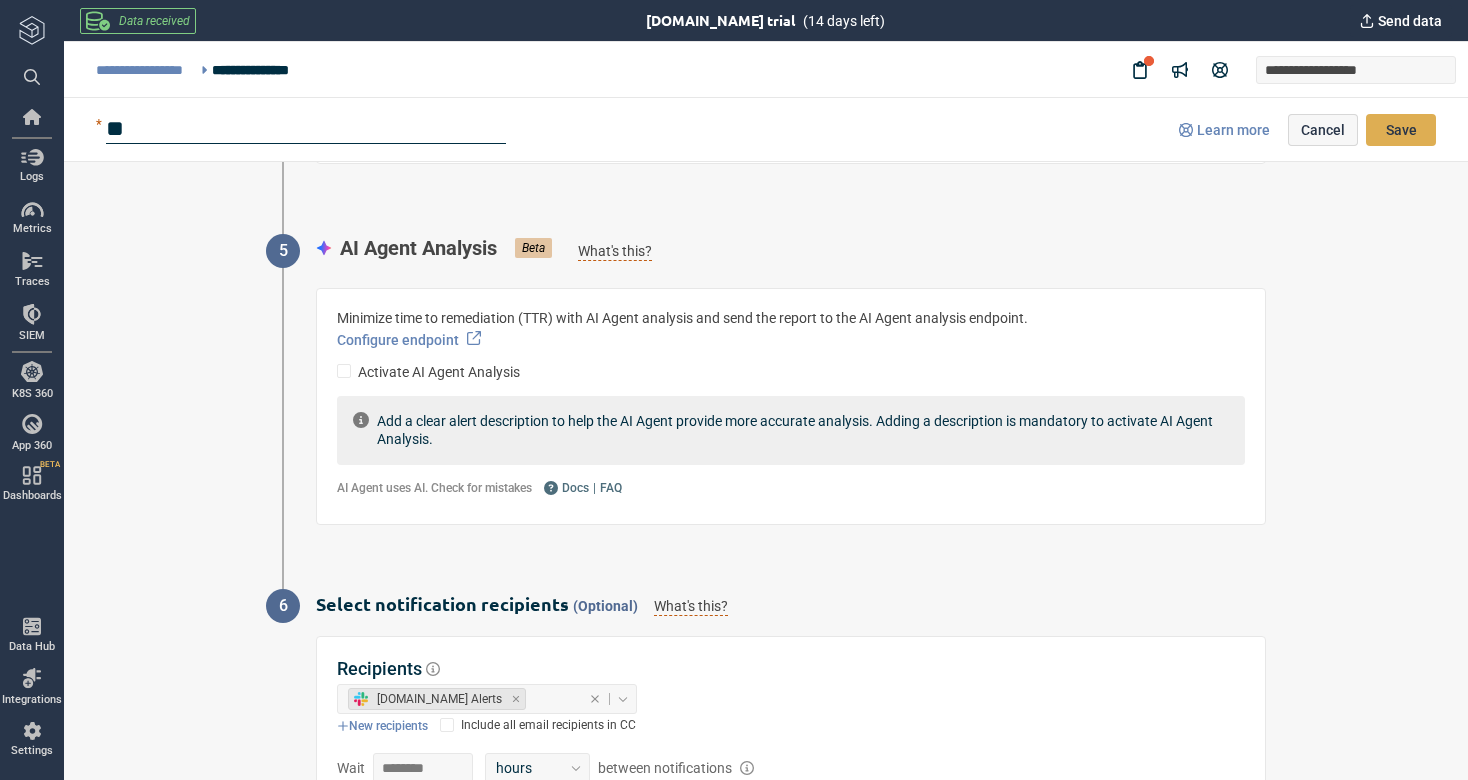 type on "*" 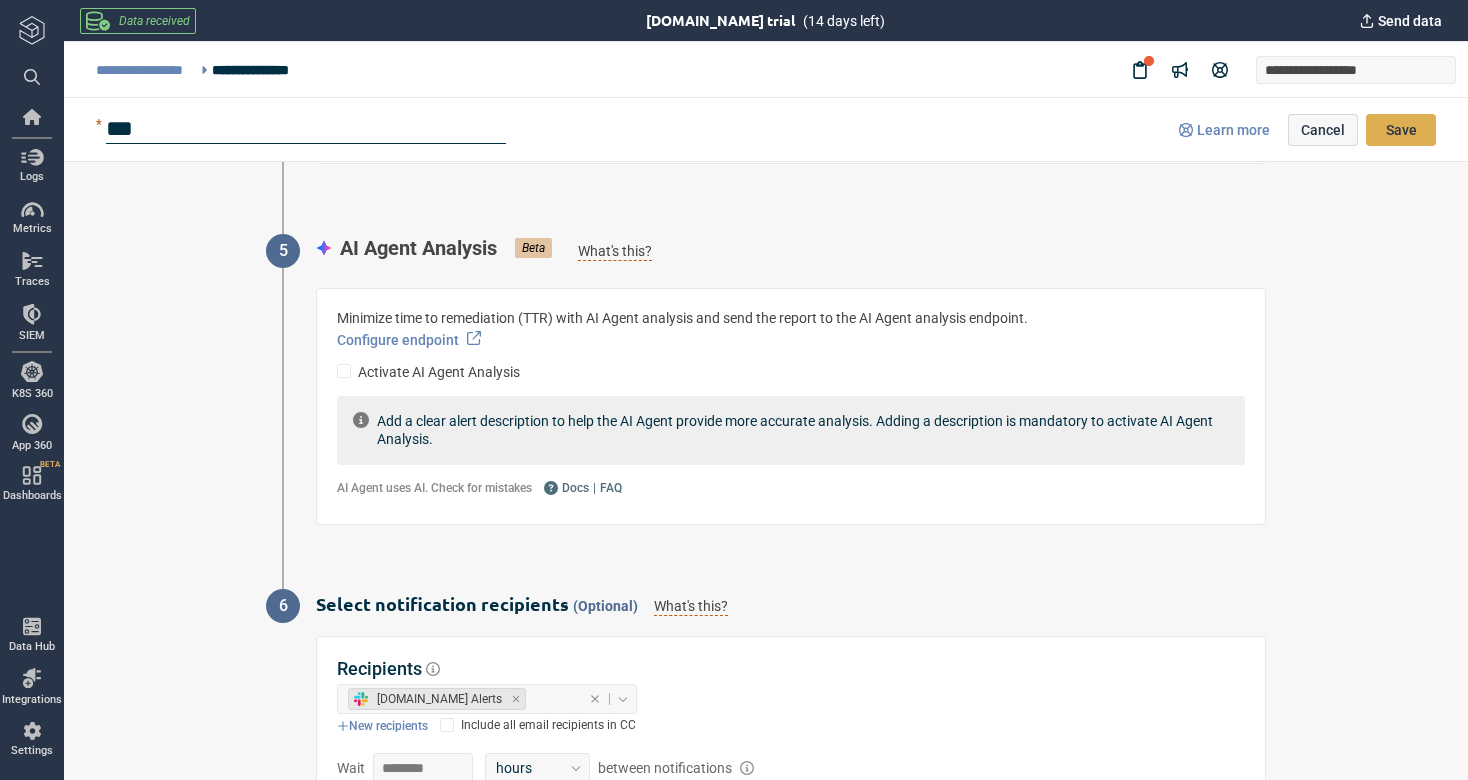 type on "*" 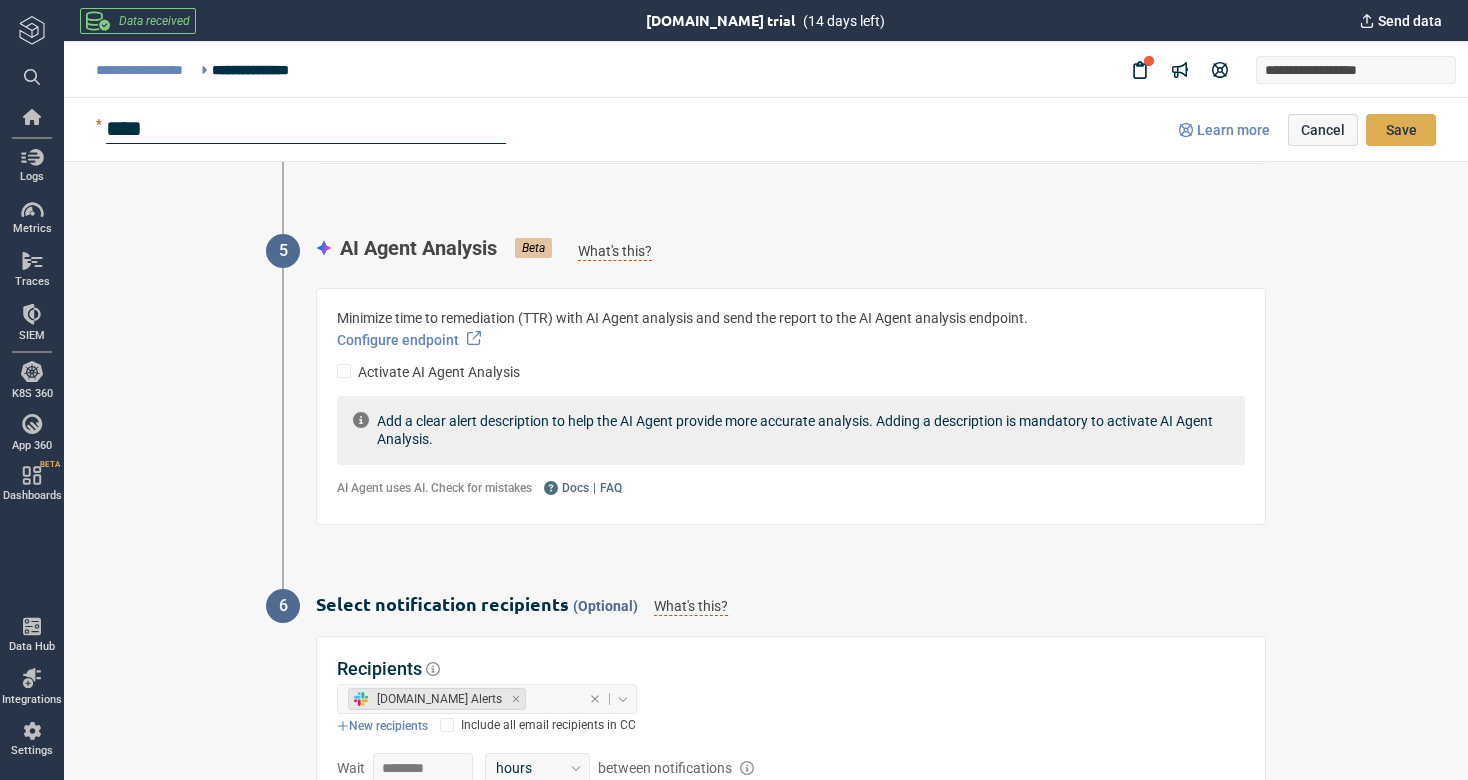 type on "*" 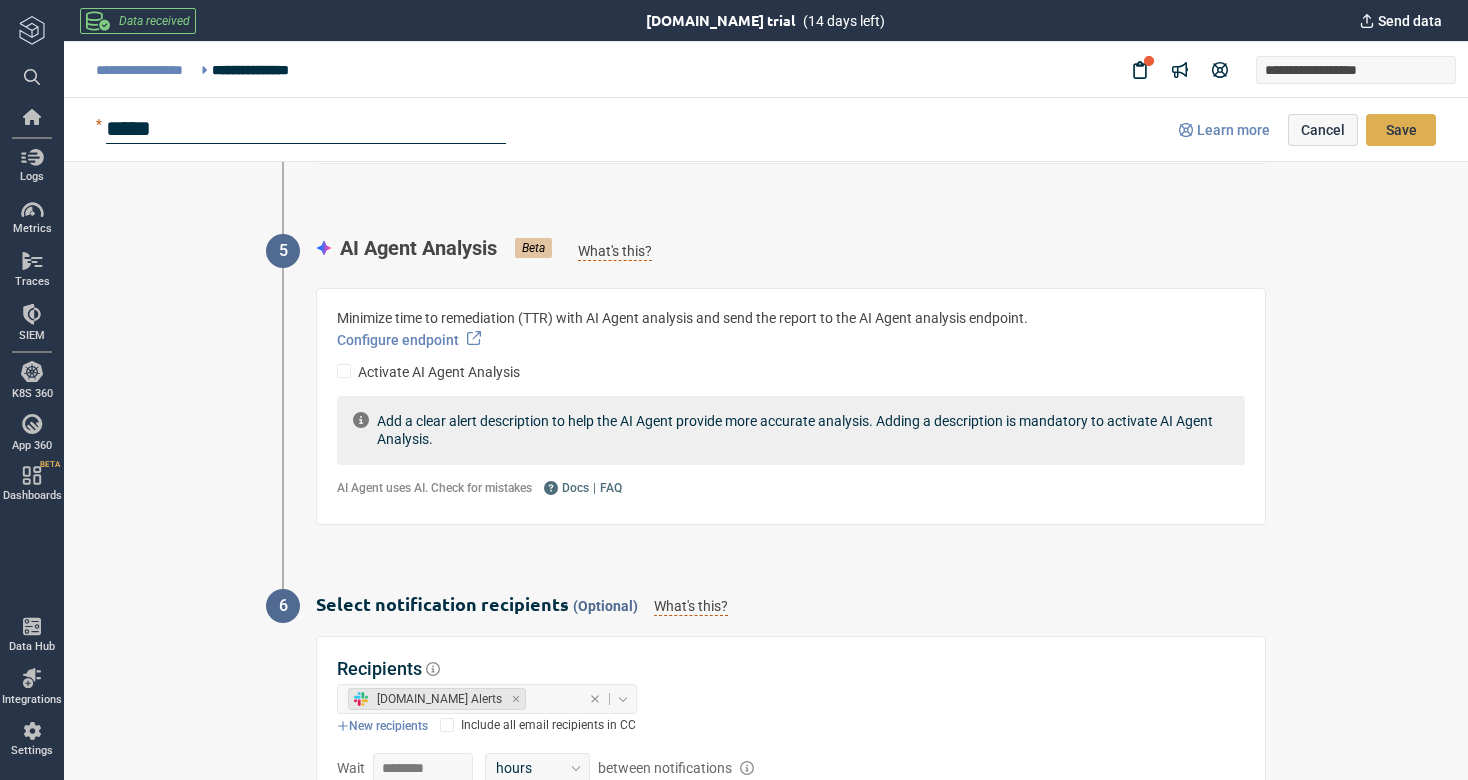 type on "*" 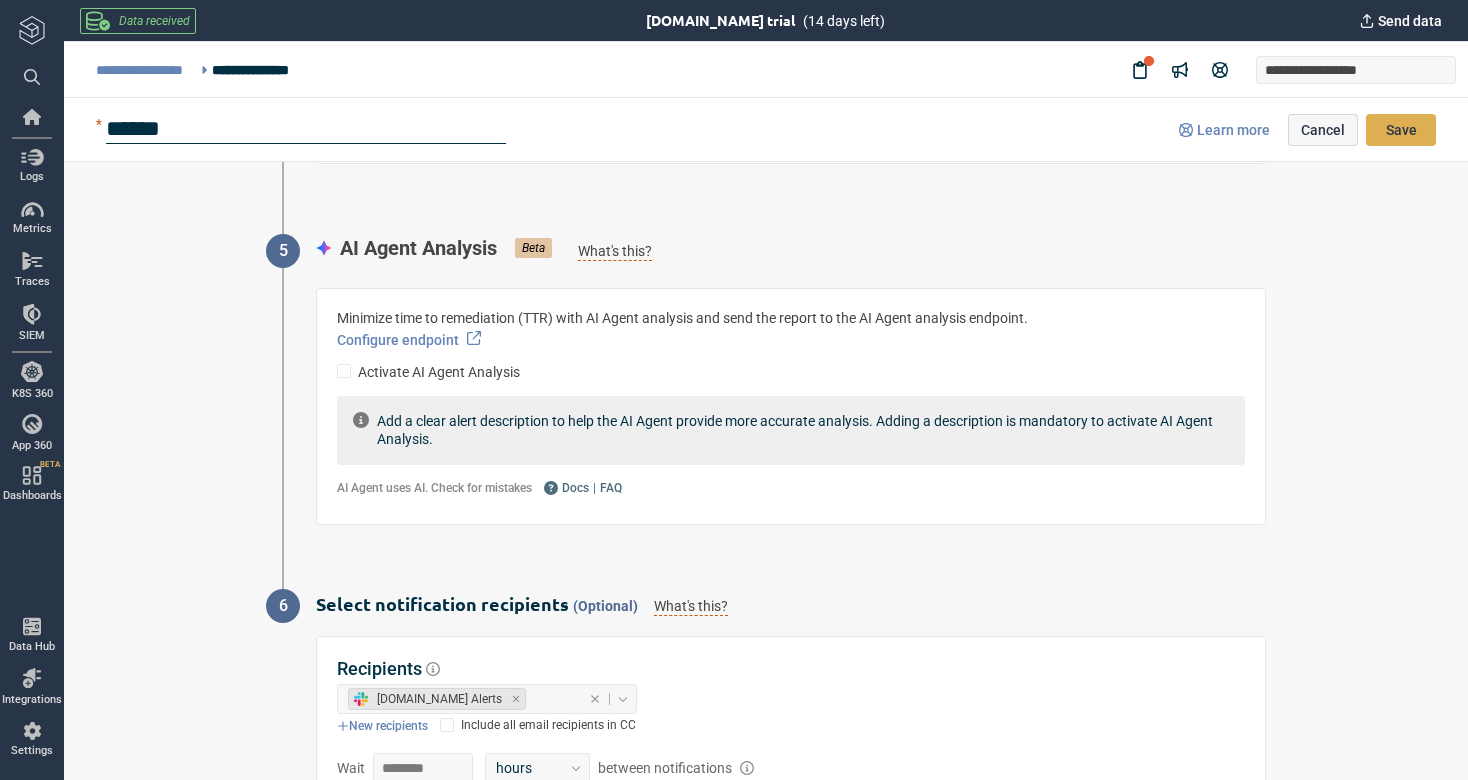 type on "*" 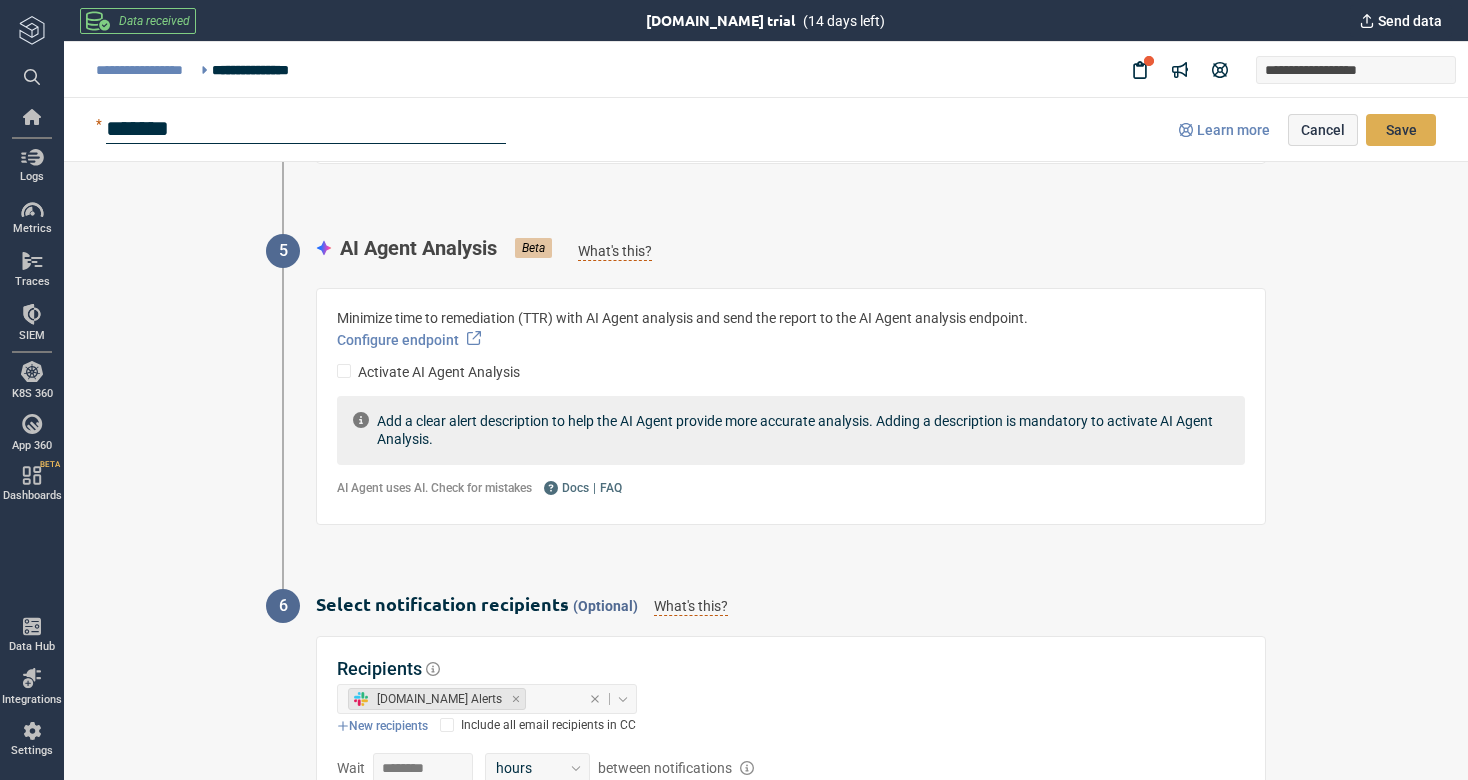 type on "*" 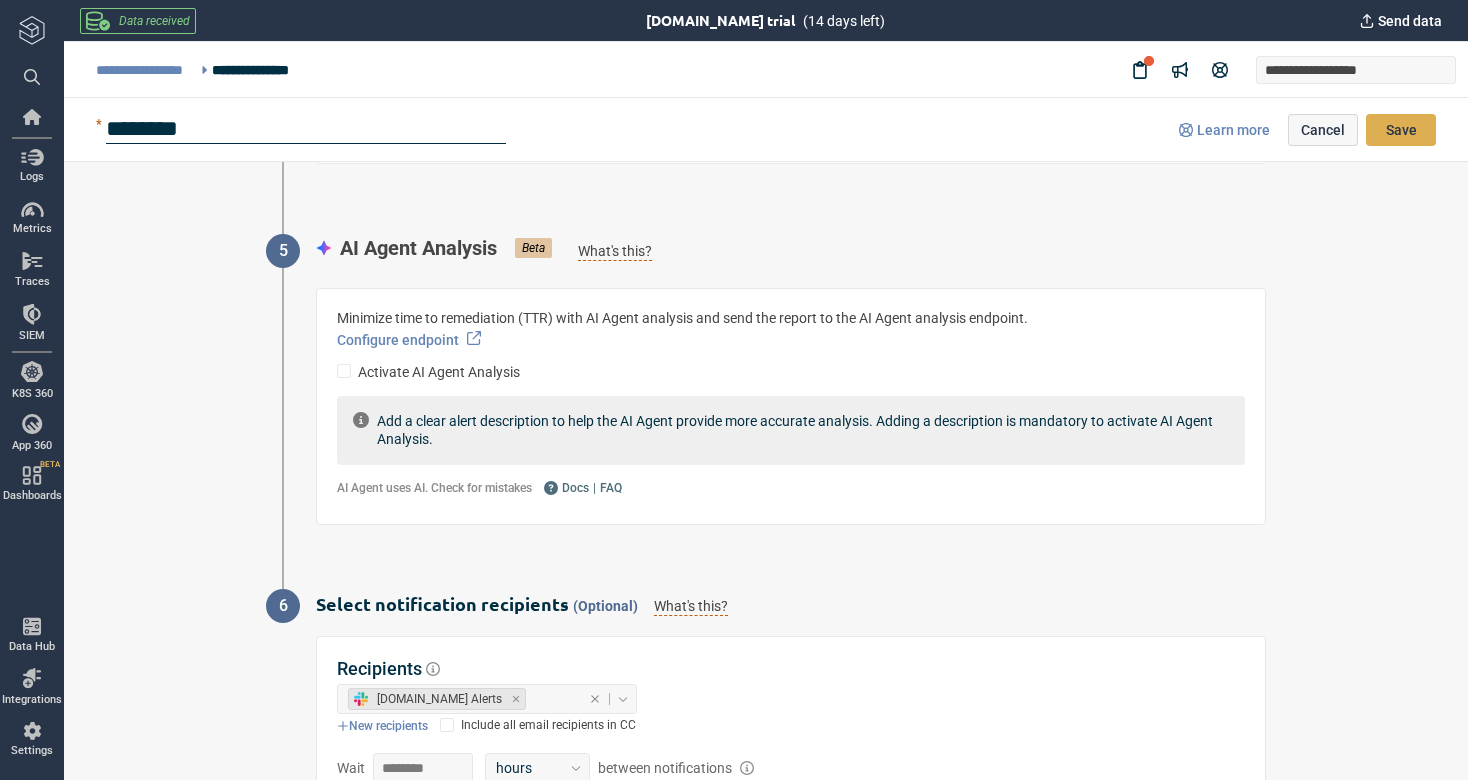type on "*" 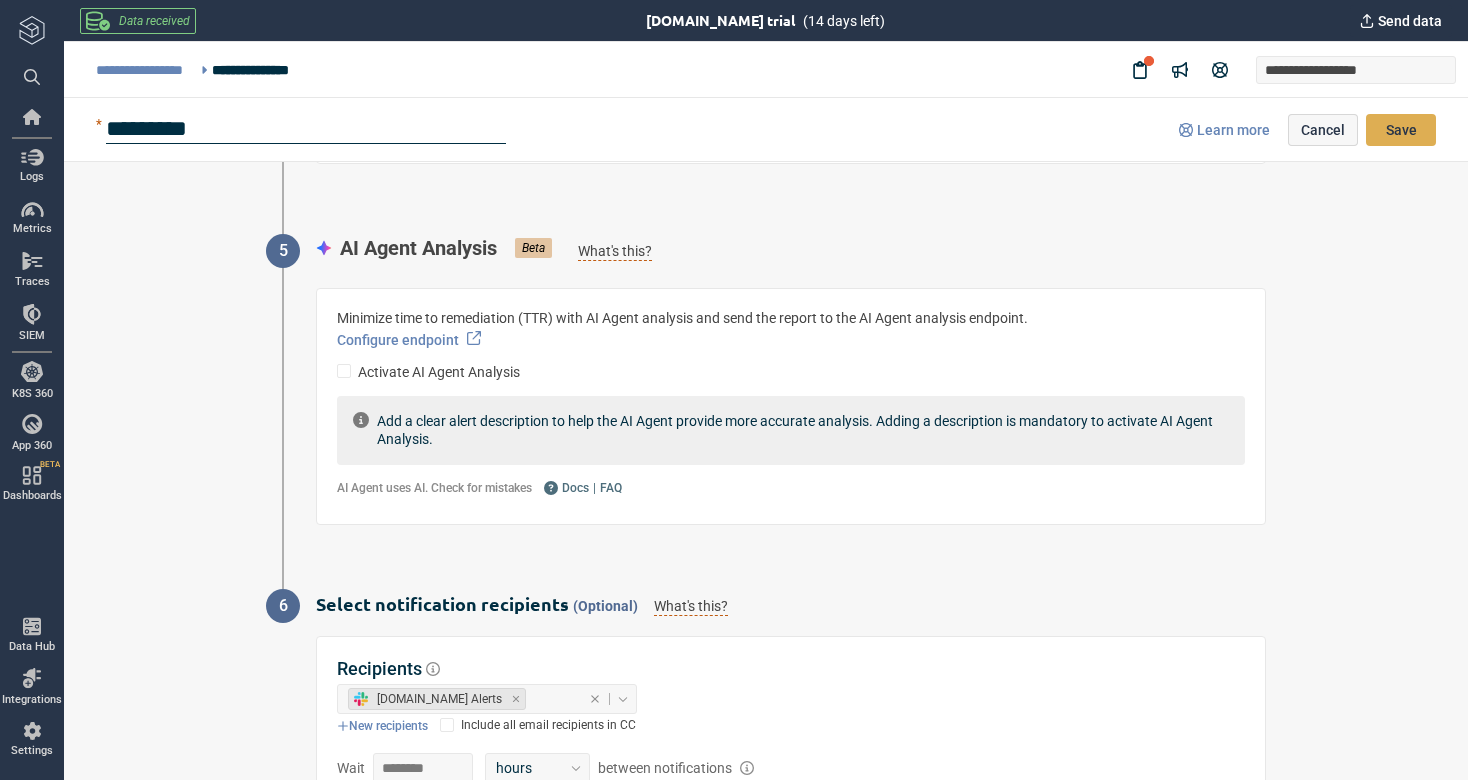 scroll, scrollTop: 1418, scrollLeft: 0, axis: vertical 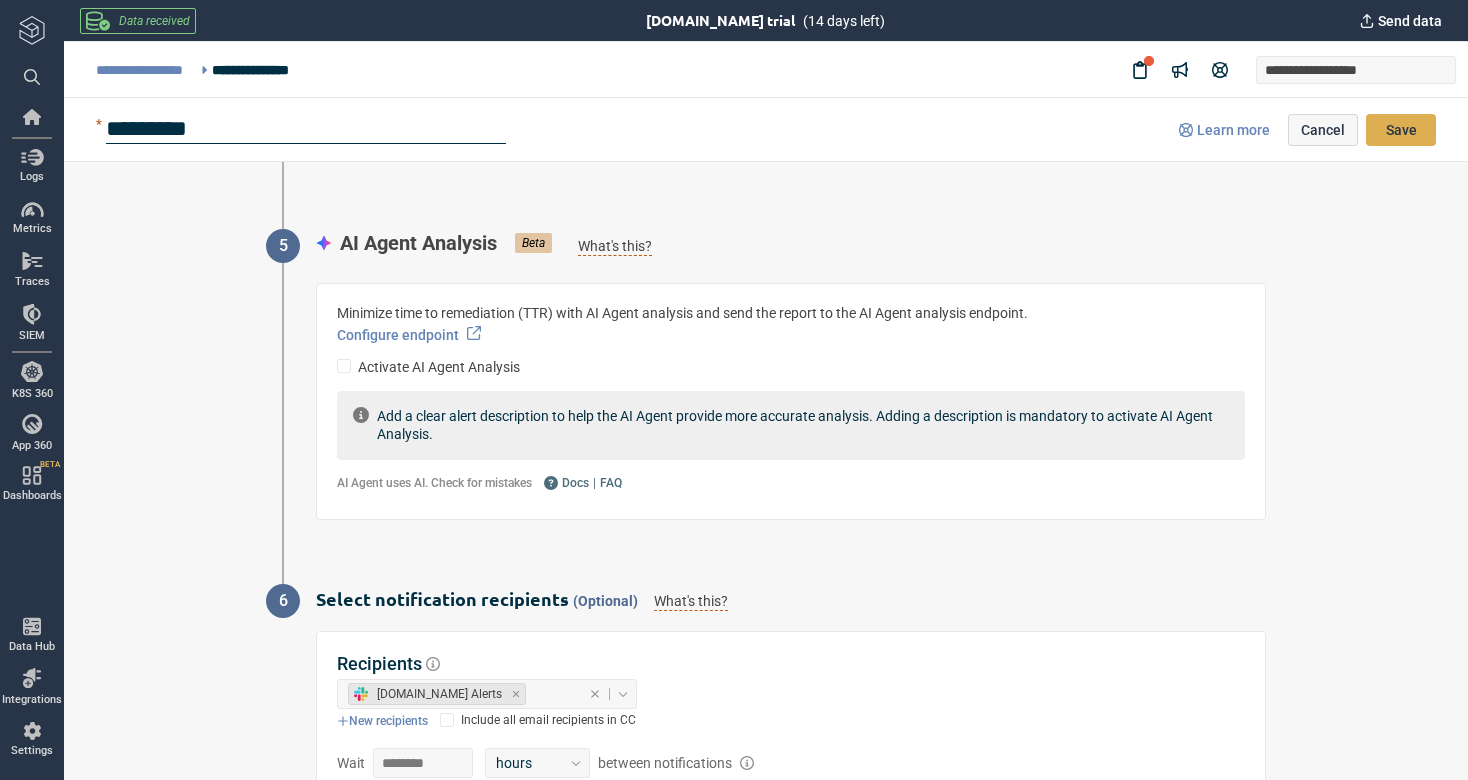 type on "*********" 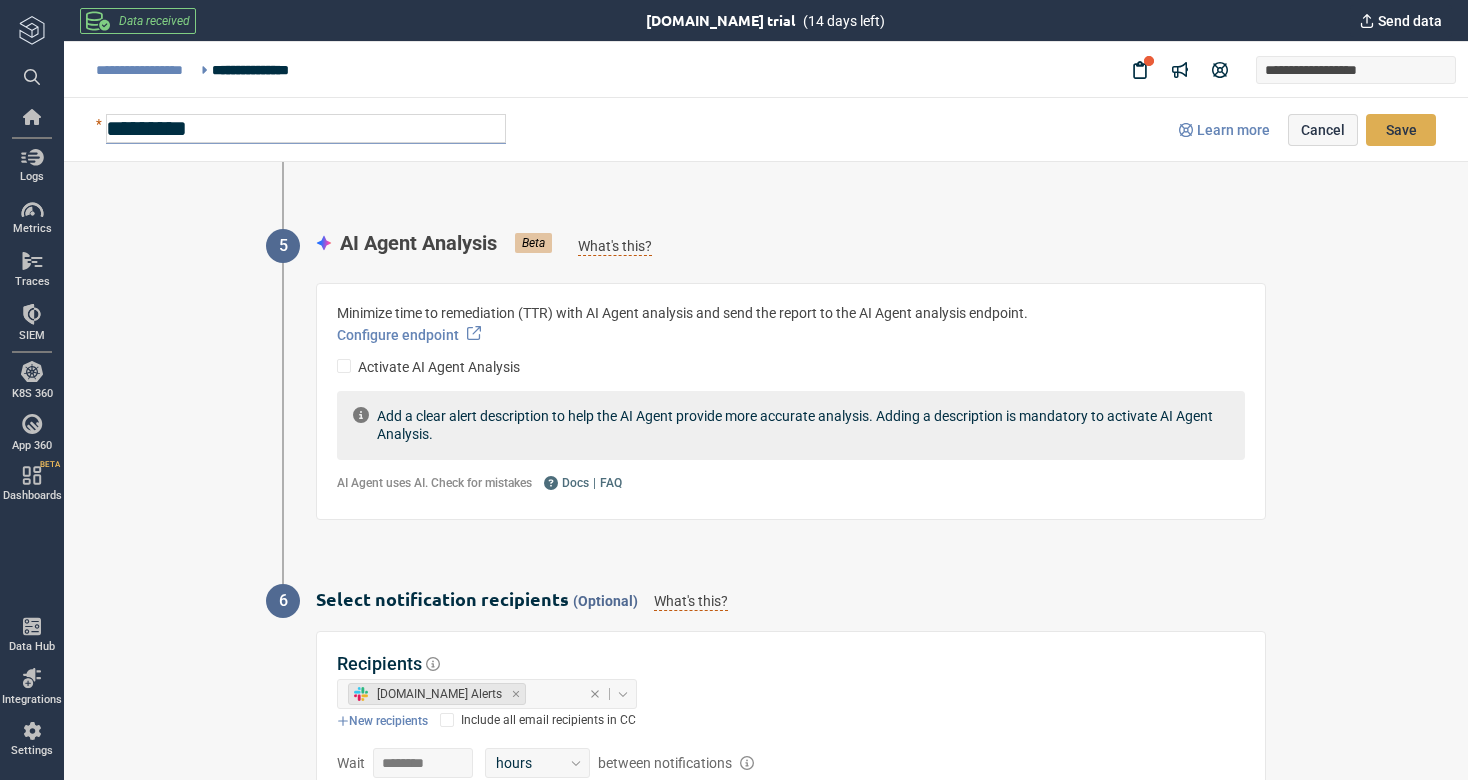 click on "Save" at bounding box center (1401, 130) 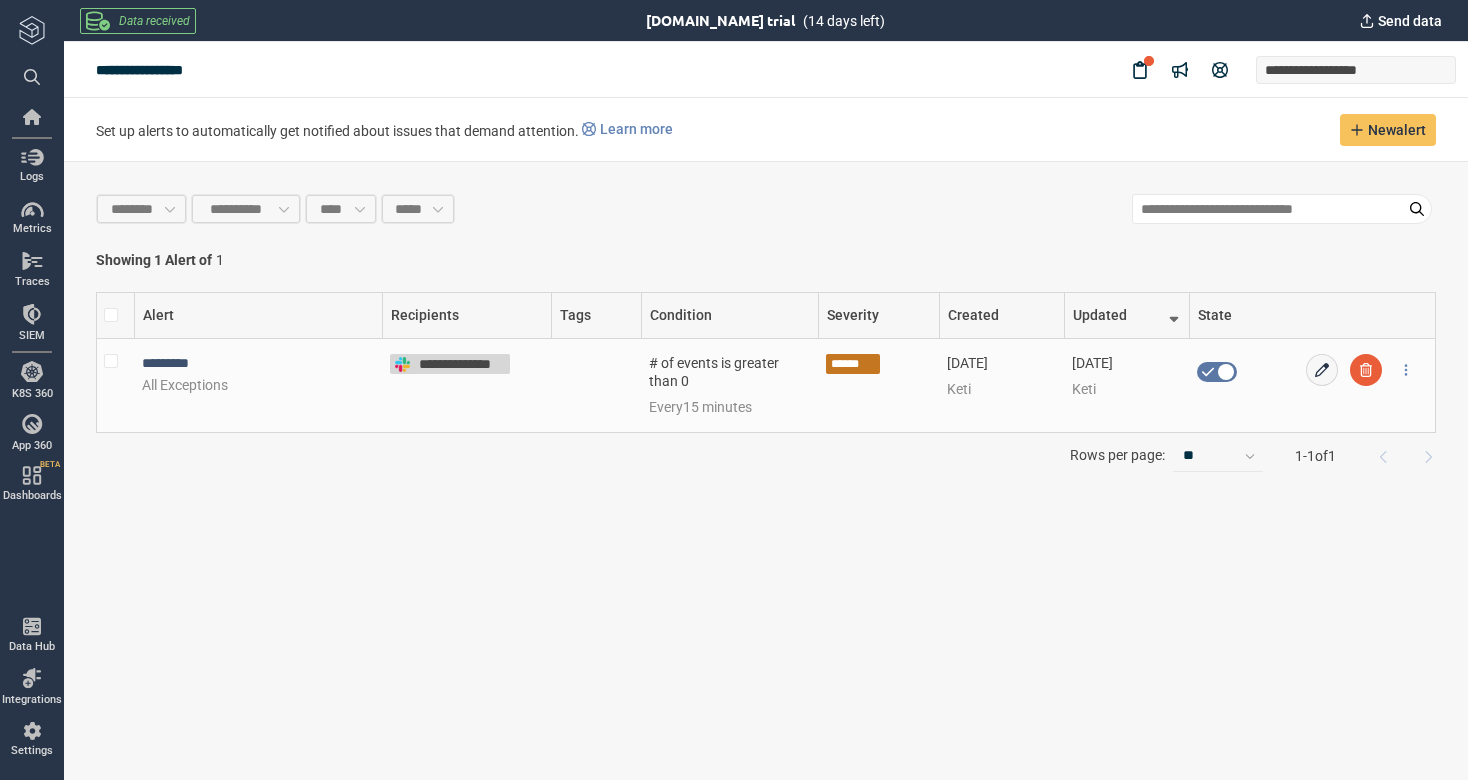 click on "*********" at bounding box center [258, 363] 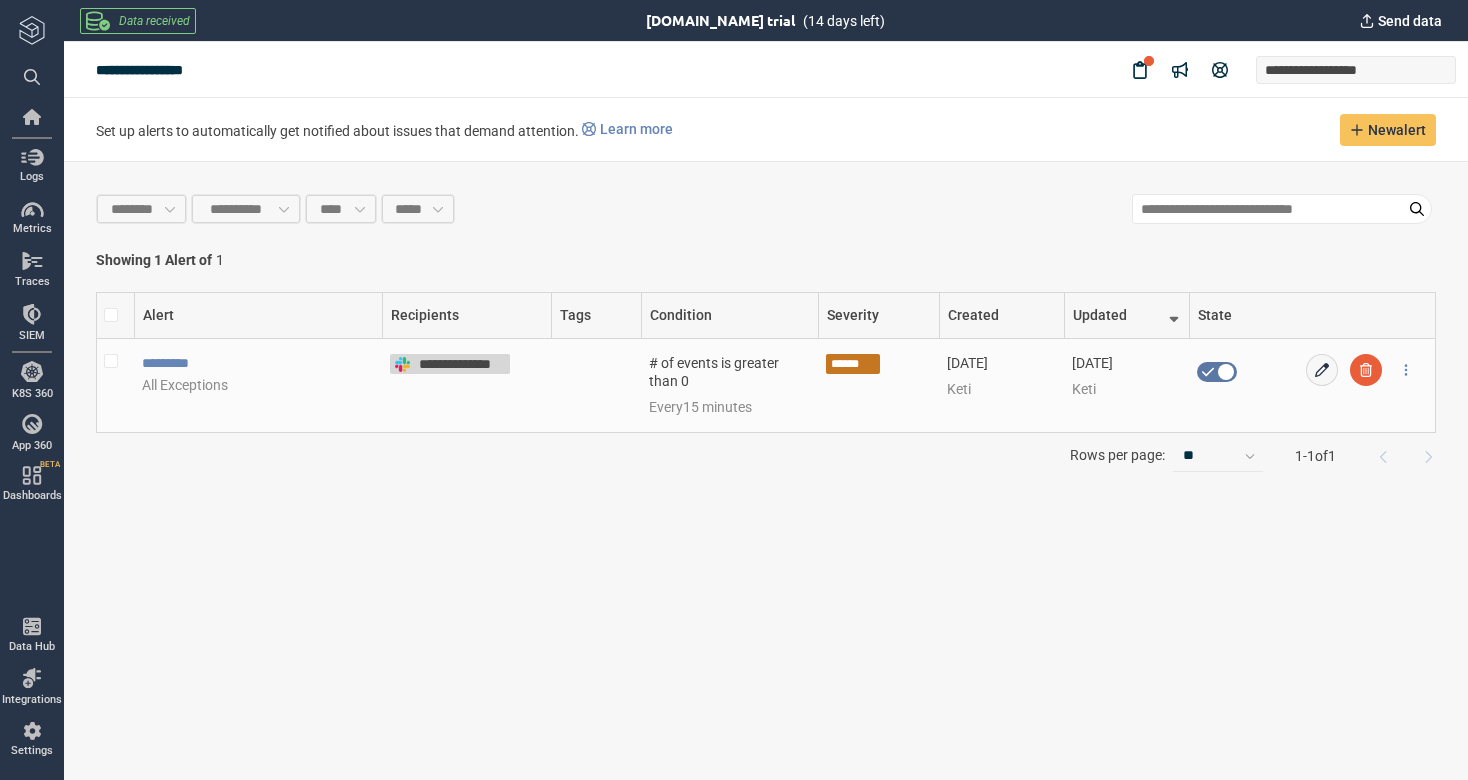 click at bounding box center [111, 361] 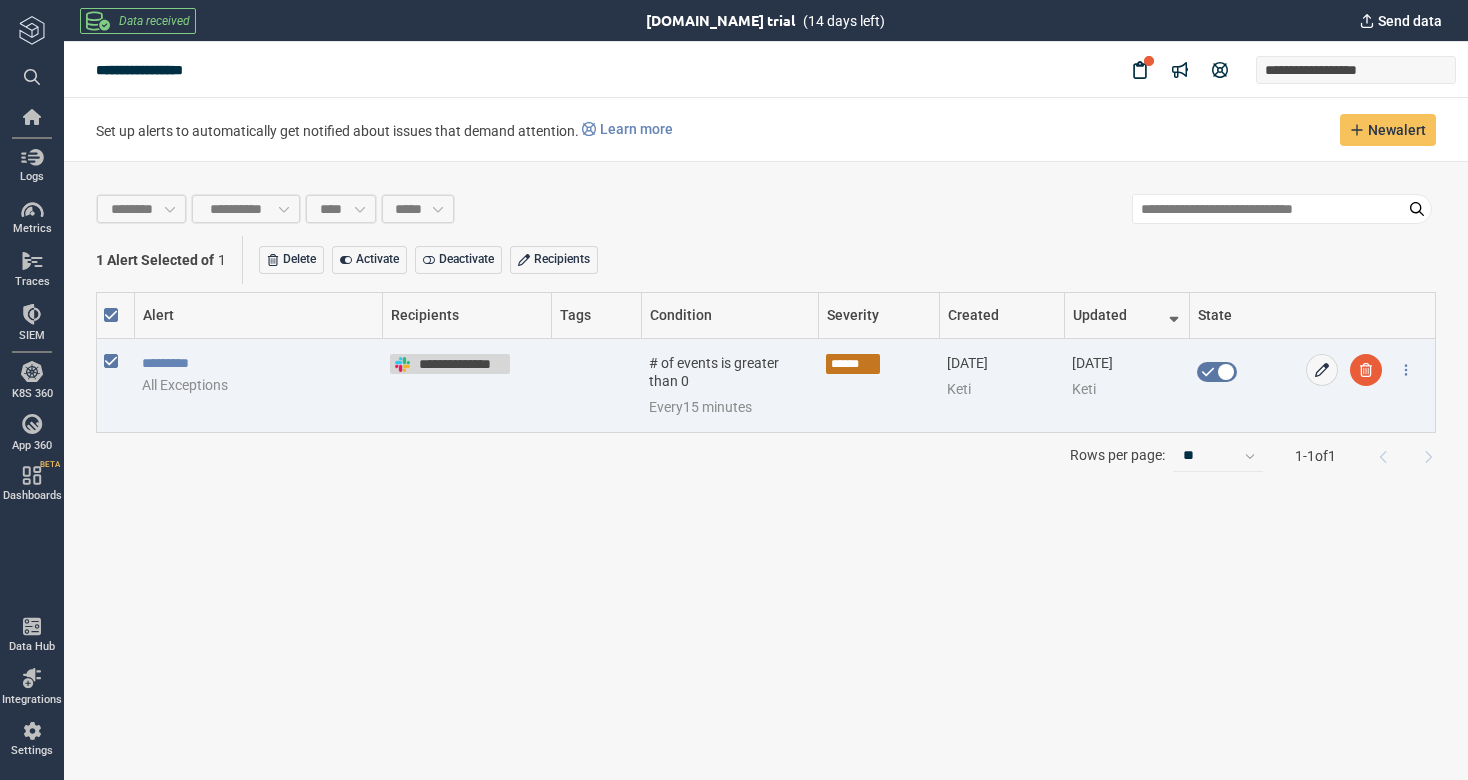 click 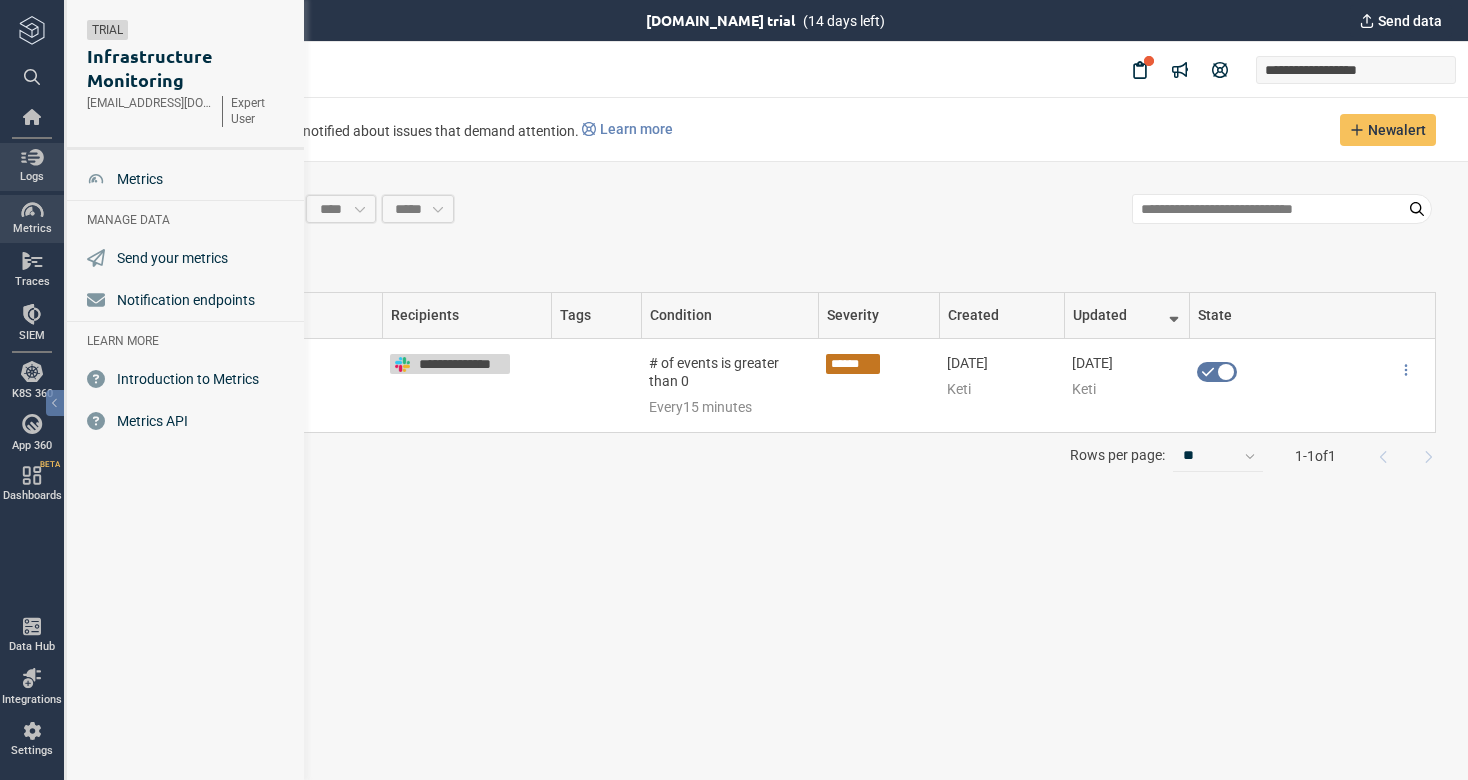 click at bounding box center (32, 157) 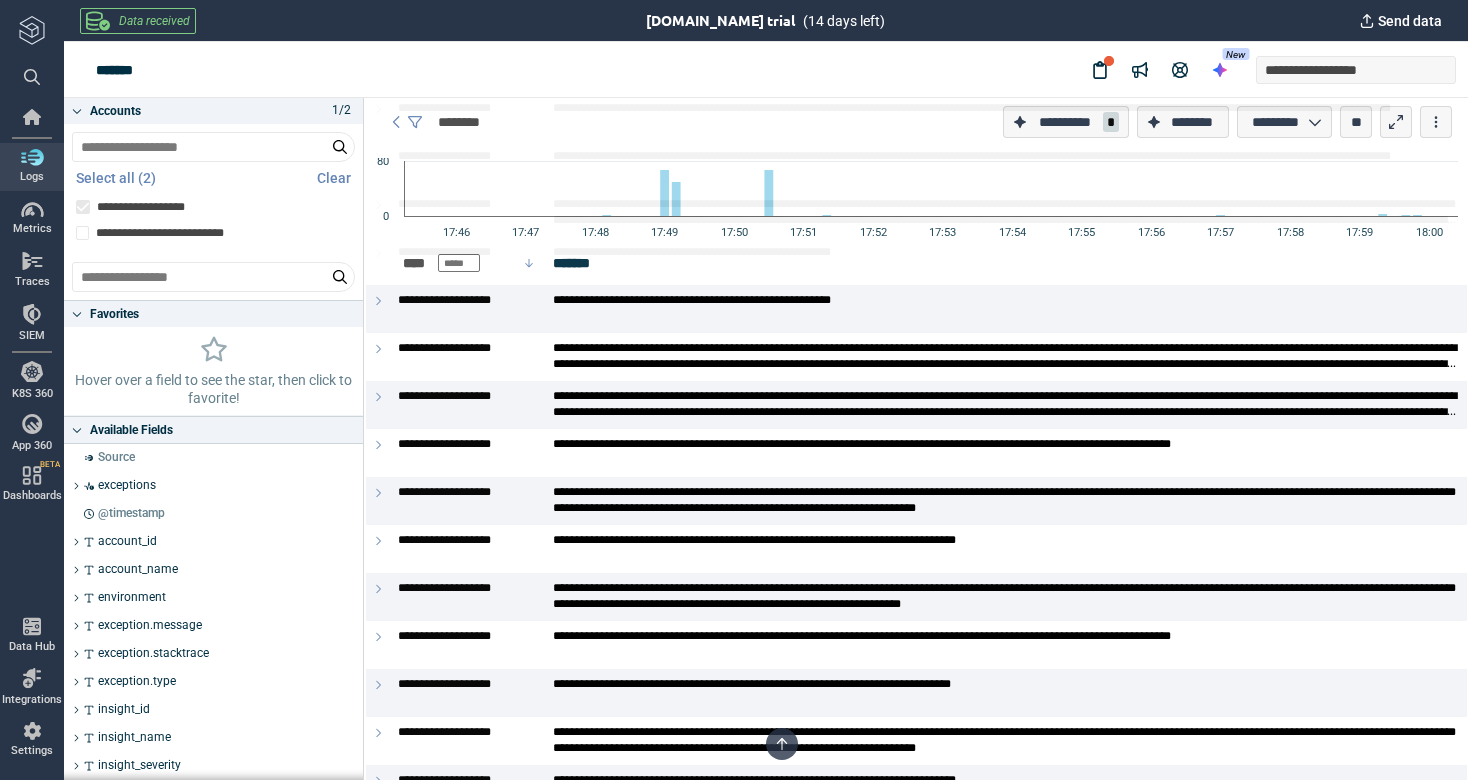scroll, scrollTop: 1257, scrollLeft: 0, axis: vertical 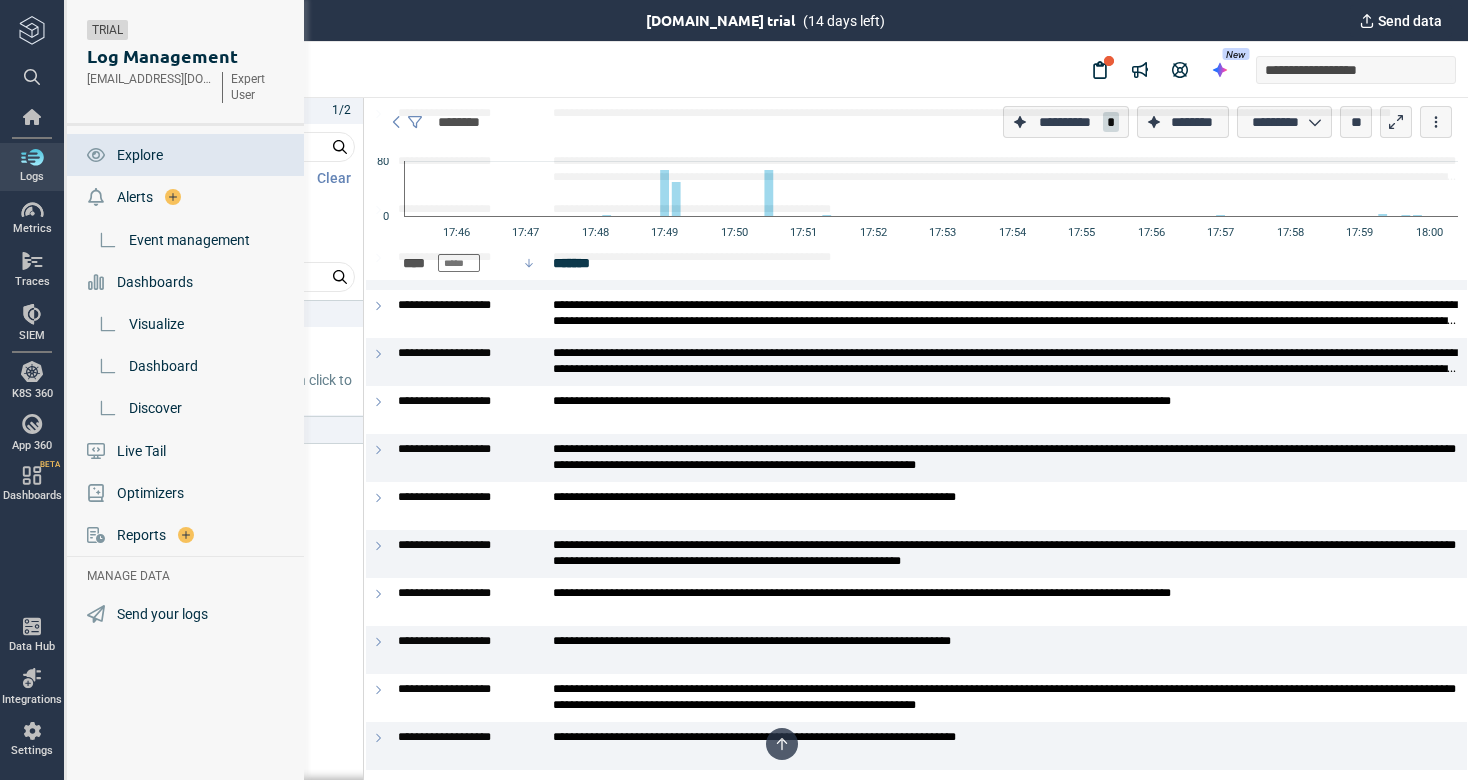 type on "*" 